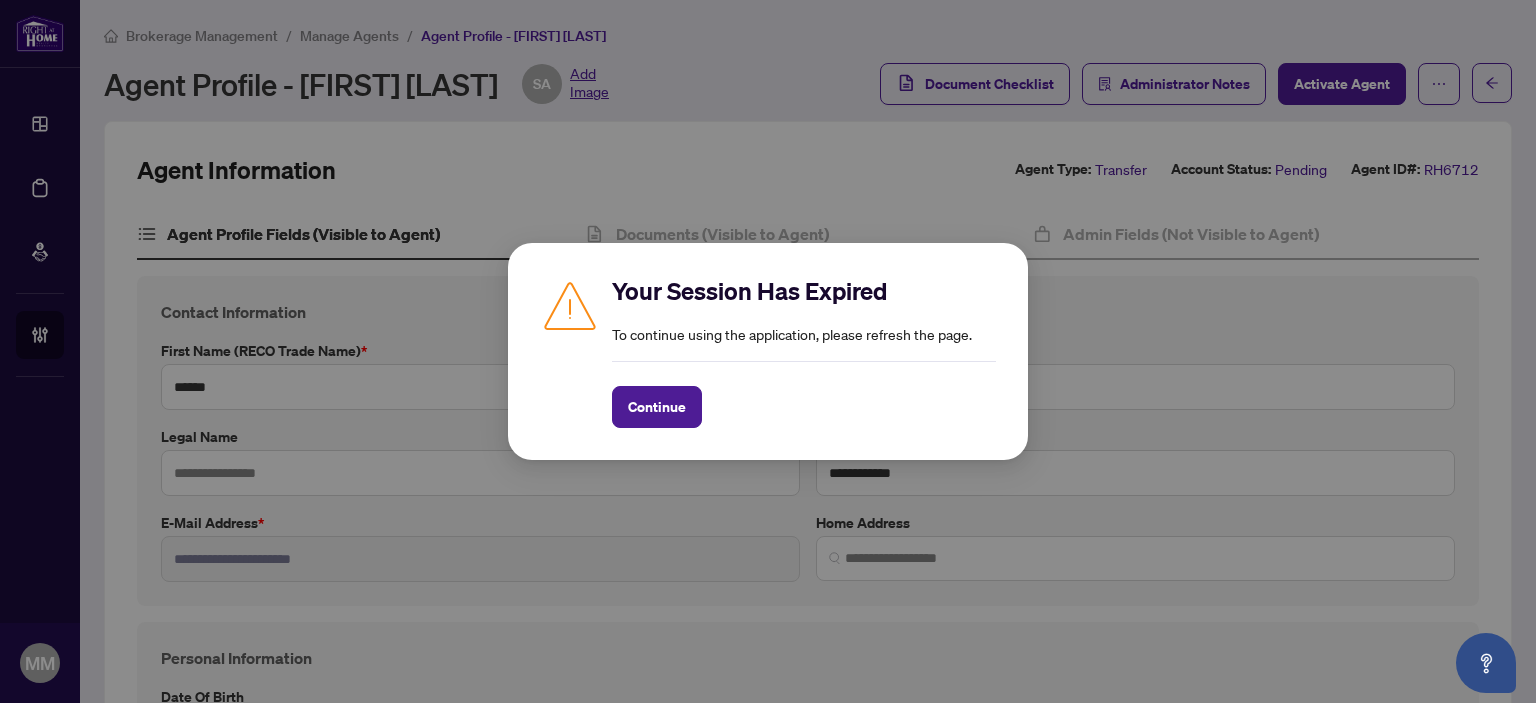 scroll, scrollTop: 0, scrollLeft: 0, axis: both 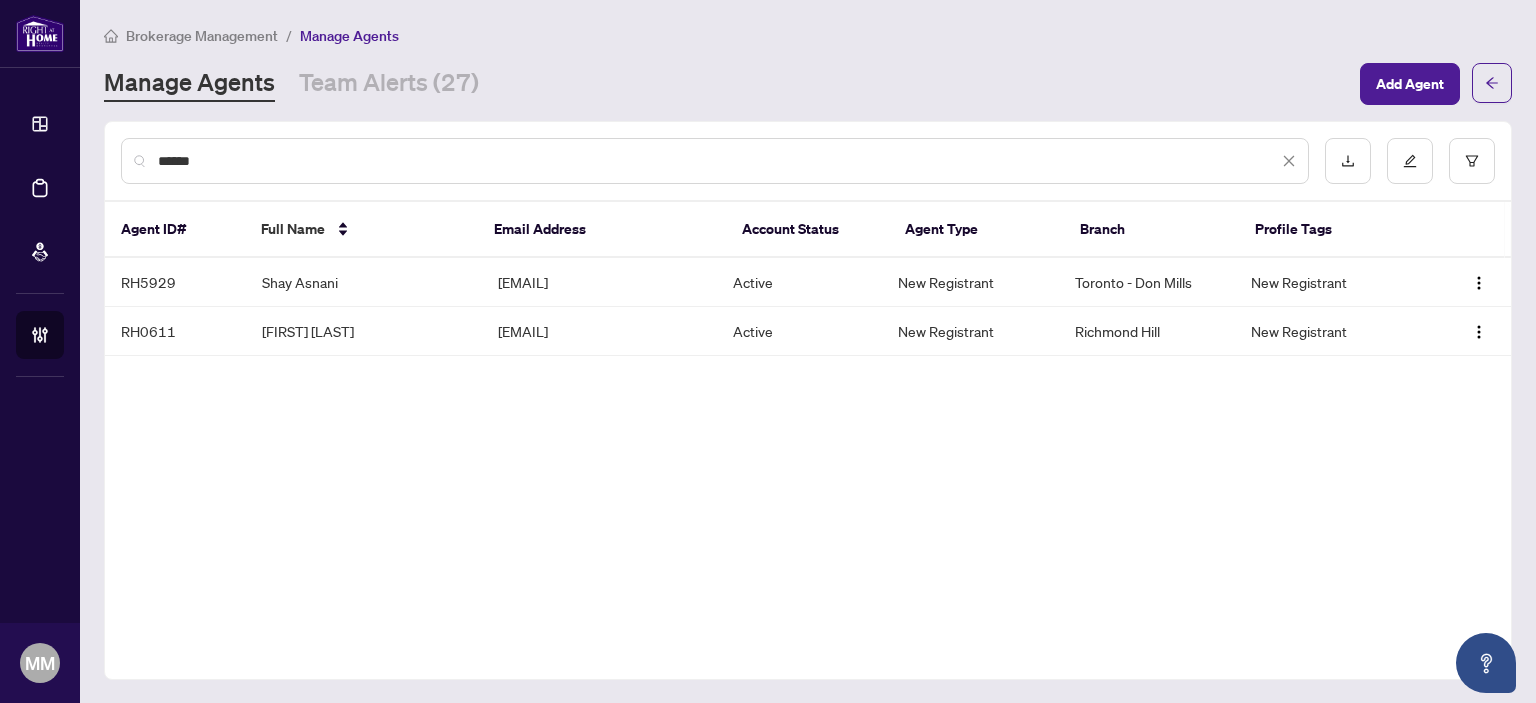 drag, startPoint x: 280, startPoint y: 155, endPoint x: 0, endPoint y: 67, distance: 293.503 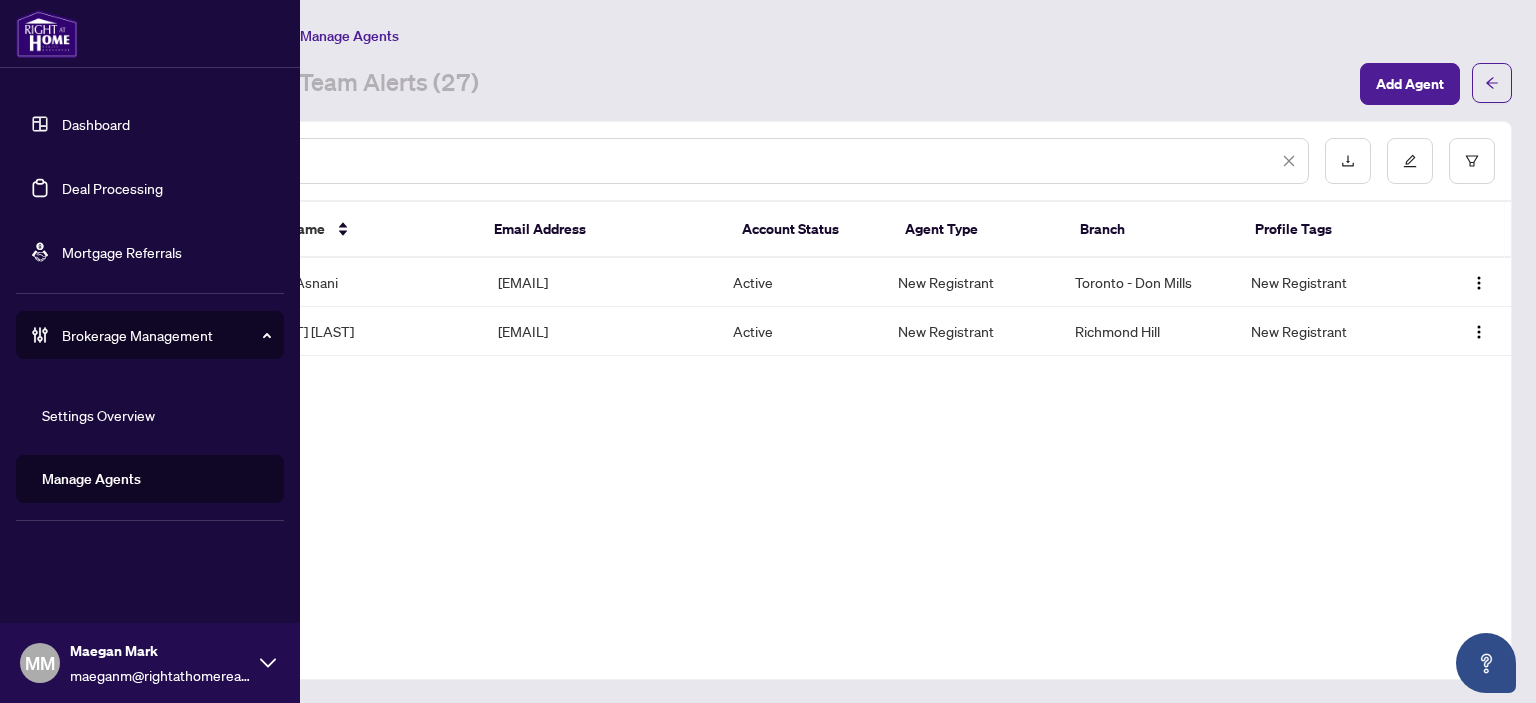 type on "****" 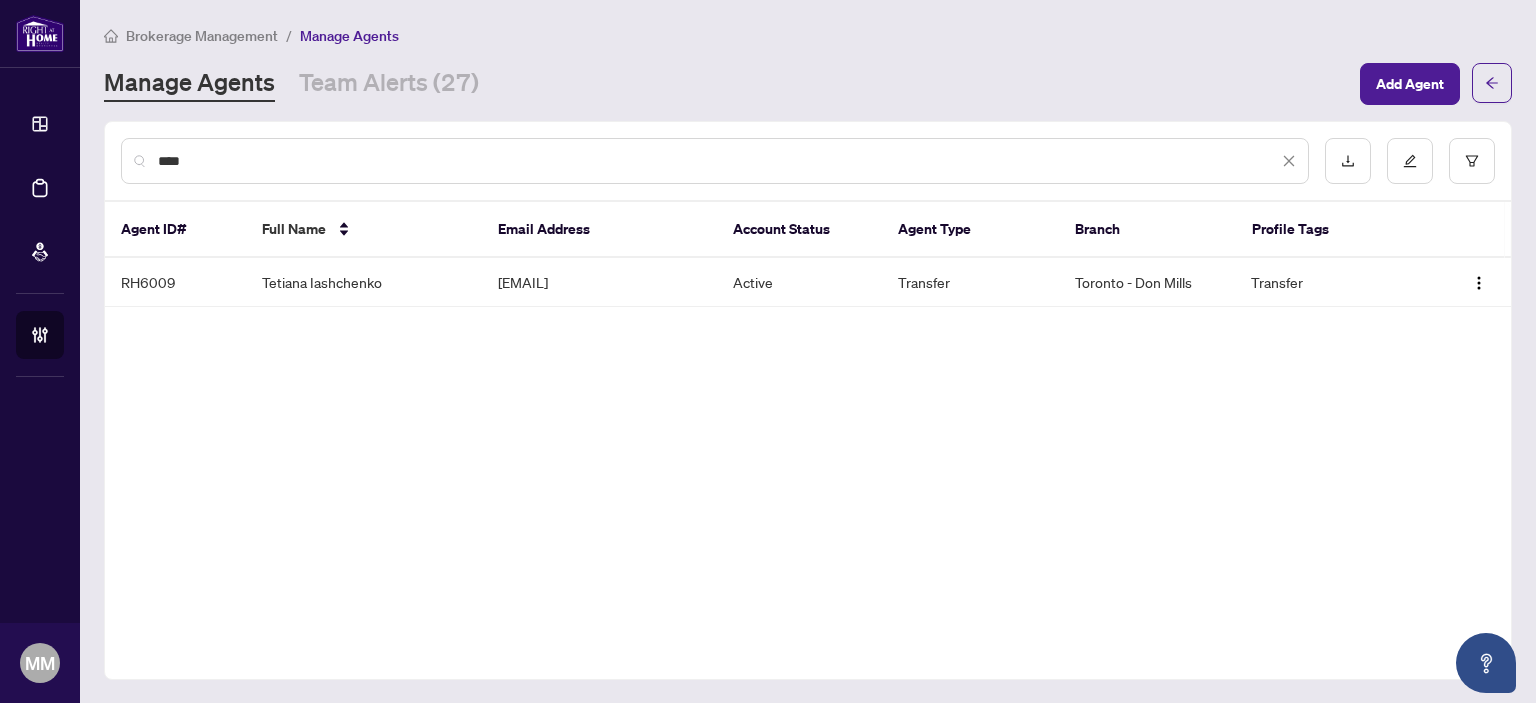 click on "**** Agent ID# Full Name Email Address Account Status Agent Type Branch Profile Tags                 RH6009 Tetiana Iashchenko itetiana999@gmail.com Active Transfer Toronto - Don Mills Transfer" at bounding box center (808, 400) 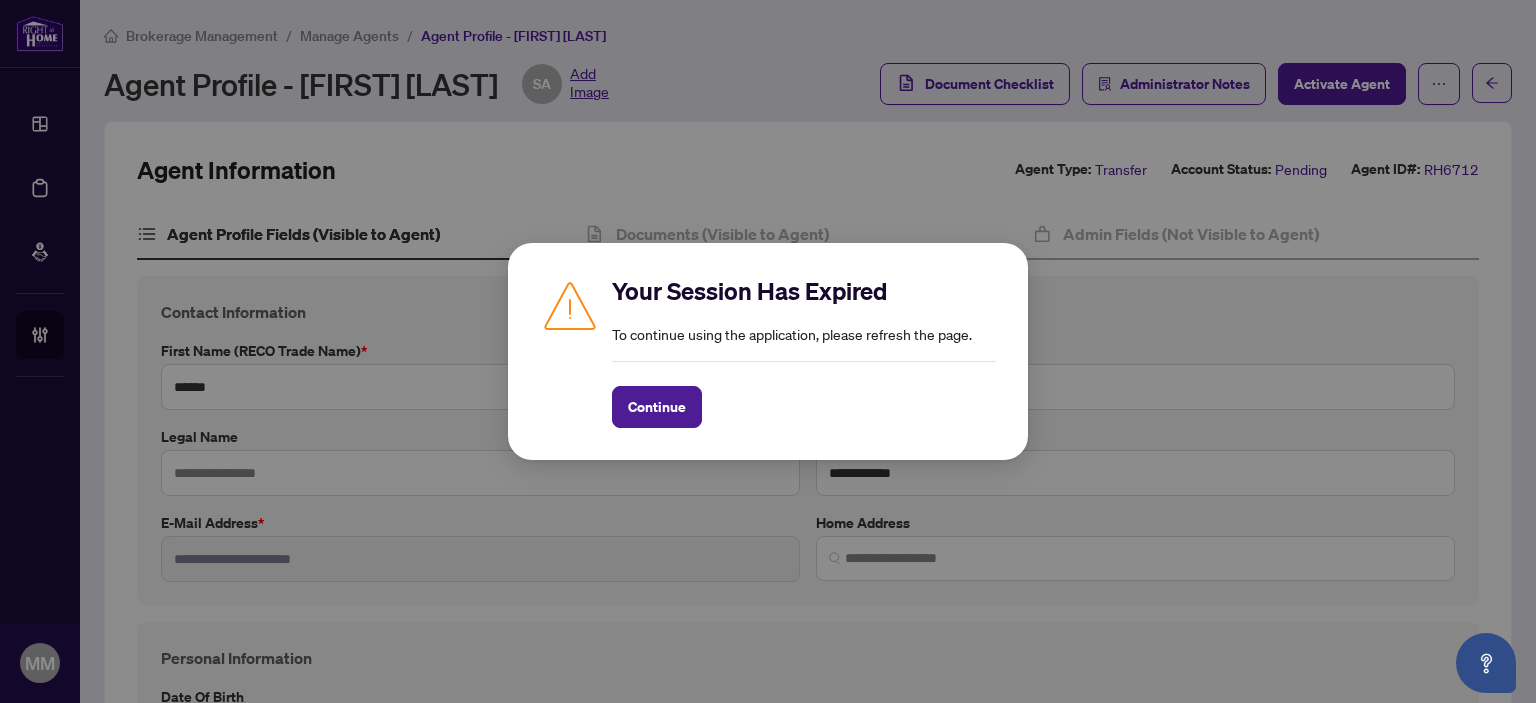 scroll, scrollTop: 0, scrollLeft: 0, axis: both 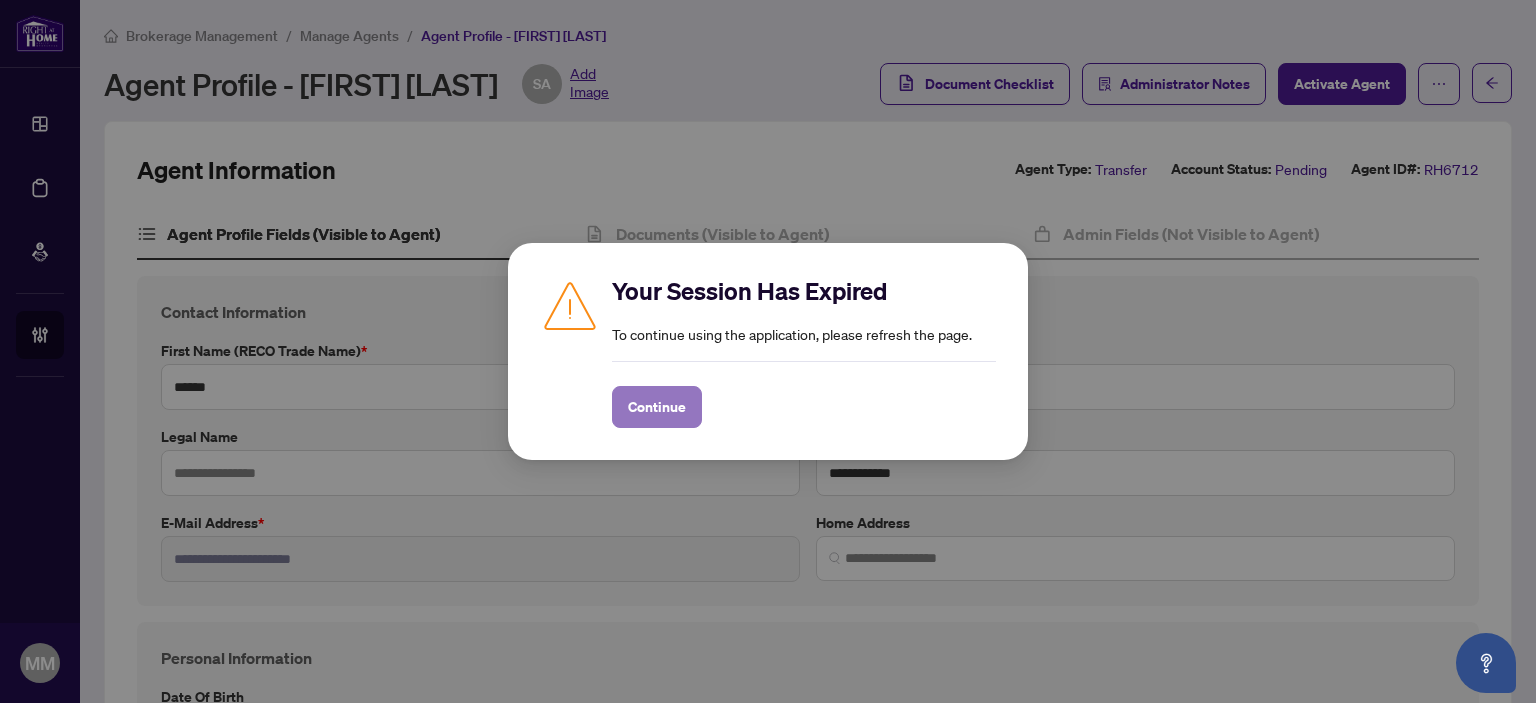 click on "Continue" at bounding box center [657, 407] 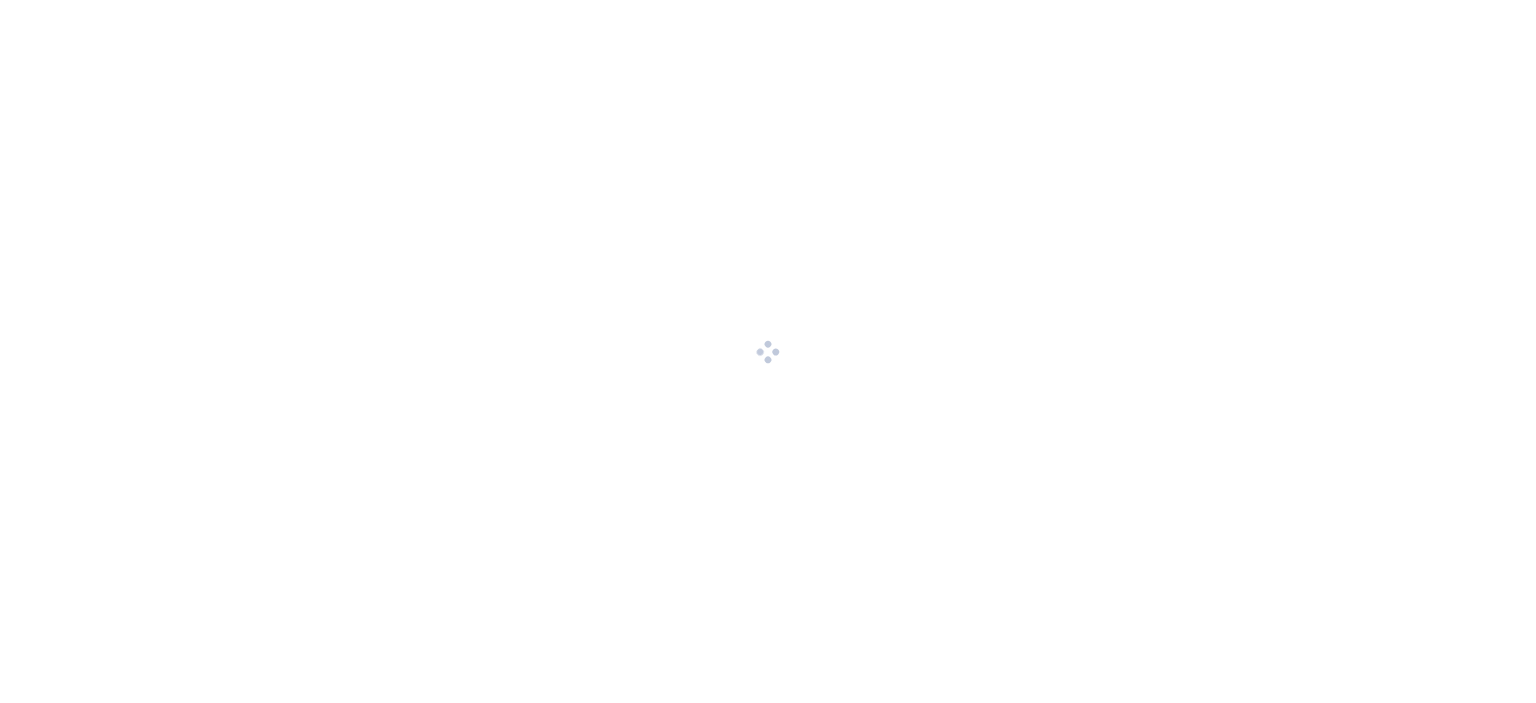 scroll, scrollTop: 0, scrollLeft: 0, axis: both 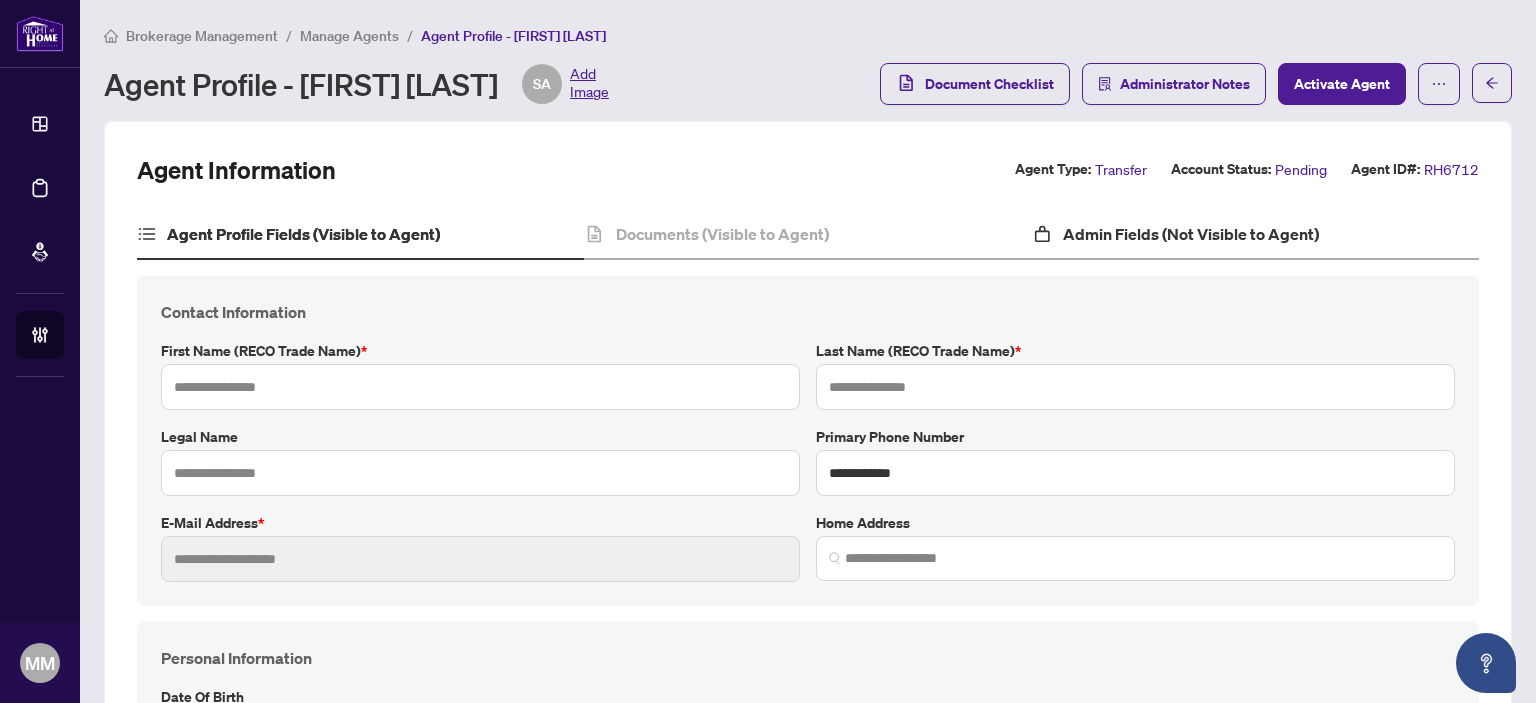 type on "******" 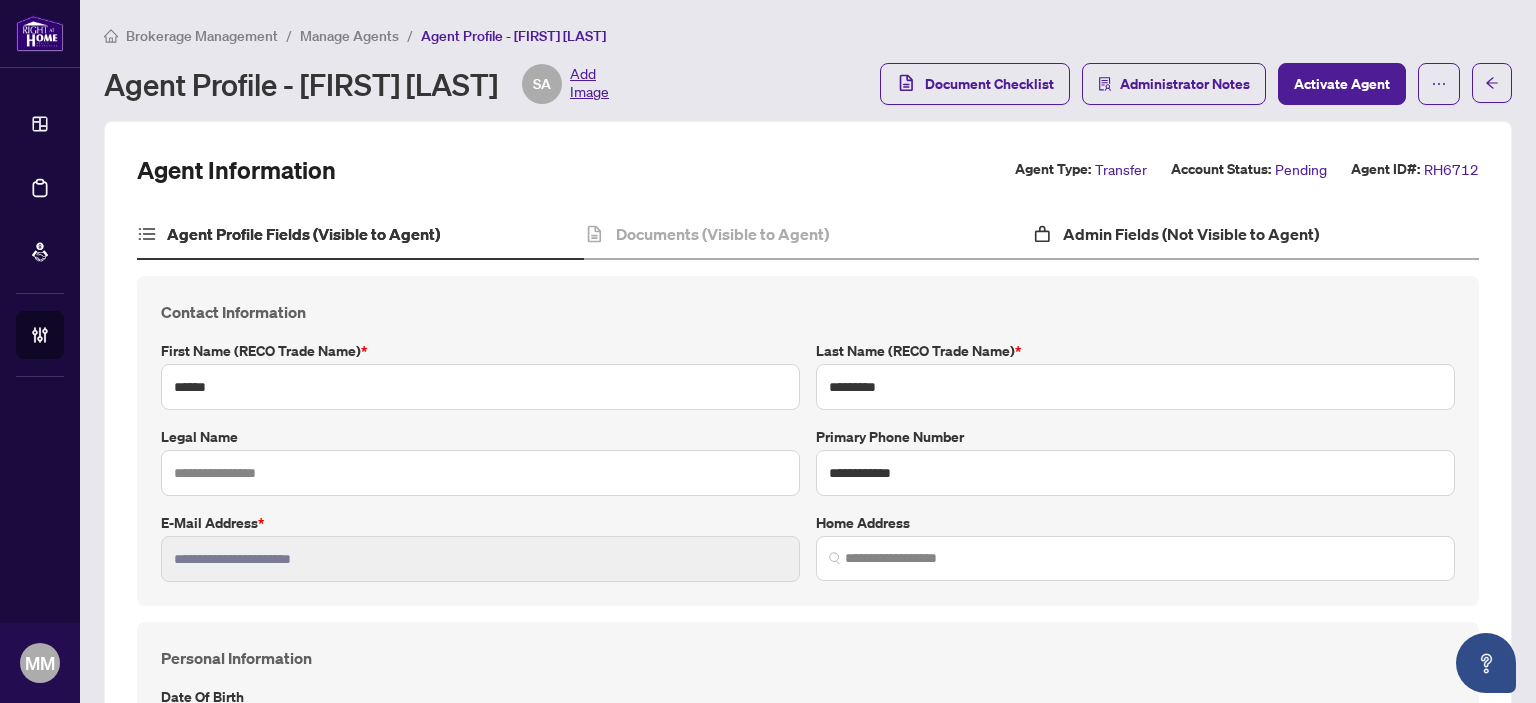 type on "**********" 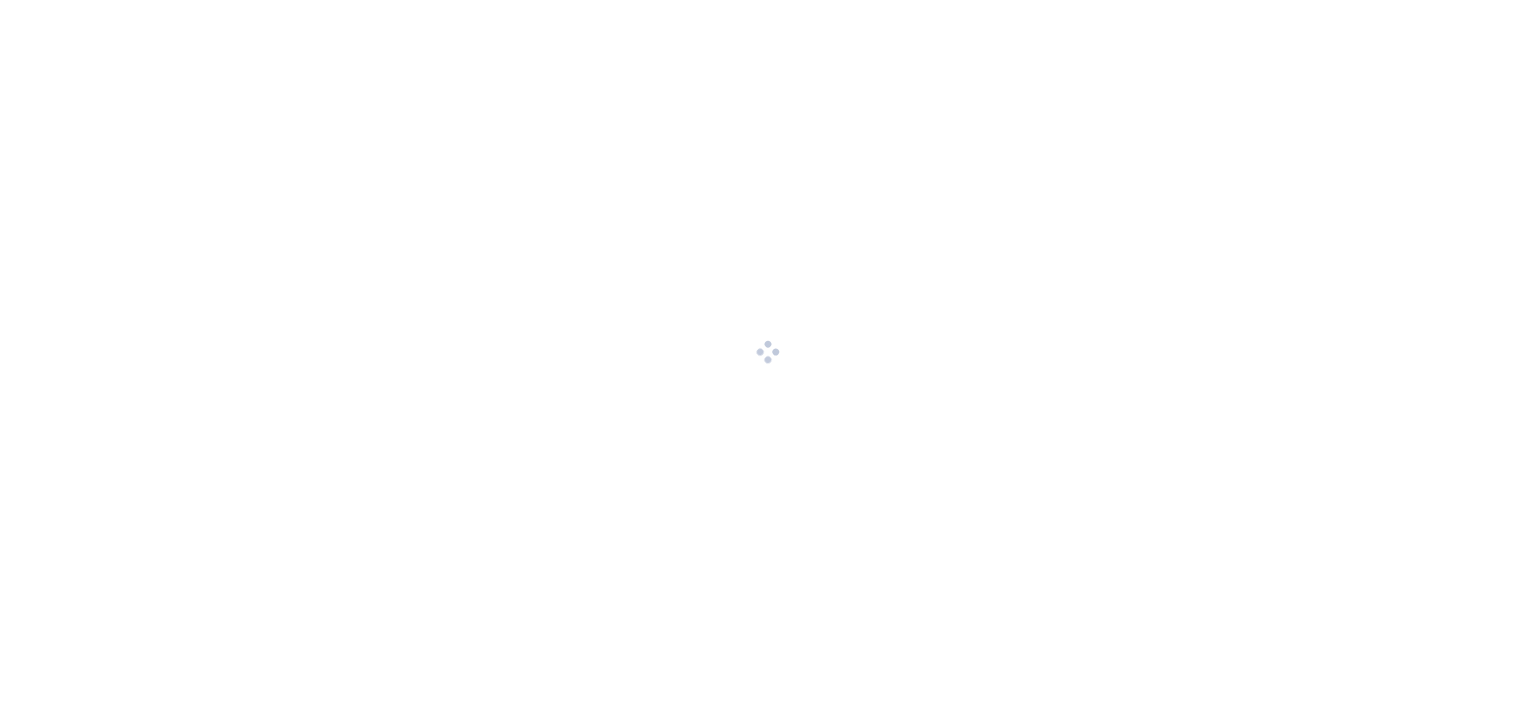 scroll, scrollTop: 0, scrollLeft: 0, axis: both 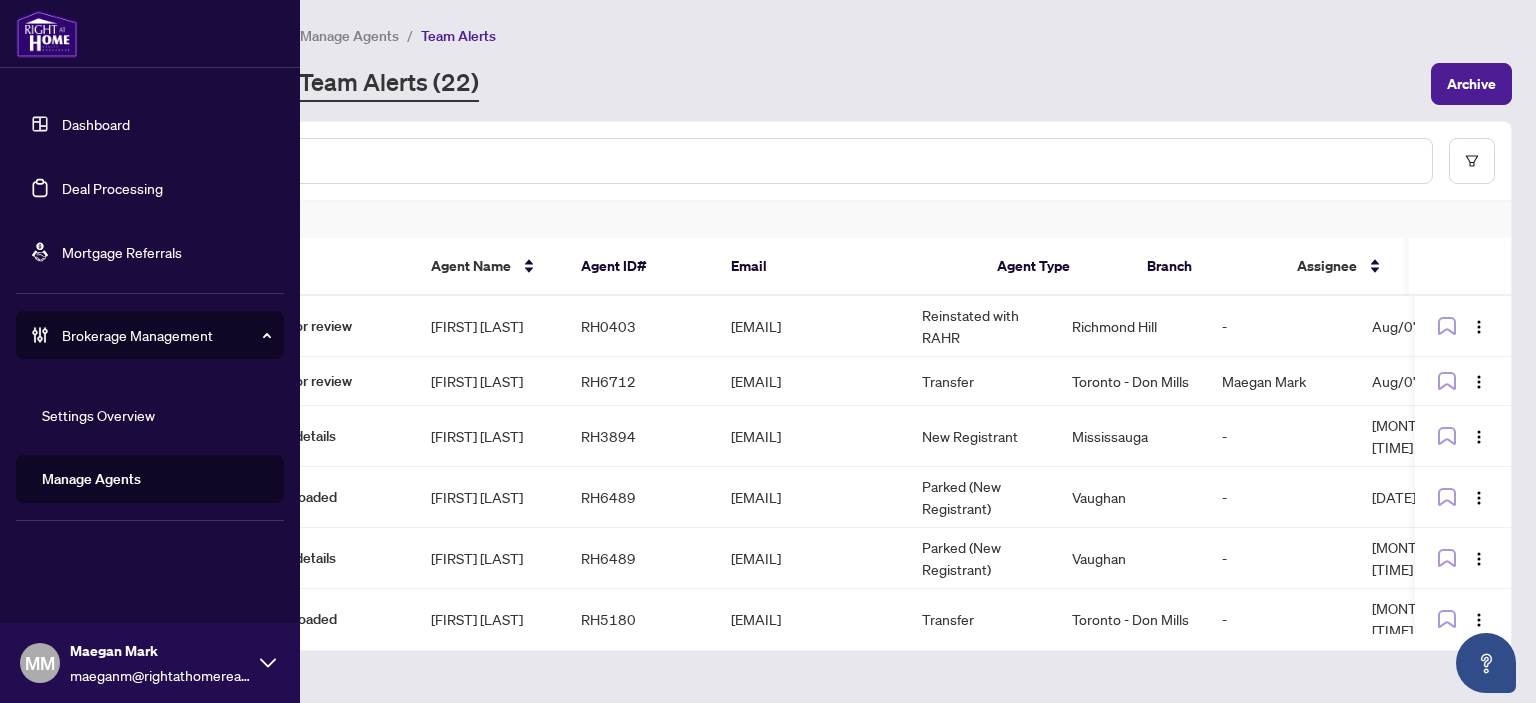 click on "Deal Processing" at bounding box center [112, 188] 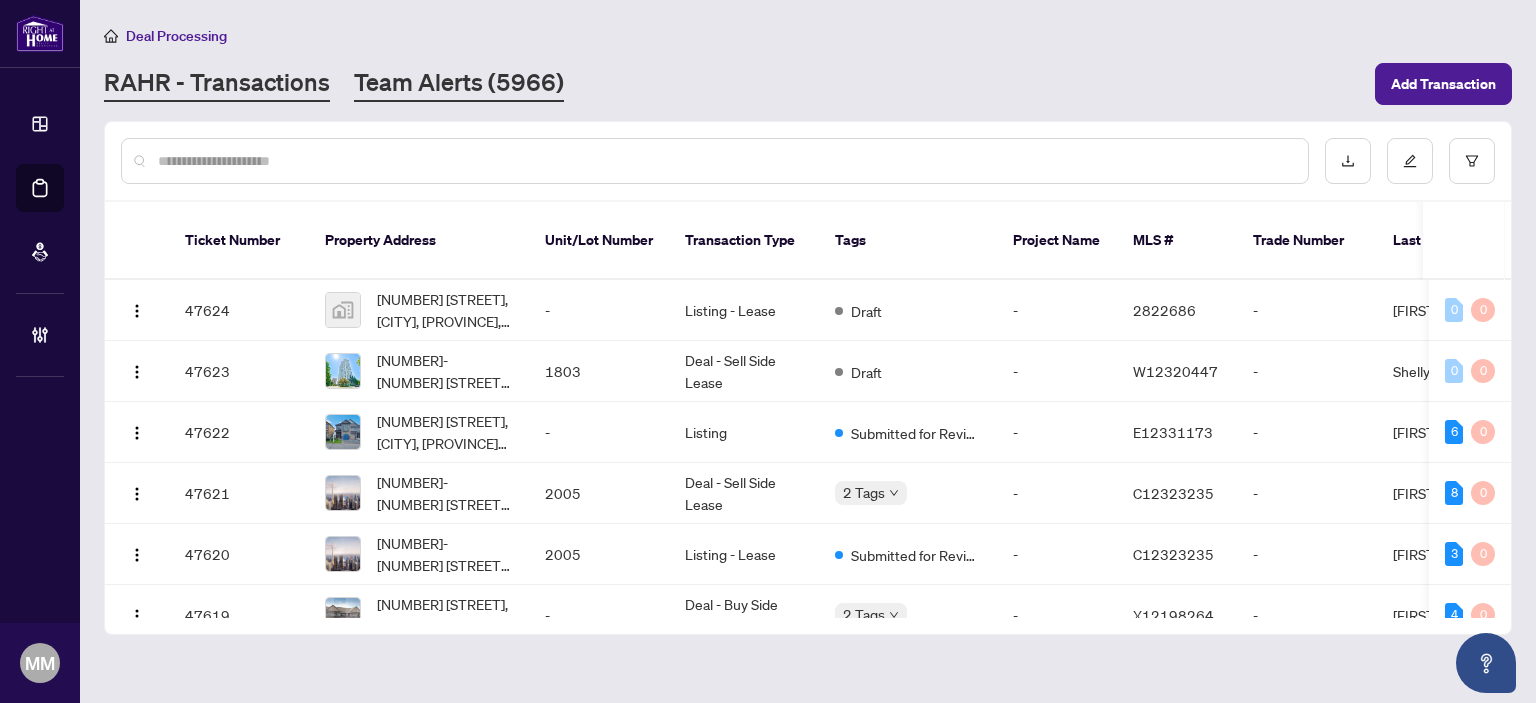 click on "Team Alerts   (5966)" at bounding box center (459, 84) 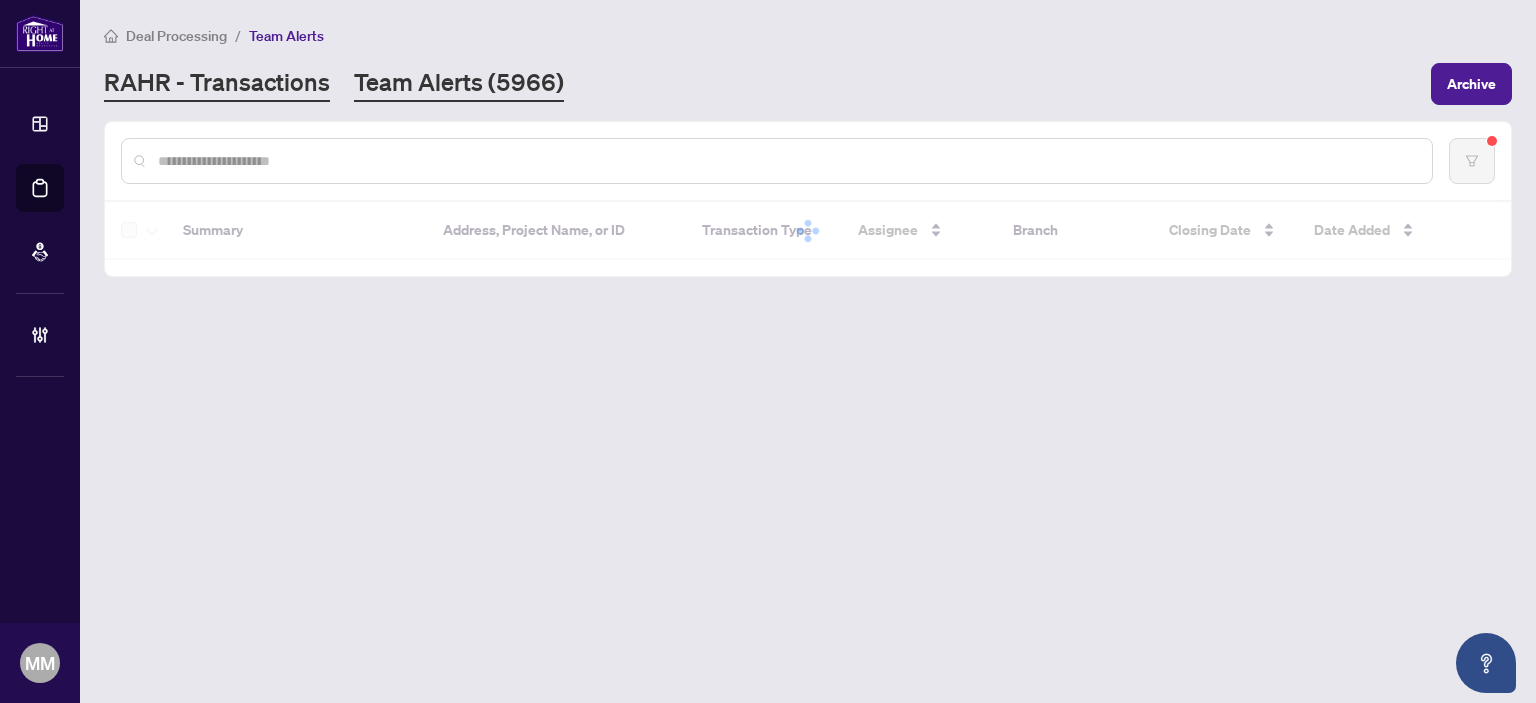 click on "RAHR - Transactions" at bounding box center (217, 84) 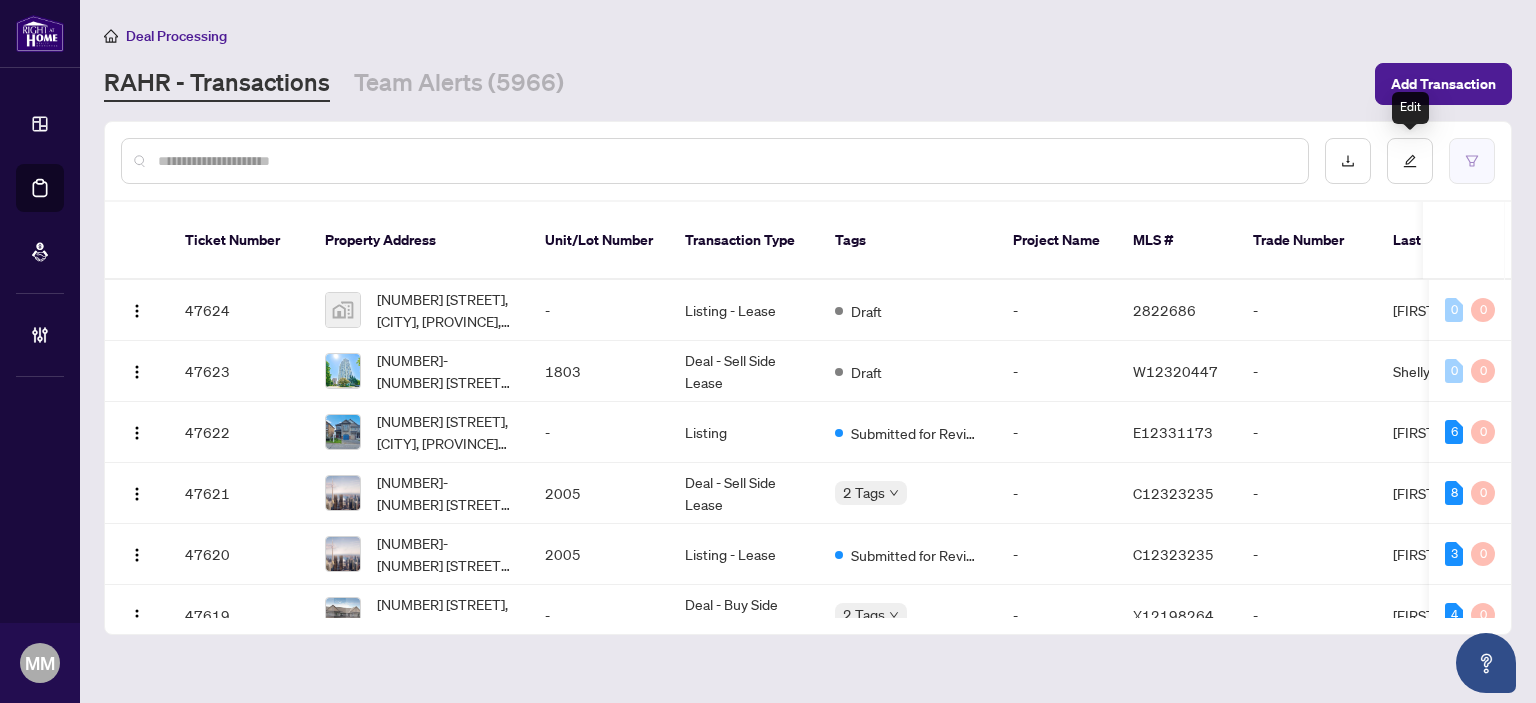 click 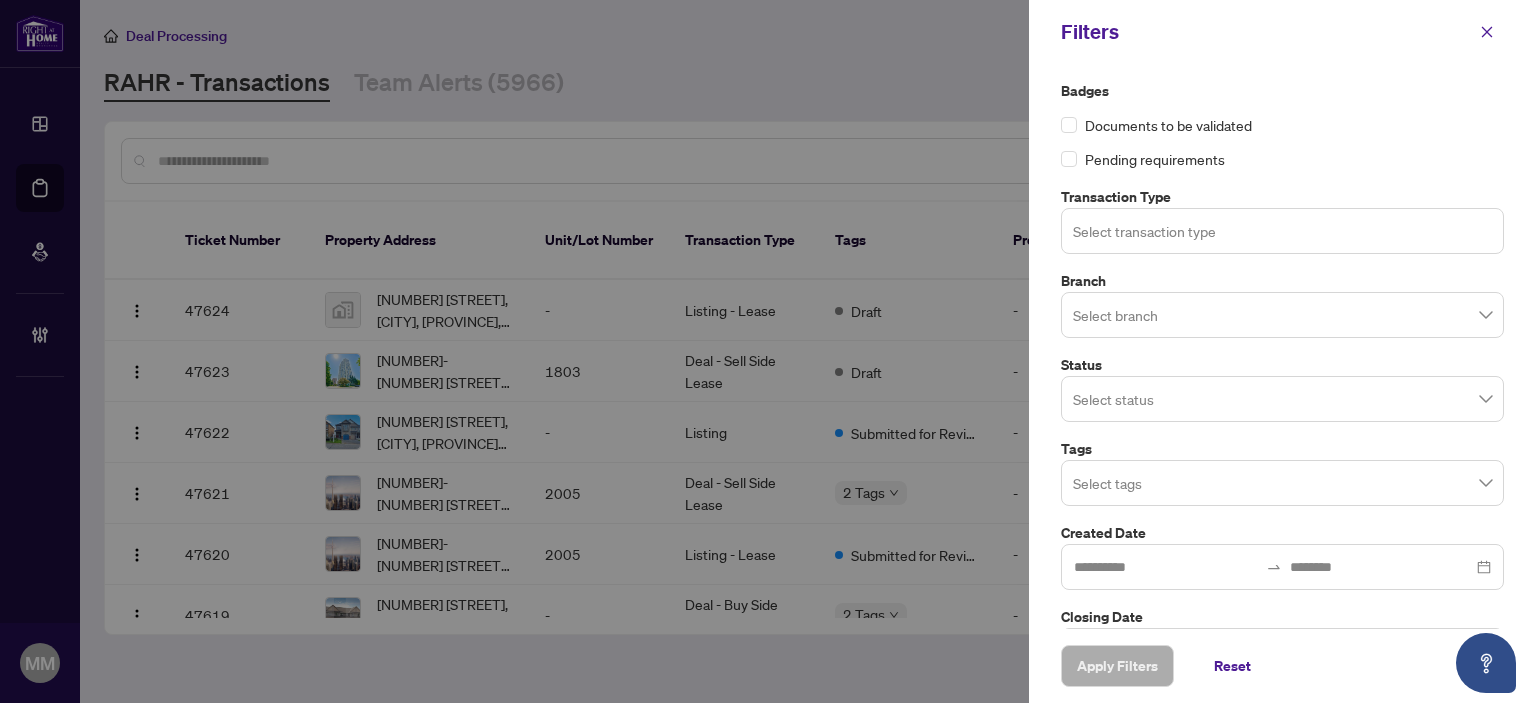 click at bounding box center [1282, 230] 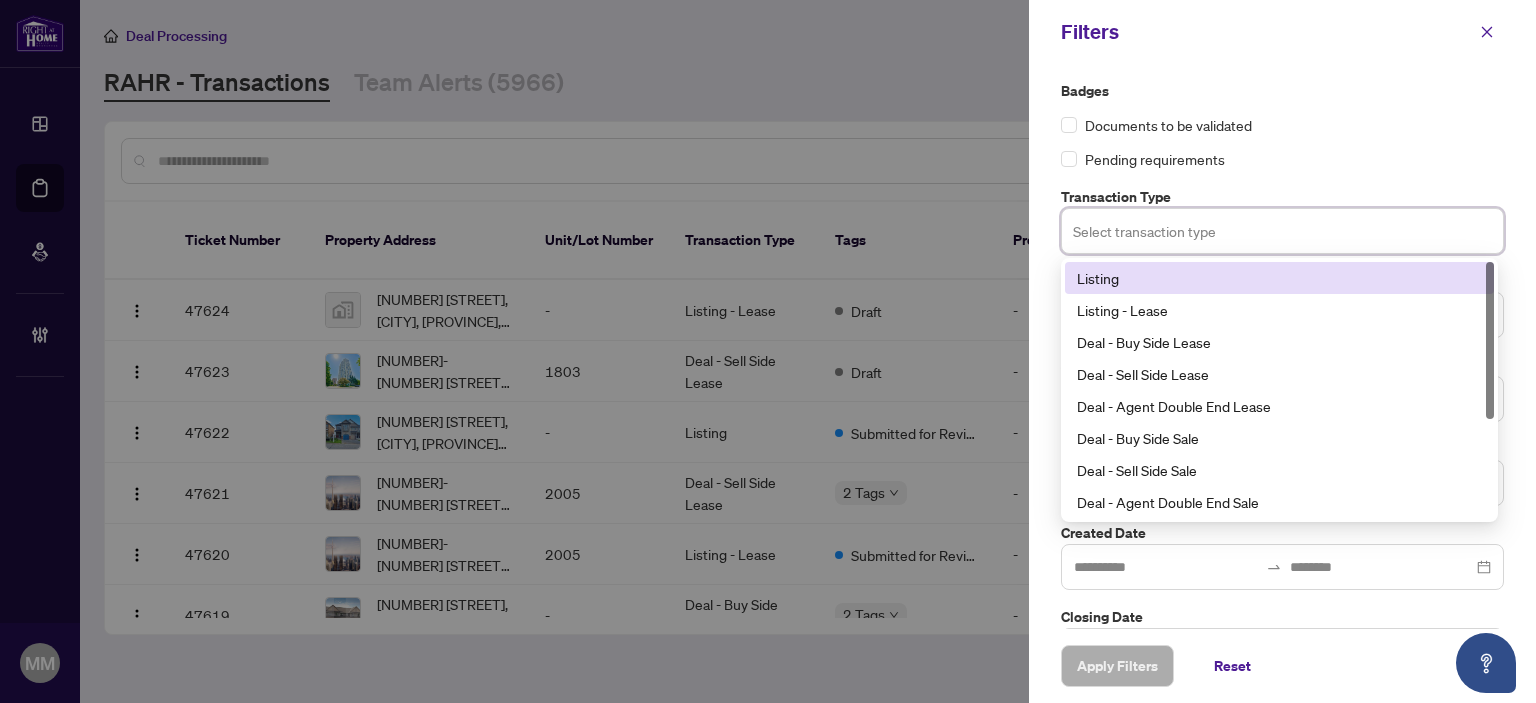 click on "Listing" at bounding box center [1279, 278] 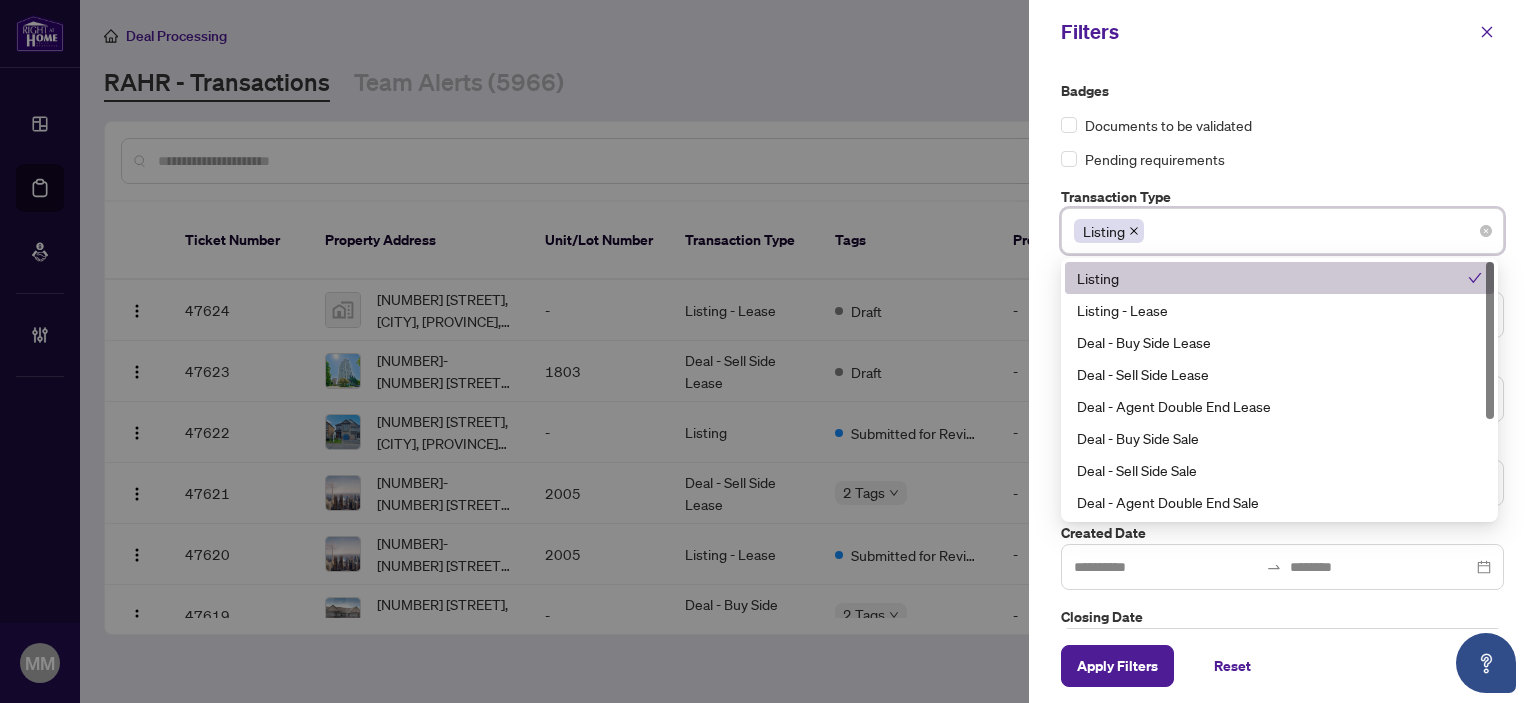 click on "Listing" at bounding box center [1282, 231] 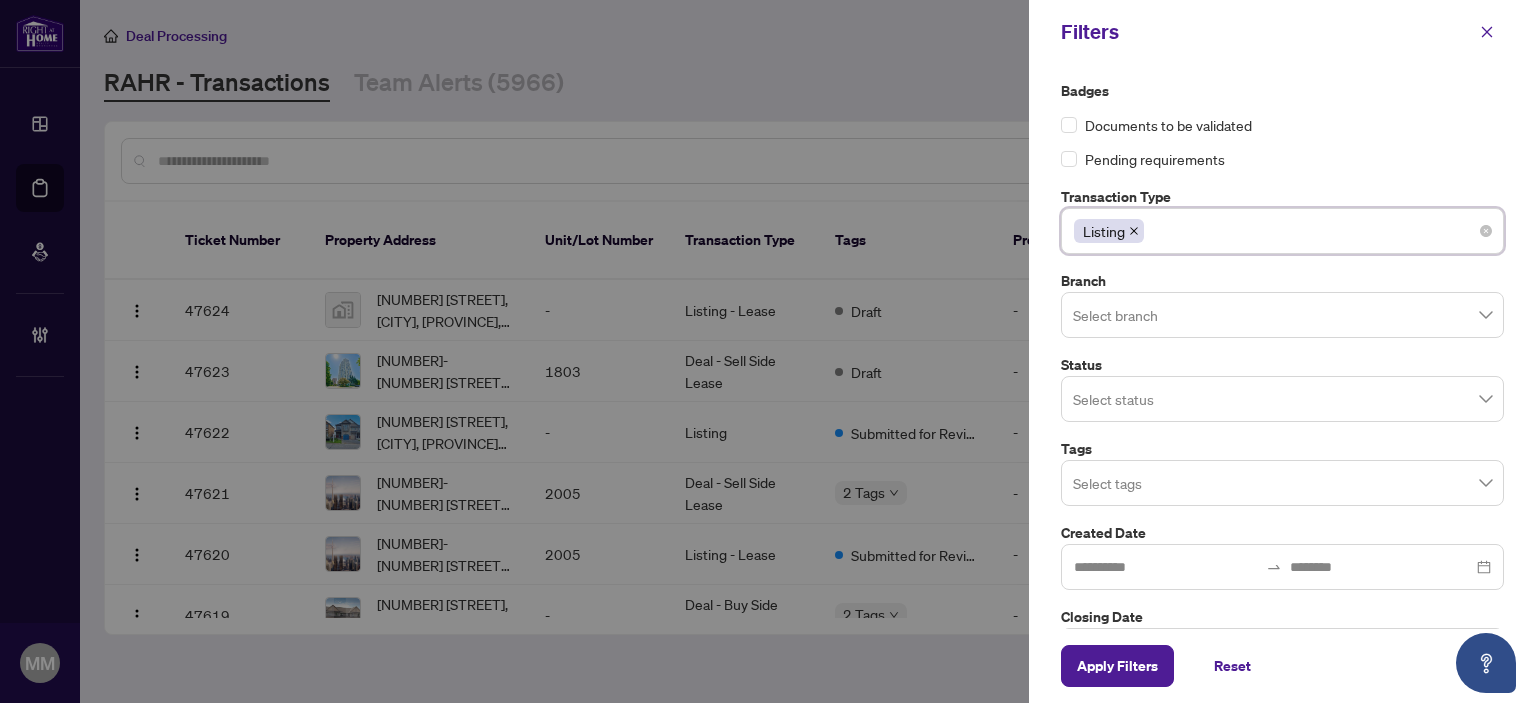 click on "Listing" at bounding box center [1282, 231] 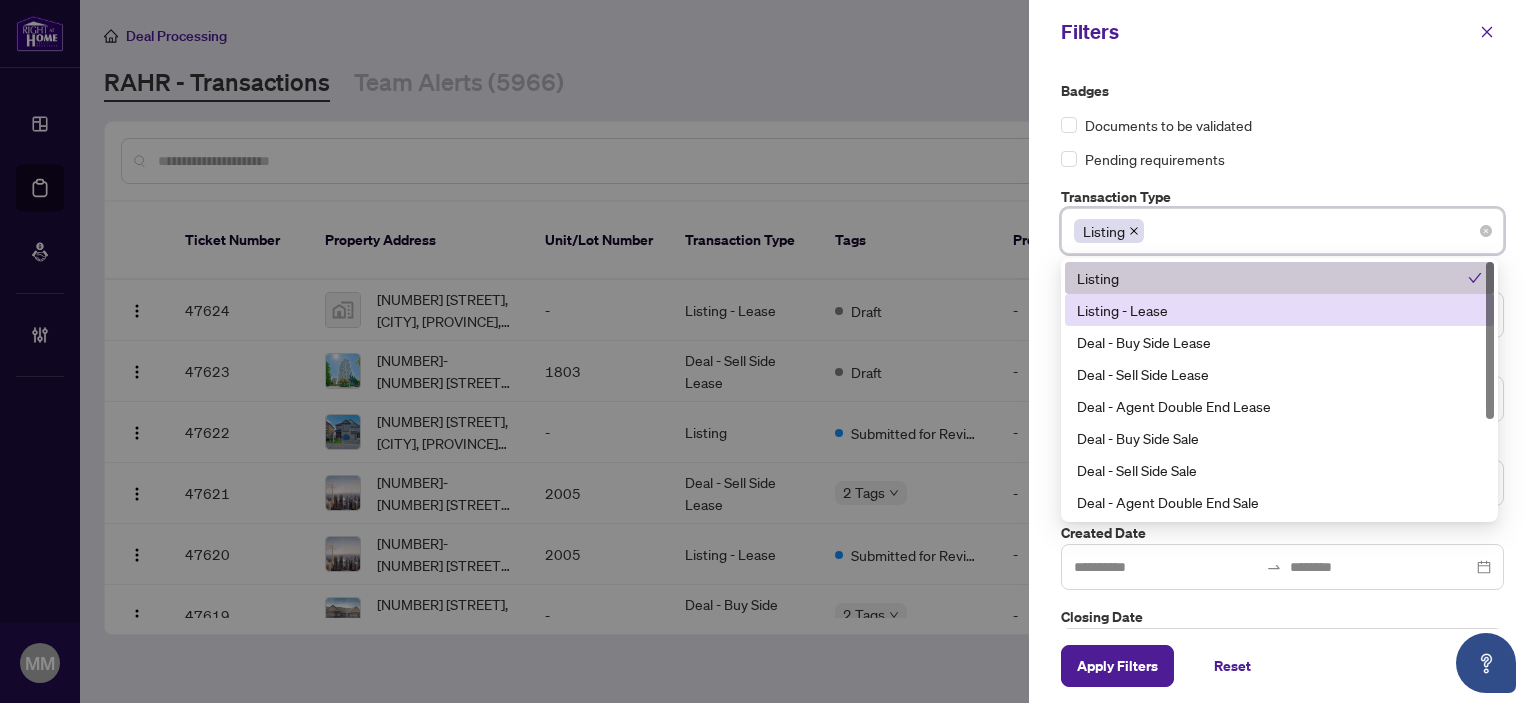 click on "Listing - Lease" at bounding box center (1279, 310) 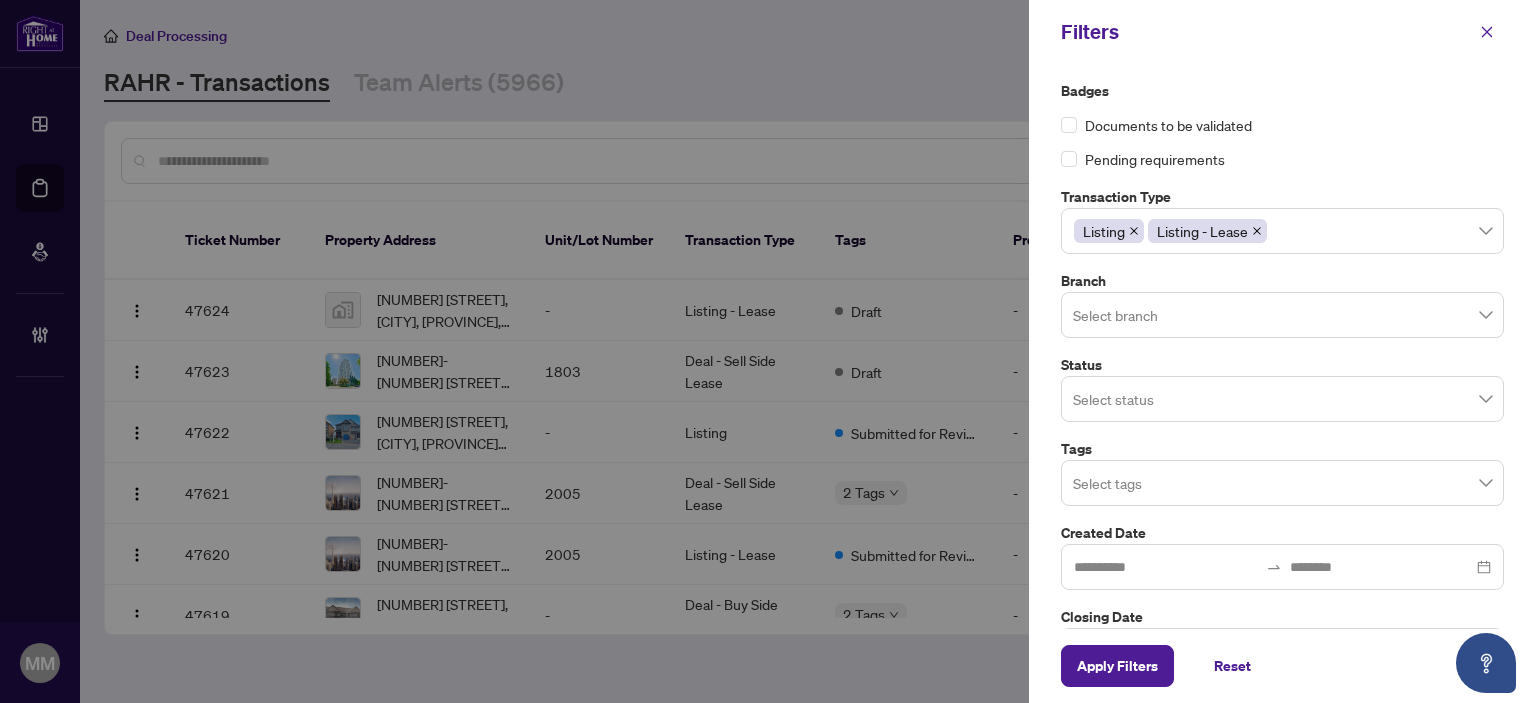 click on "Documents to be validated" at bounding box center [1282, 125] 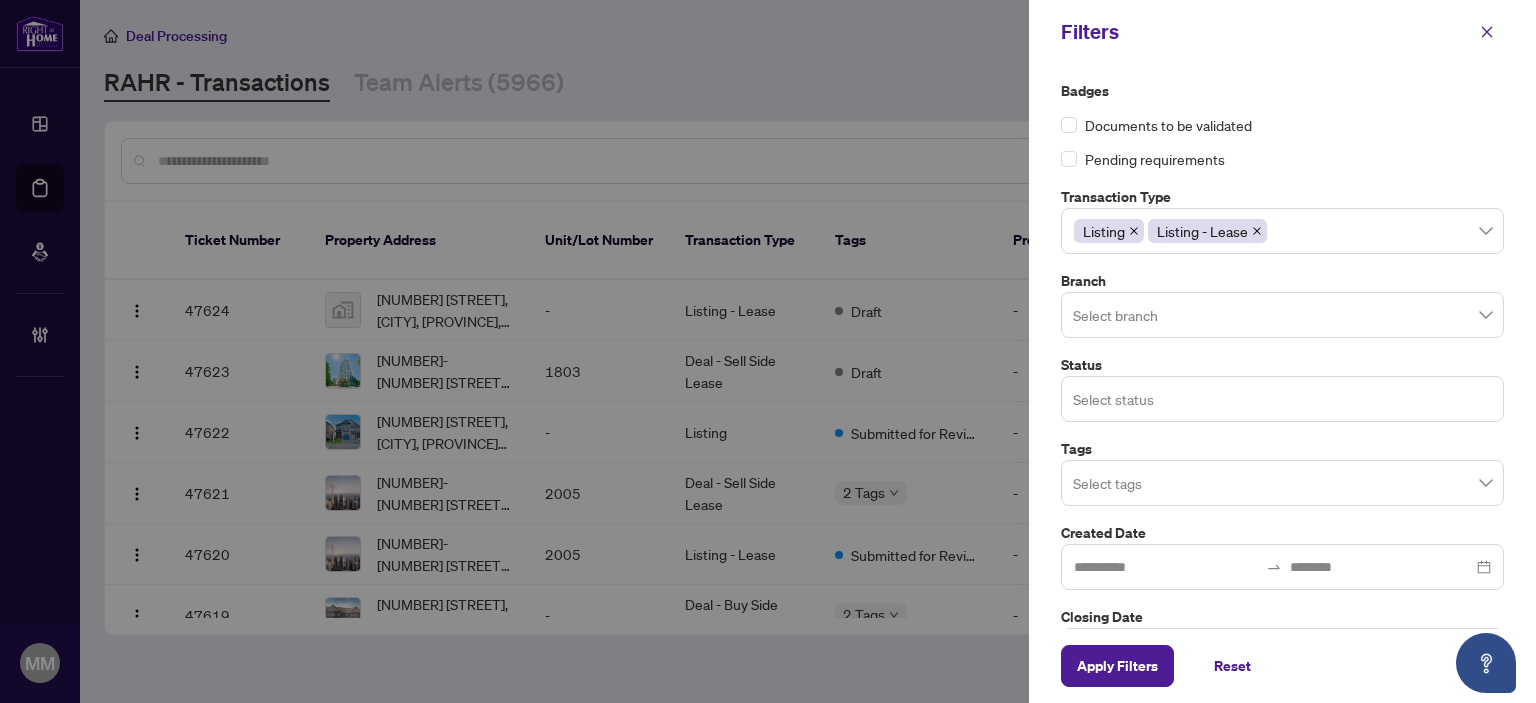 click on "Select status" at bounding box center (1282, 399) 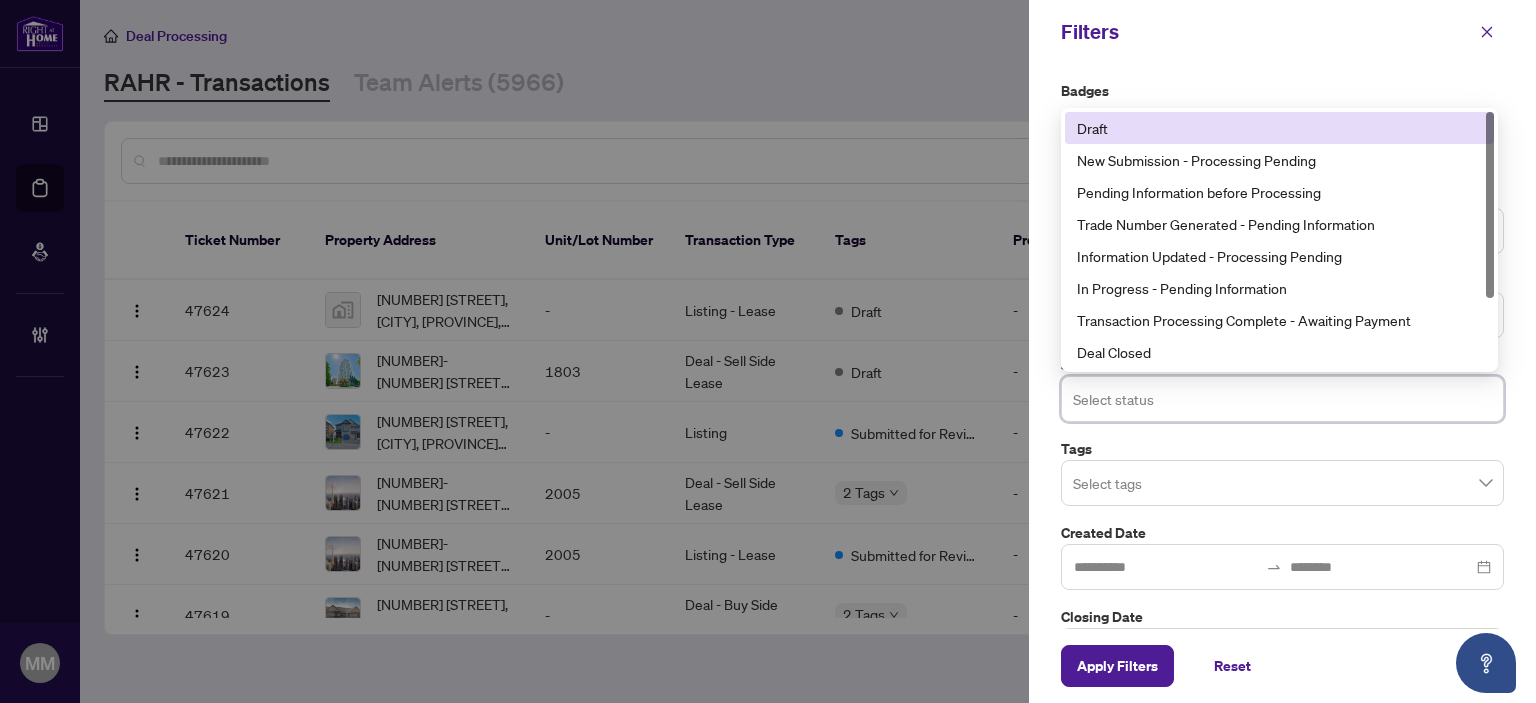 click on "Select status" at bounding box center [1282, 399] 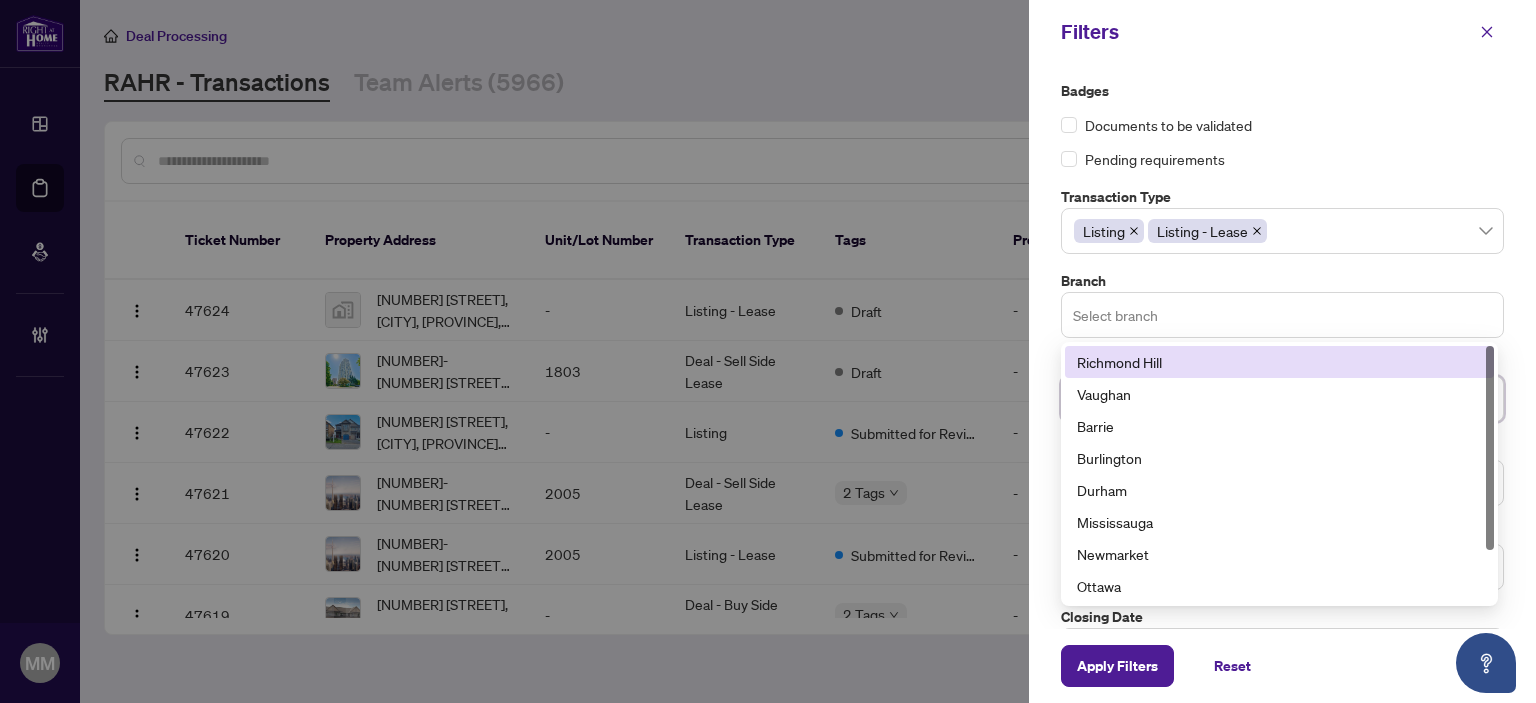 click on "Select branch" at bounding box center (1282, 315) 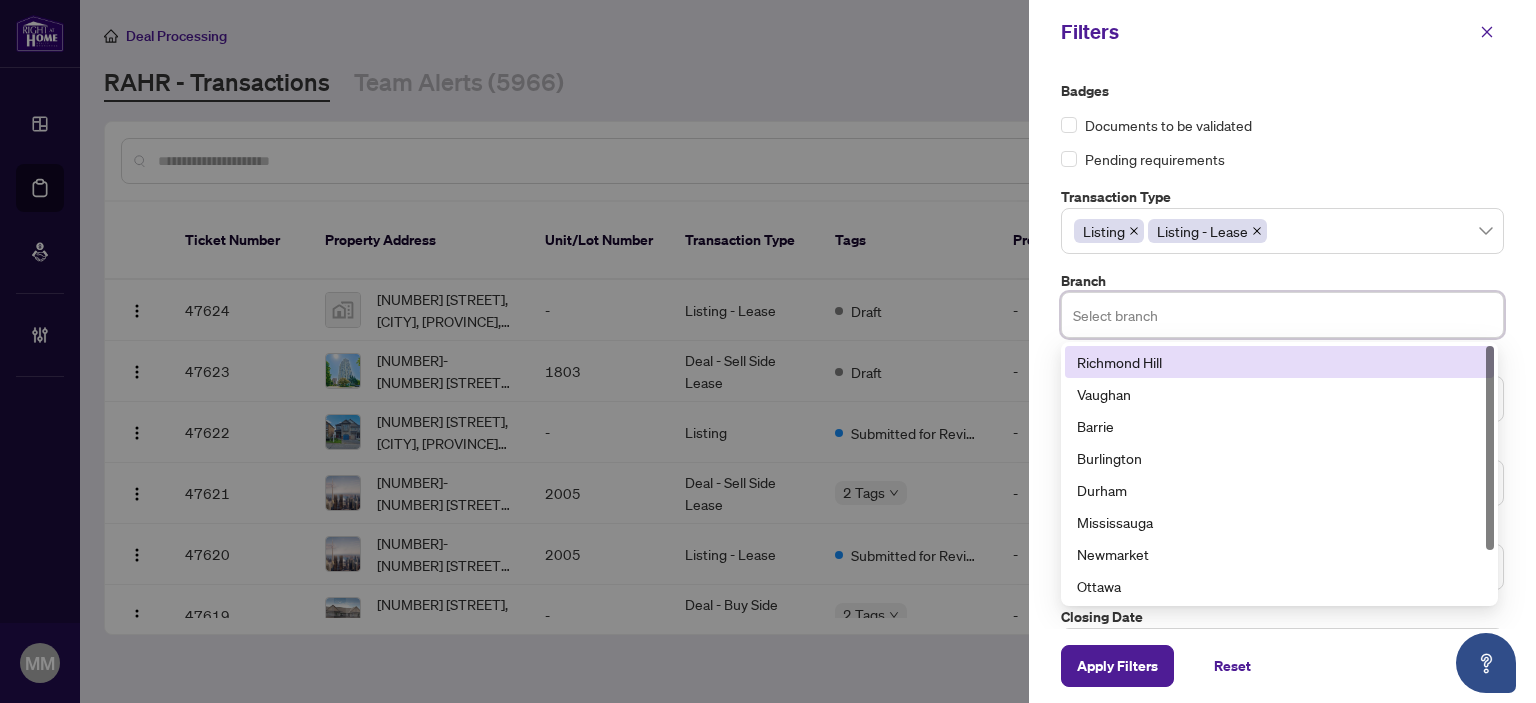 scroll, scrollTop: 64, scrollLeft: 0, axis: vertical 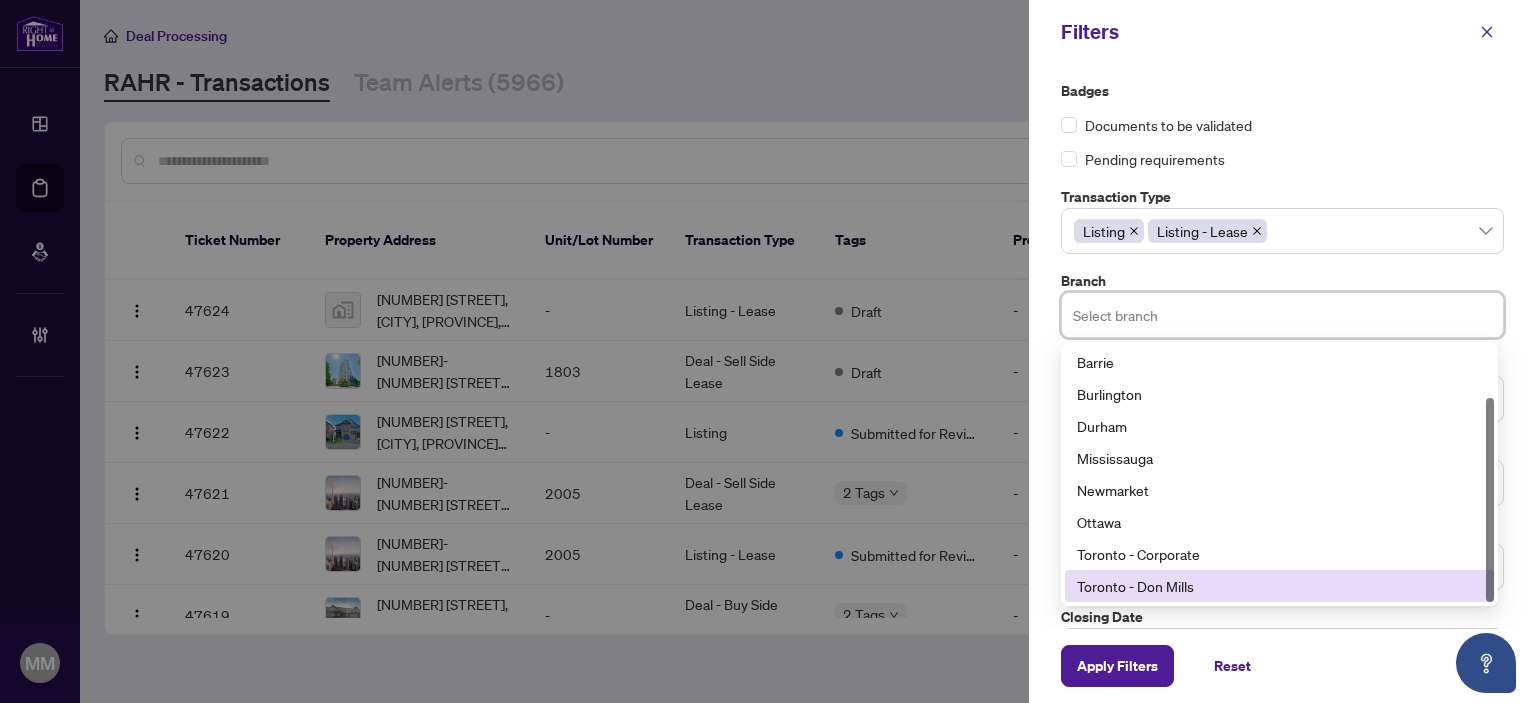 click on "Toronto - Don Mills" at bounding box center [1279, 586] 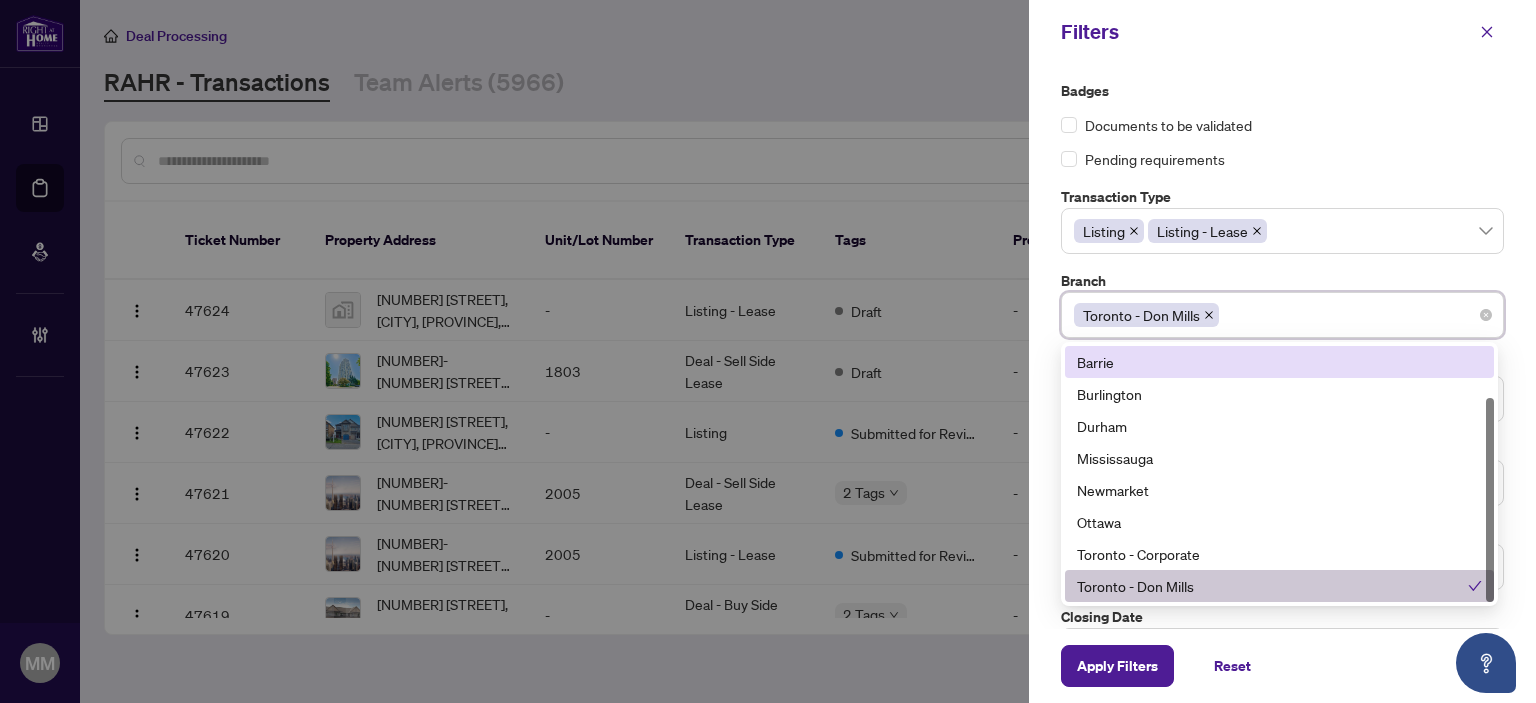 click on "Toronto - Don Mills" at bounding box center (1282, 315) 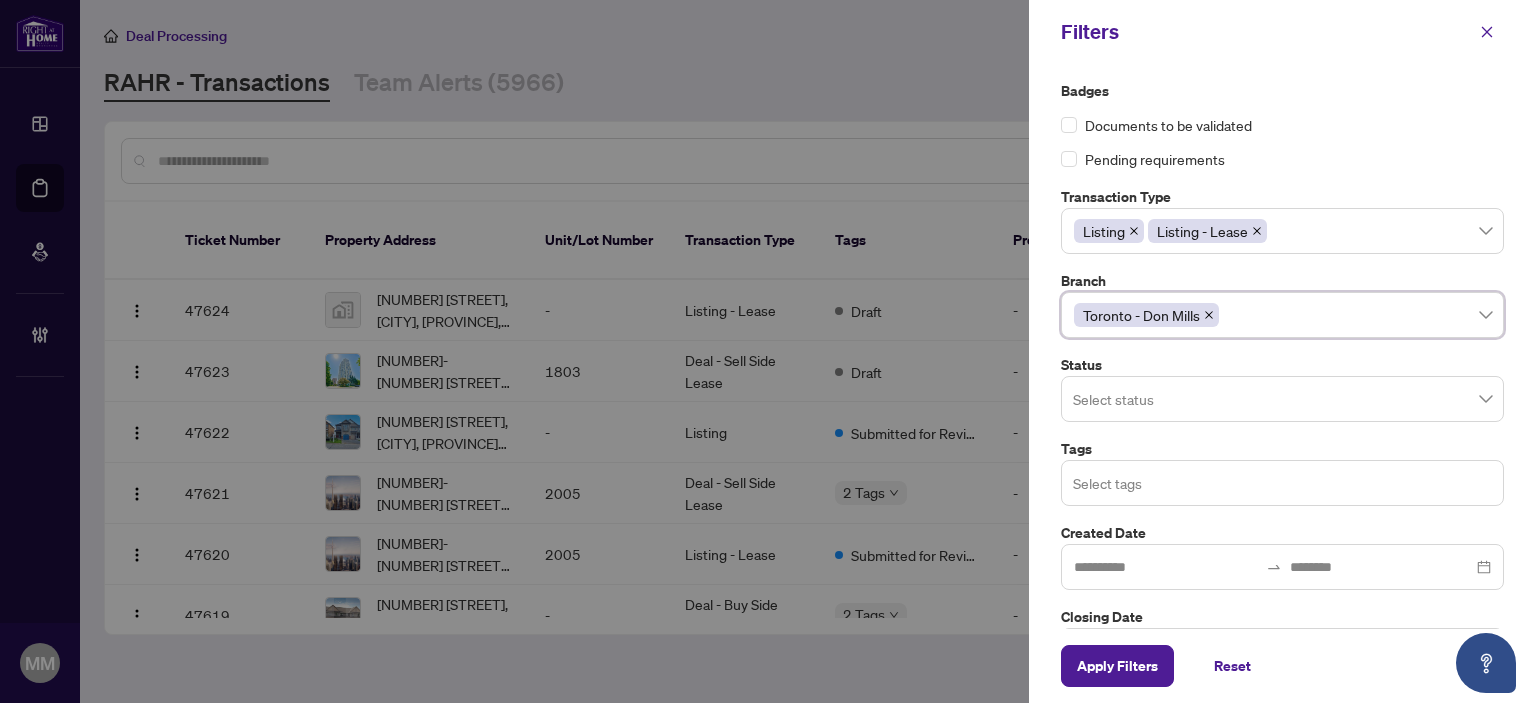click at bounding box center [1282, 482] 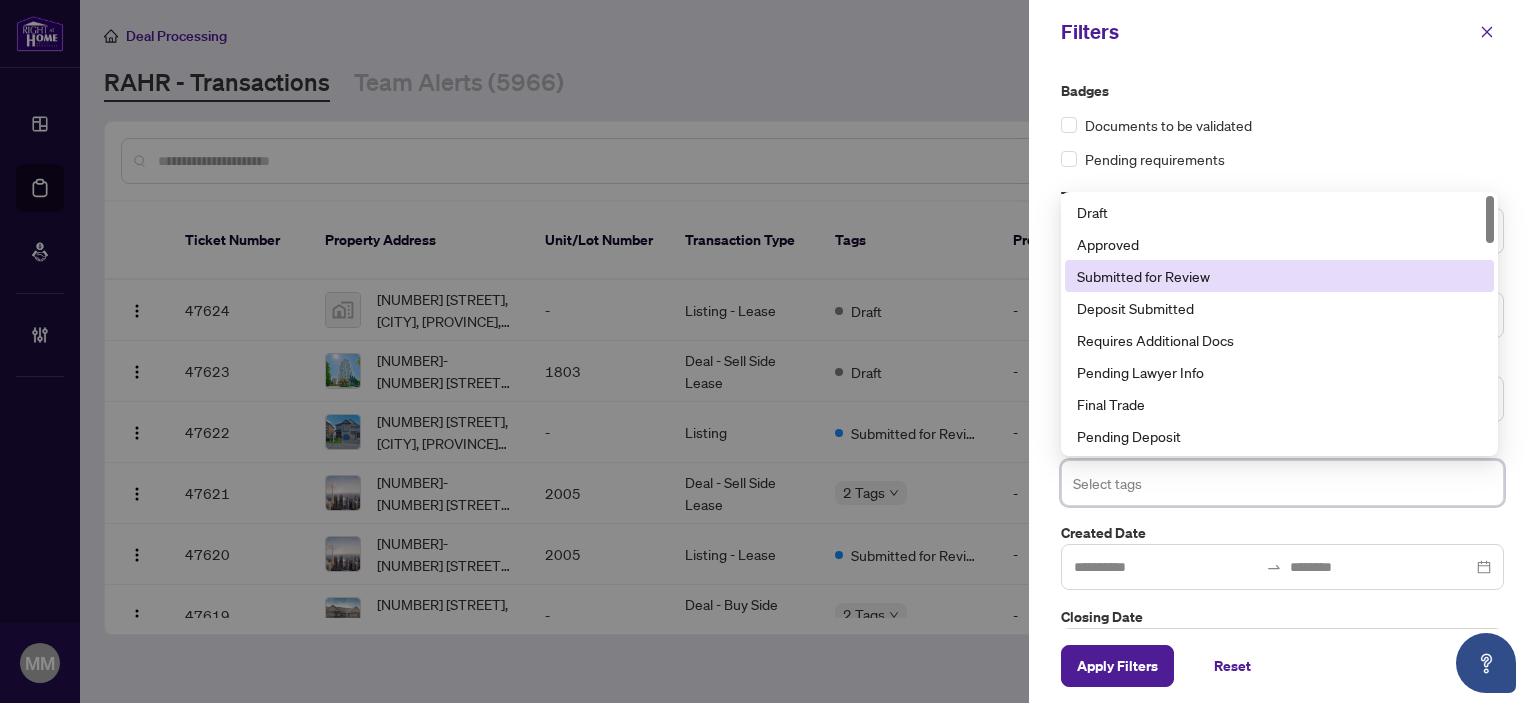 click on "Submitted for Review" at bounding box center [1279, 276] 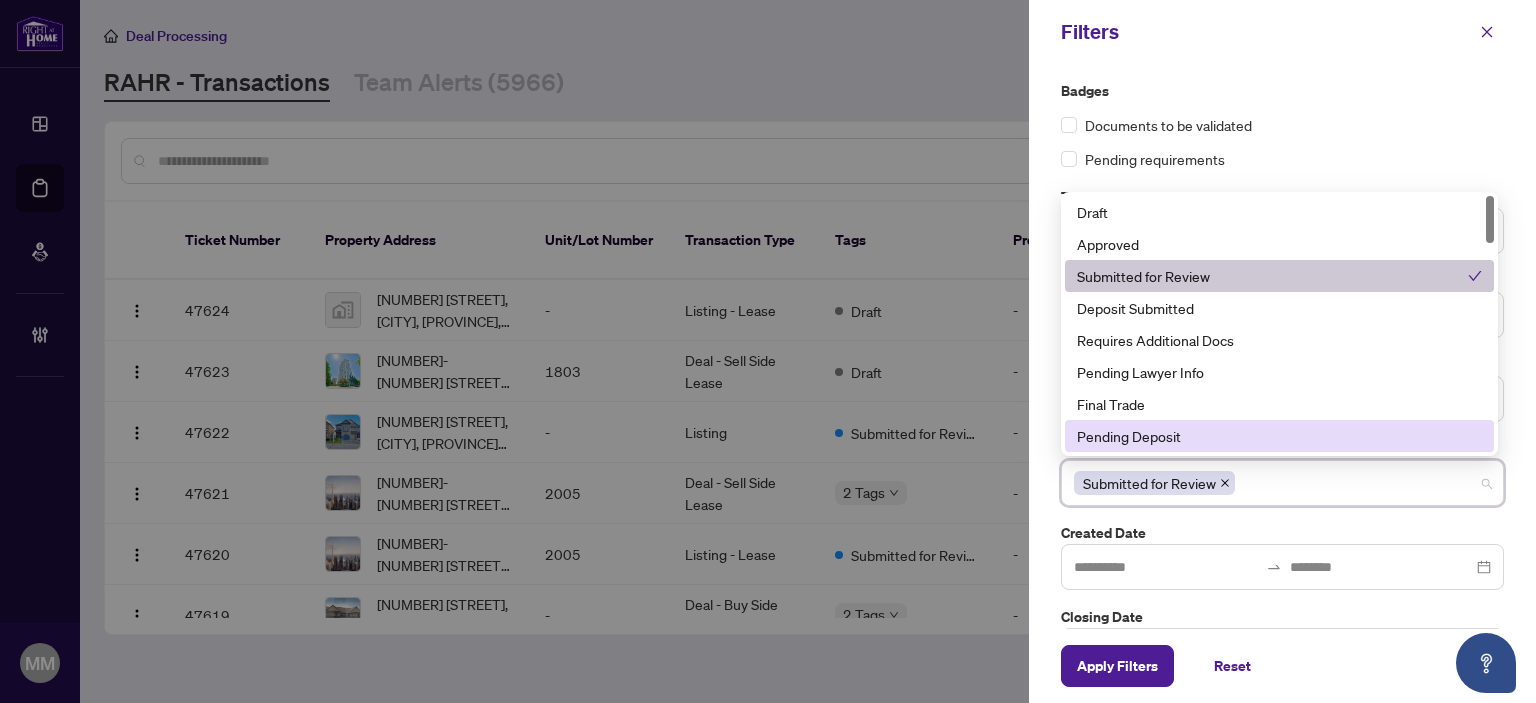 click on "Badges Documents to be validated Pending requirements Transaction Type Listing Listing - Lease   13 14 15 Listing Listing - Lease Deal - Buy Side Lease Deal - Sell Side Lease Deal - Agent Double End Lease Deal - Buy Side Sale Deal - Sell Side Sale Deal - Agent Double End Sale Deal - Sell Side Assignment Deal - Buy Side Assignment Branch [CITY] - Don Mills   2 3 4 Vaughan Barrie Burlington Durham Mississauga Newmarket Ottawa [CITY] - Corporate [CITY] - Don Mills Status   Select status 1 2 Draft New Submission - Processing Pending Pending Information before Processing Trade Number Generated - Pending Information Information Updated - Processing Pending In Progress - Pending Information Transaction Processing Complete - Awaiting Payment Deal Closed Final Trade Deal Fell Through - Pending Information Tags Submitted for Review   7 8 9 Draft Approved Submitted for Review Deposit Submitted Requires Additional Docs Pending Lawyer Info Final Trade Pending Deposit Cancellation Requested With Payroll Created Date" at bounding box center (1282, 346) 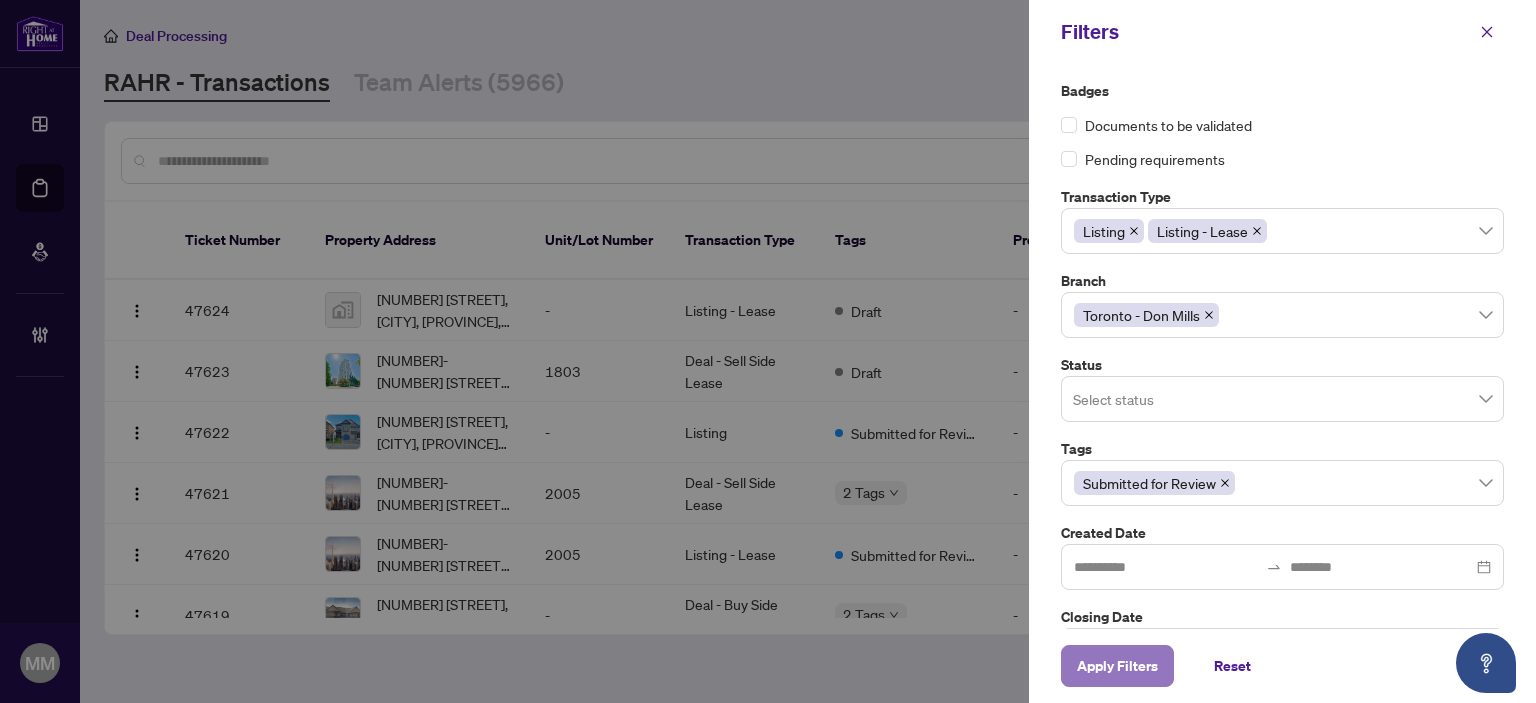 click on "Apply Filters" at bounding box center (1117, 666) 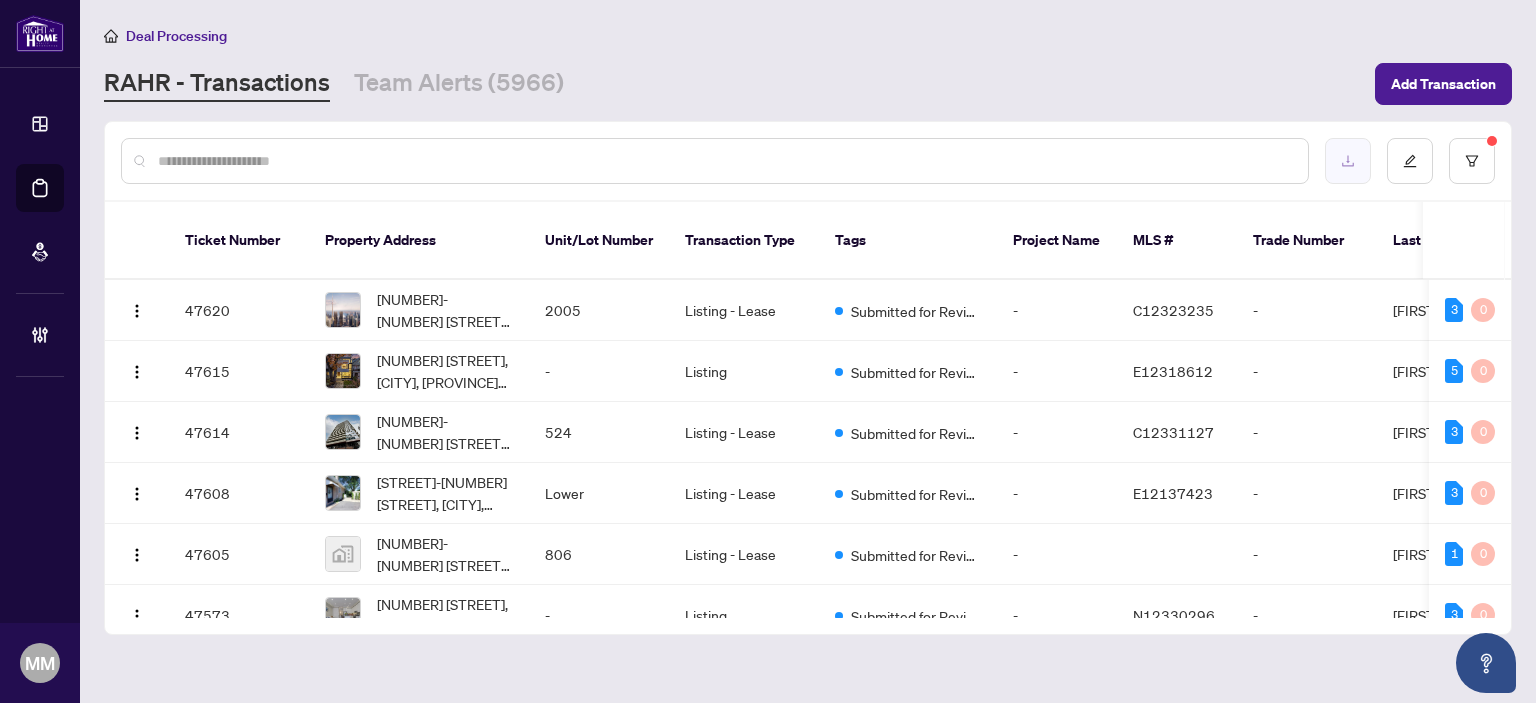 click at bounding box center (1348, 161) 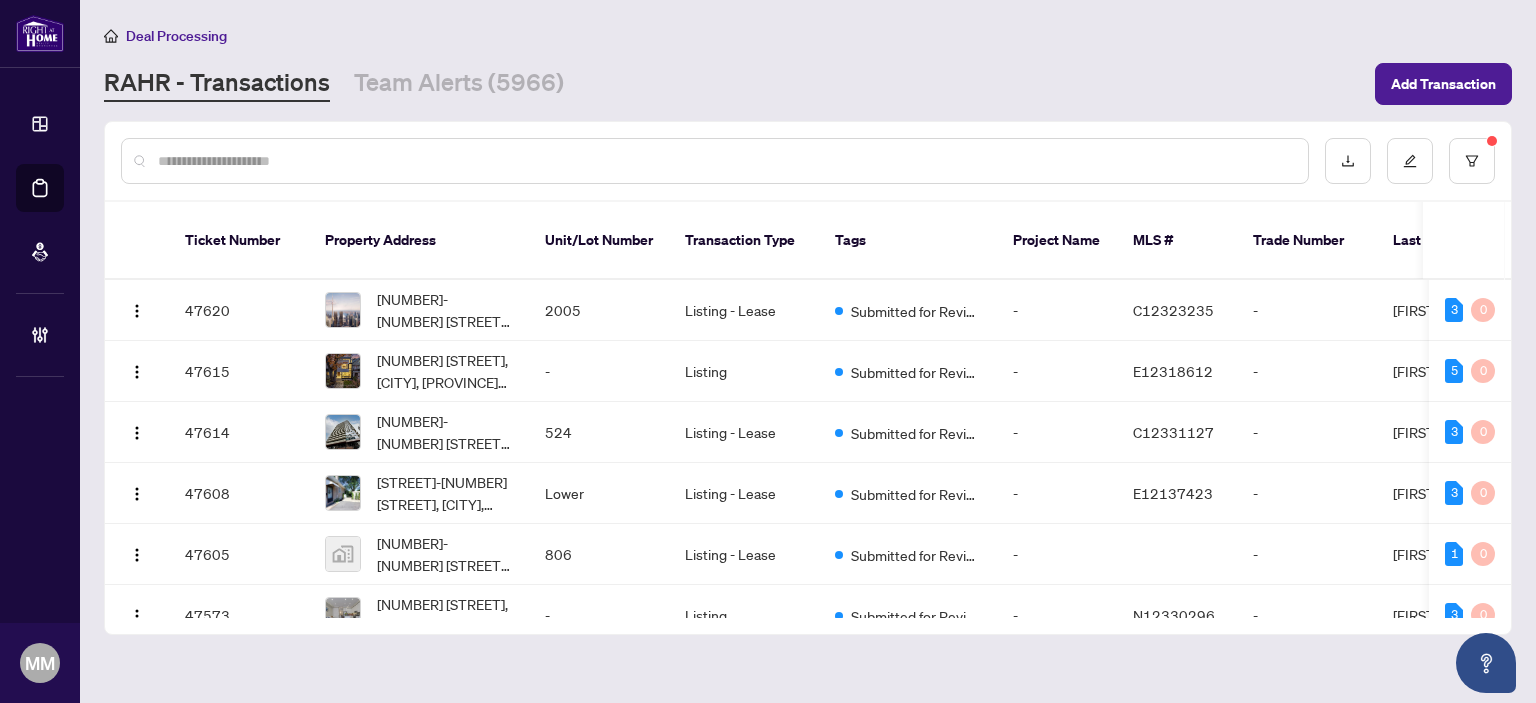 click at bounding box center (725, 161) 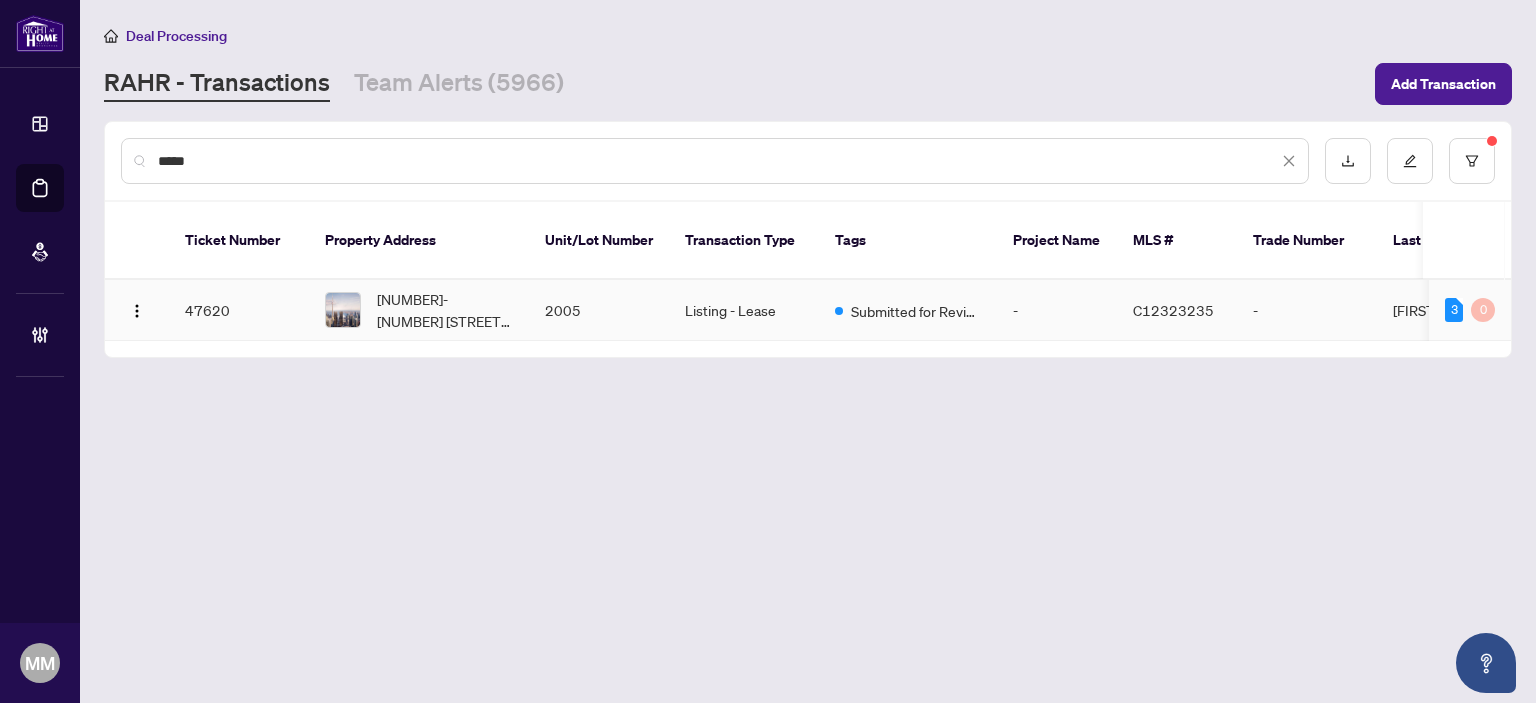 type on "*****" 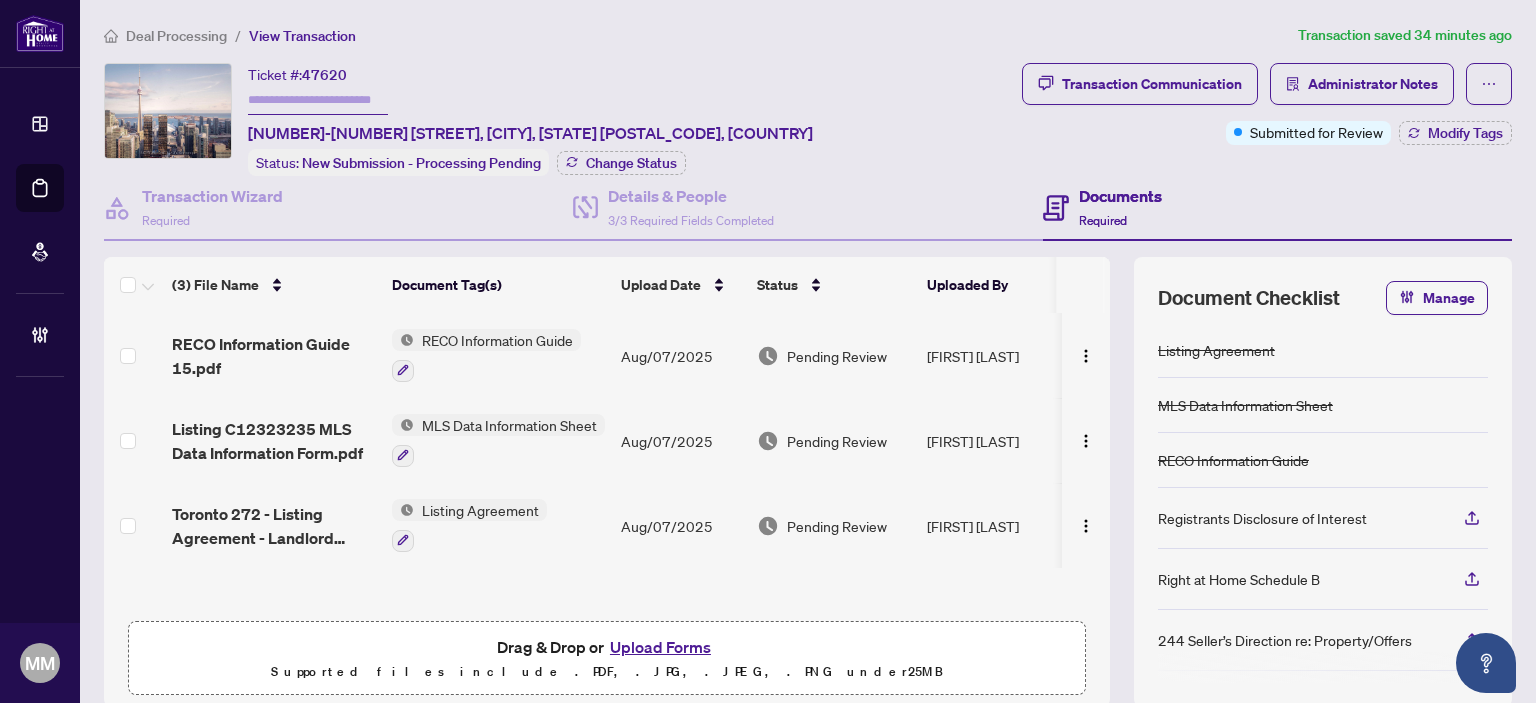 scroll, scrollTop: 0, scrollLeft: 0, axis: both 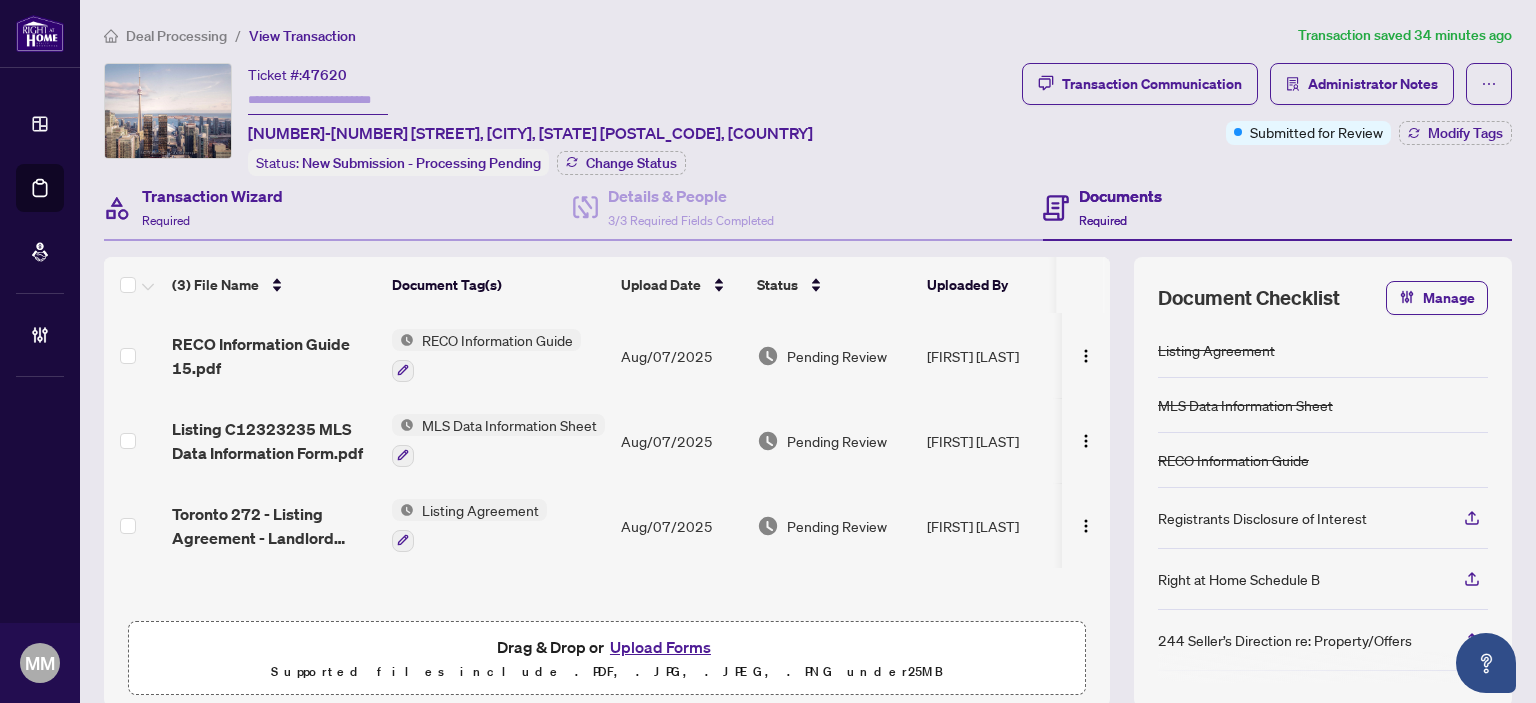 click on "Transaction Wizard Required" at bounding box center [338, 208] 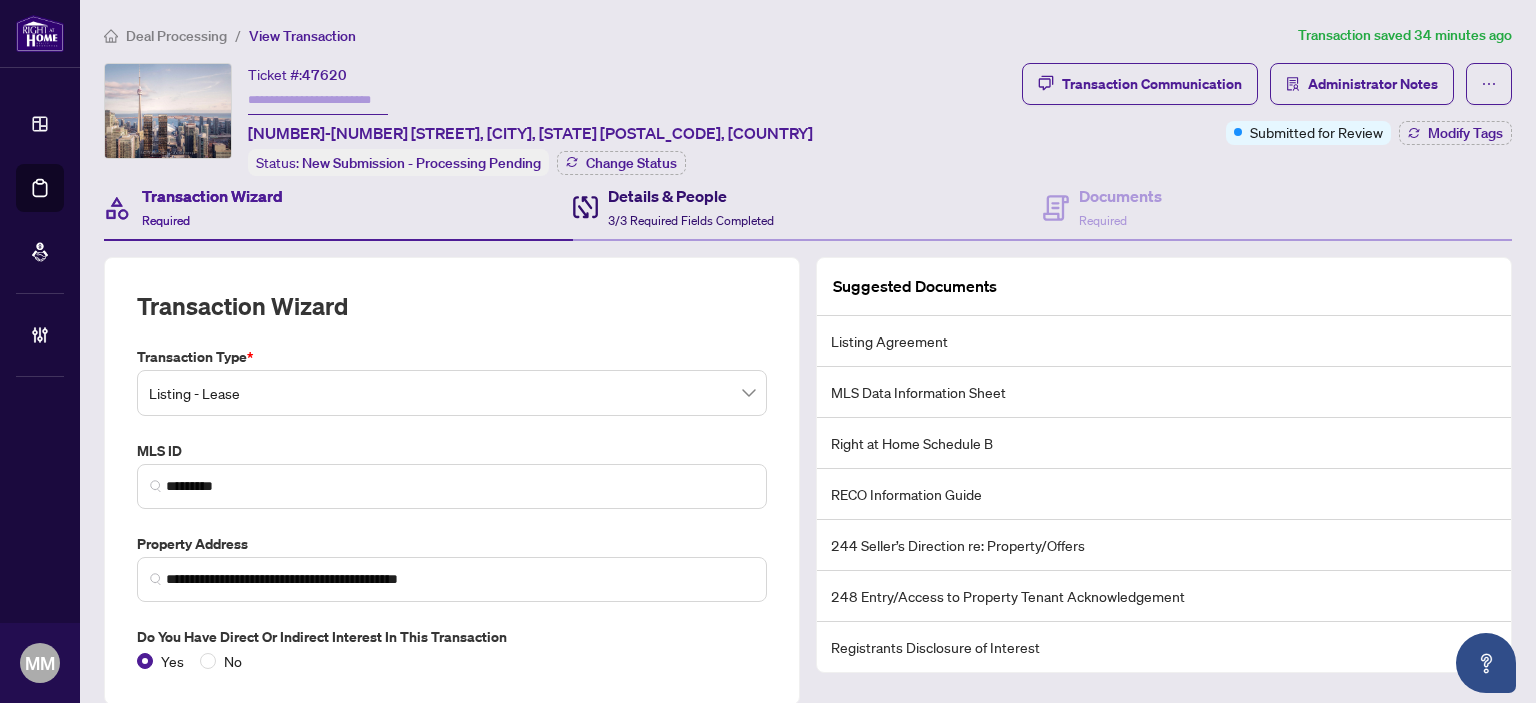 click on "3/3 Required Fields Completed" at bounding box center [691, 220] 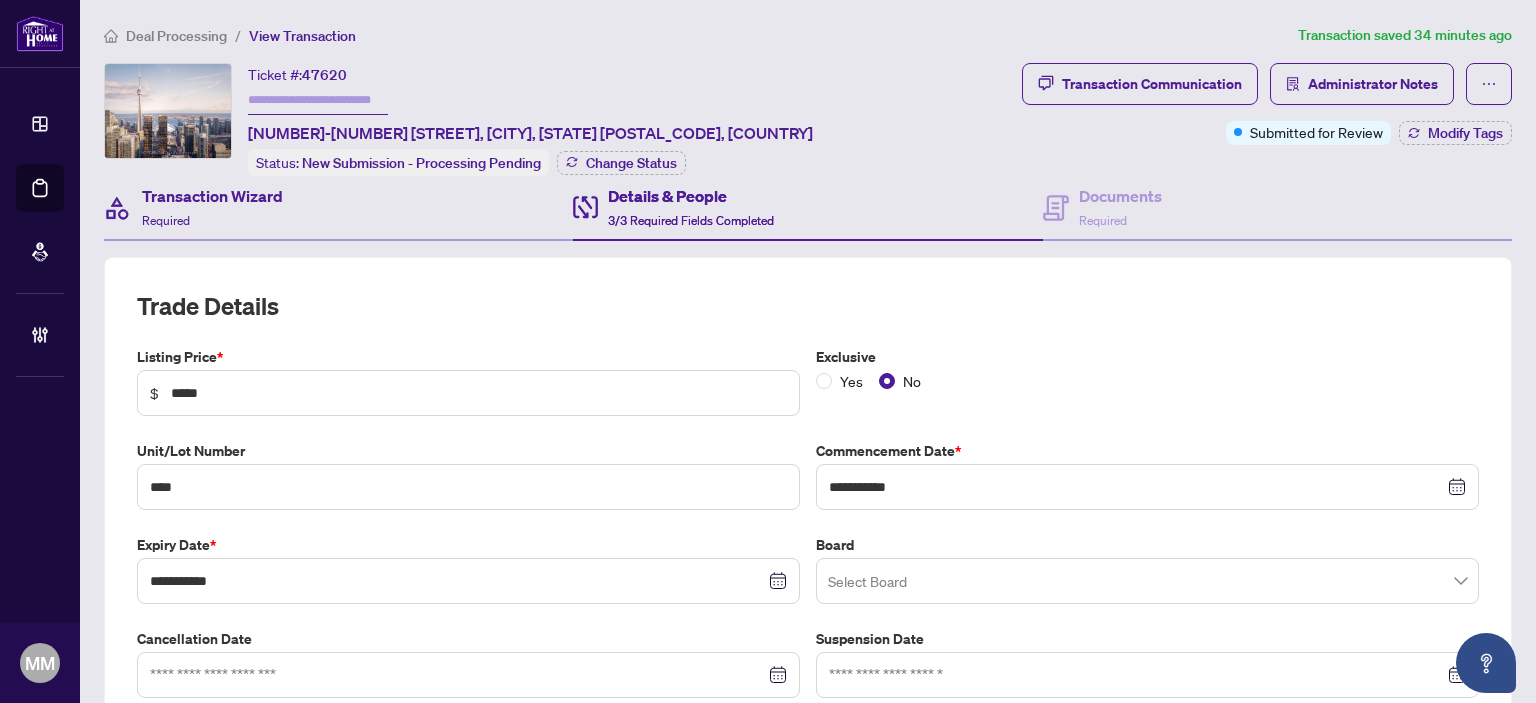 click on "Transaction Wizard Required" at bounding box center (338, 208) 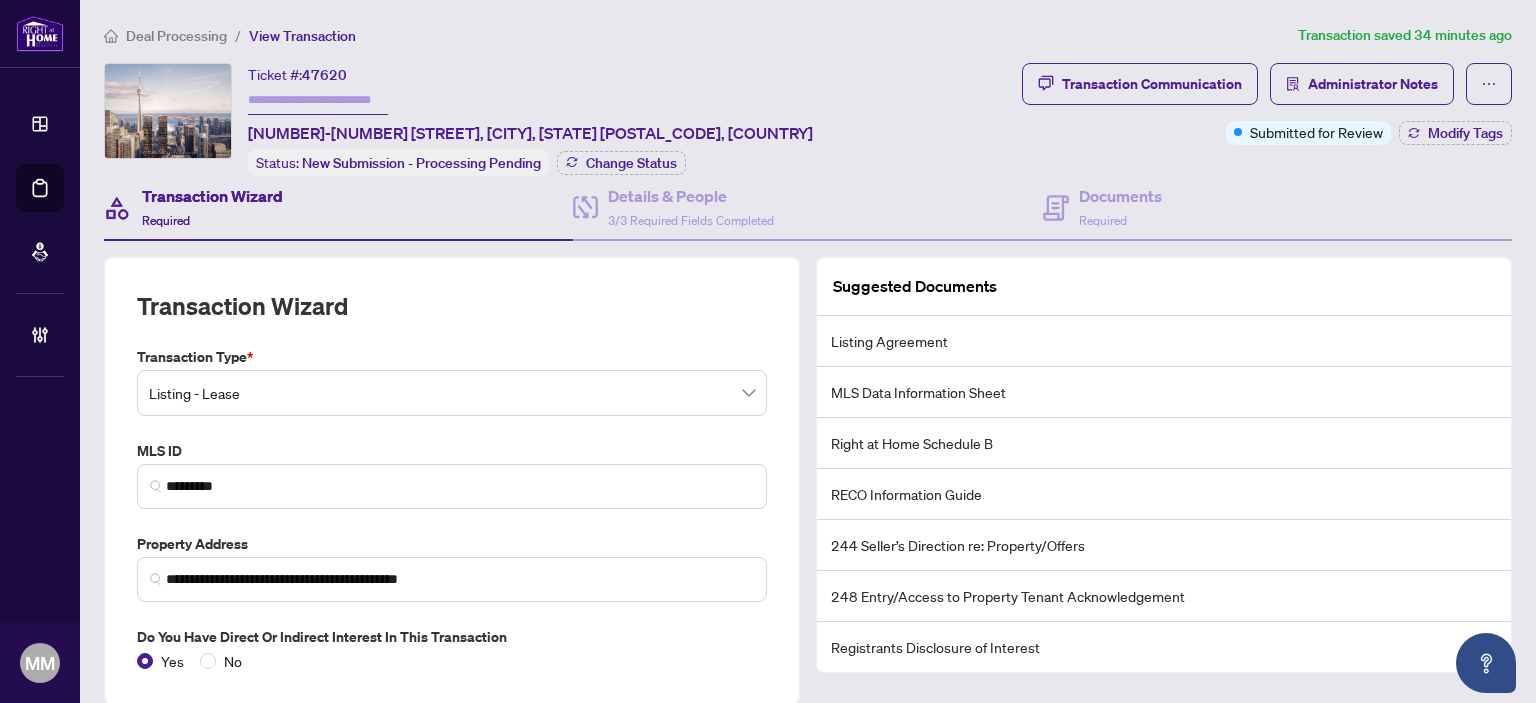 click on "Deal Processing / View Transaction" at bounding box center (697, 35) 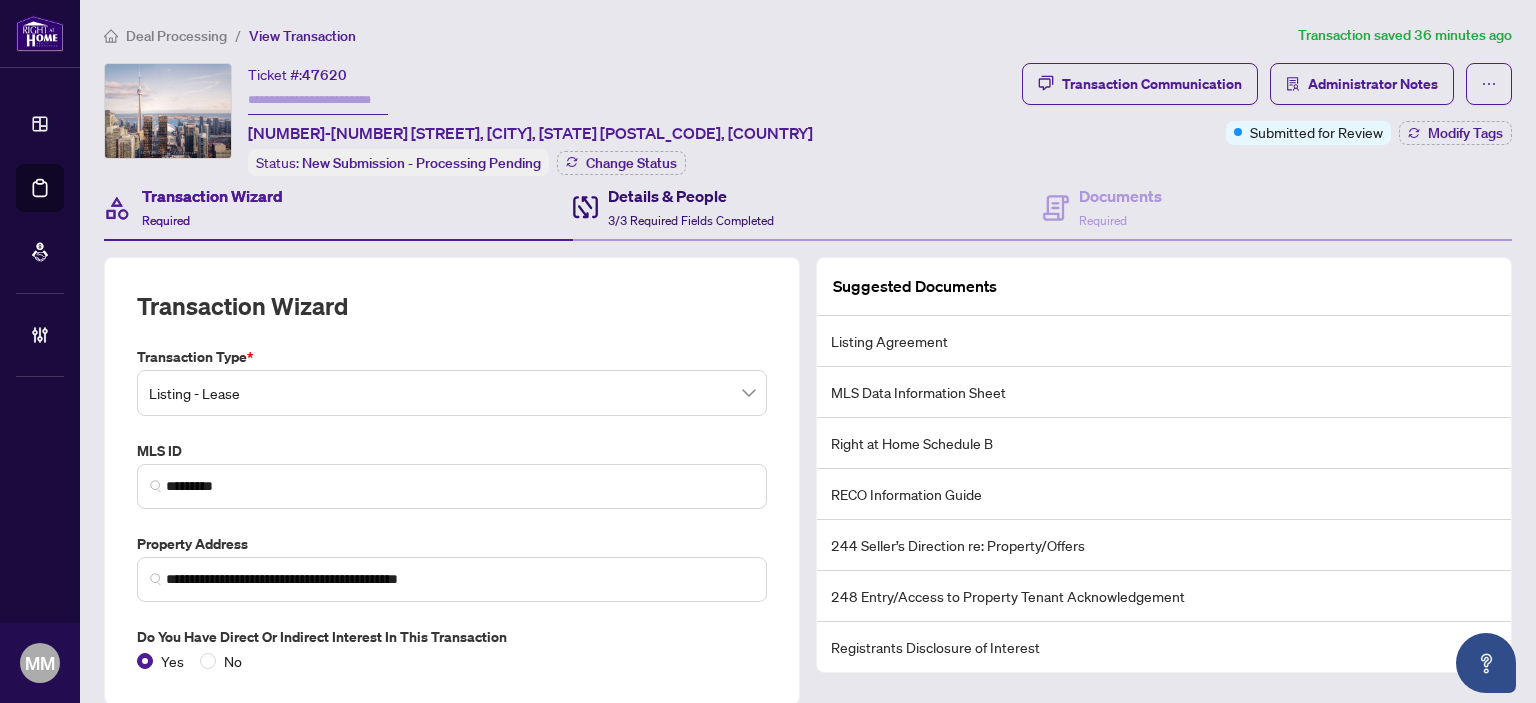 click on "Details & People" at bounding box center (691, 196) 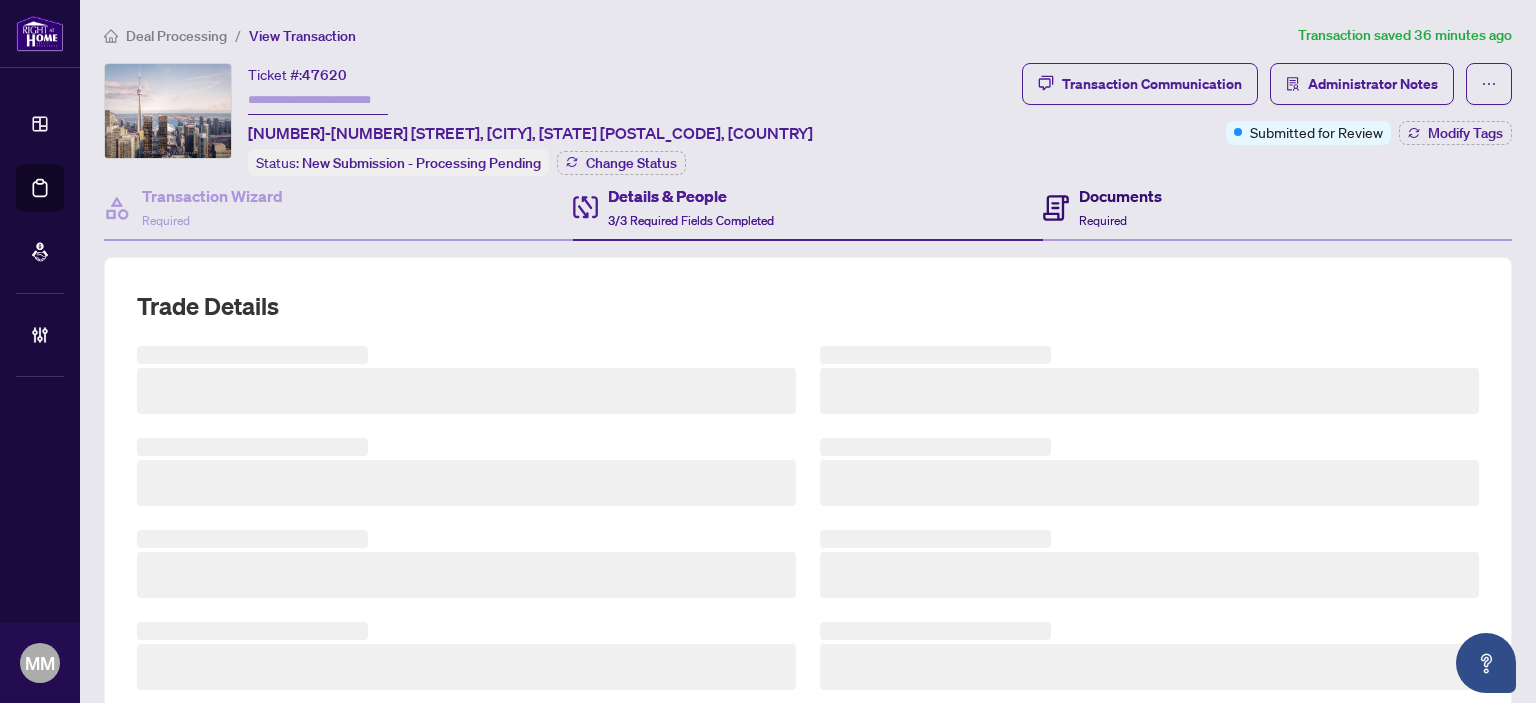 click on "Documents Required" at bounding box center (1120, 207) 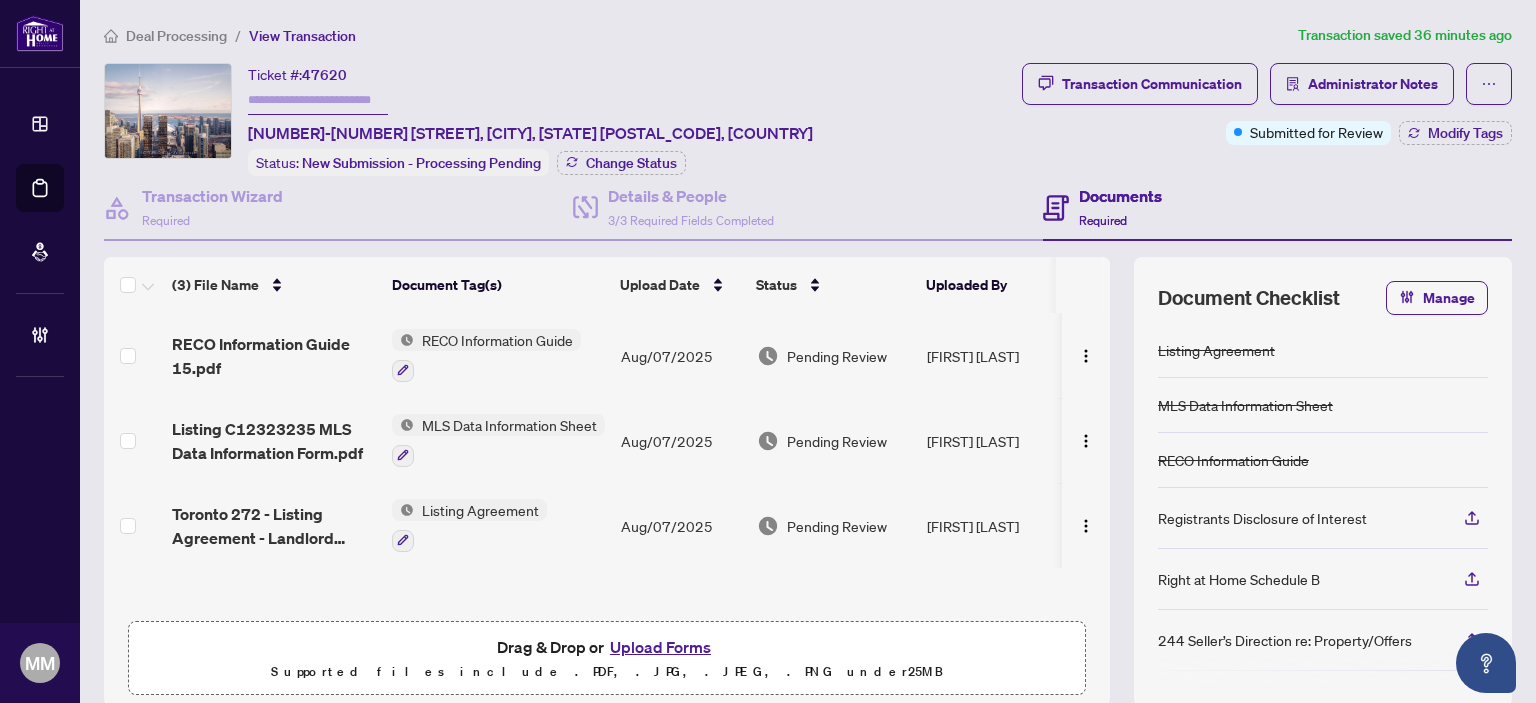 click on "Aug/07/2025" at bounding box center [681, 355] 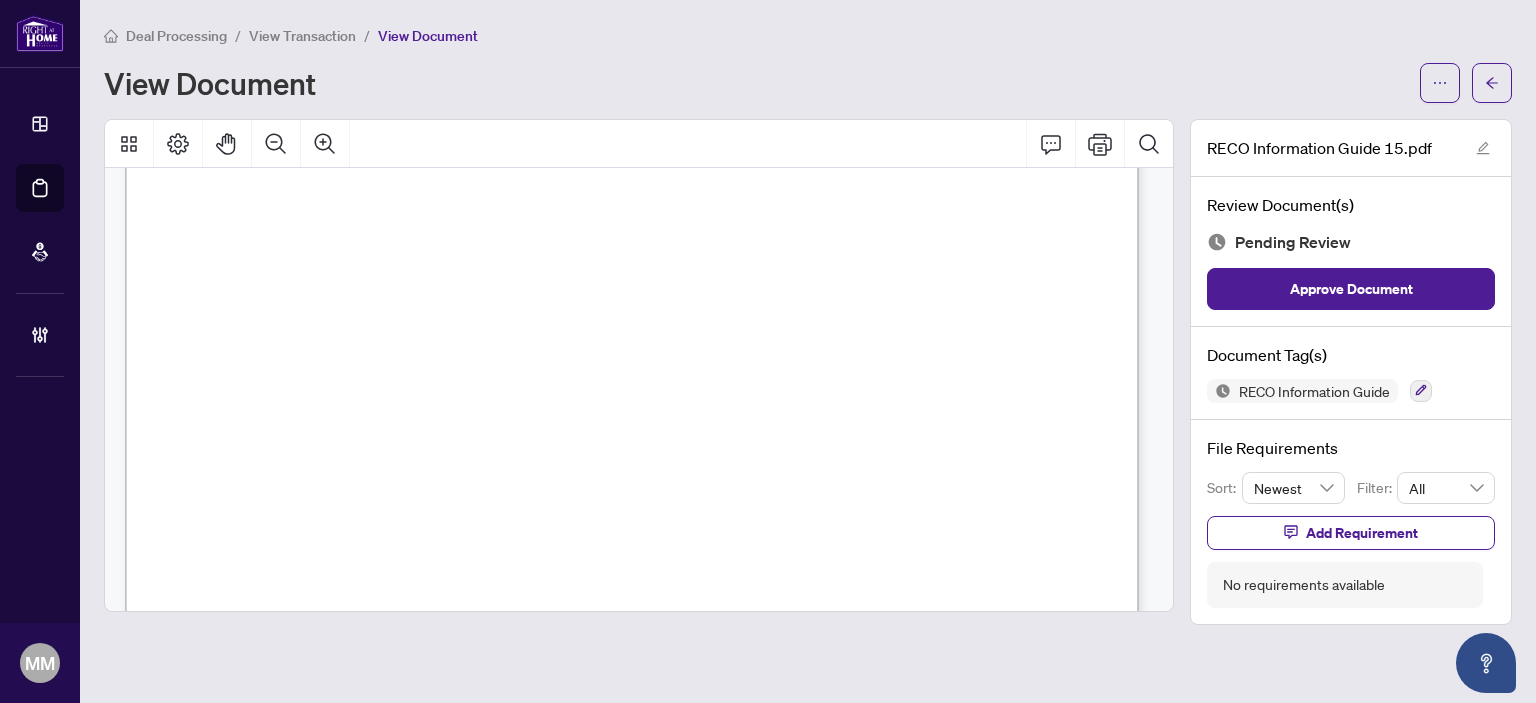 scroll, scrollTop: 200, scrollLeft: 0, axis: vertical 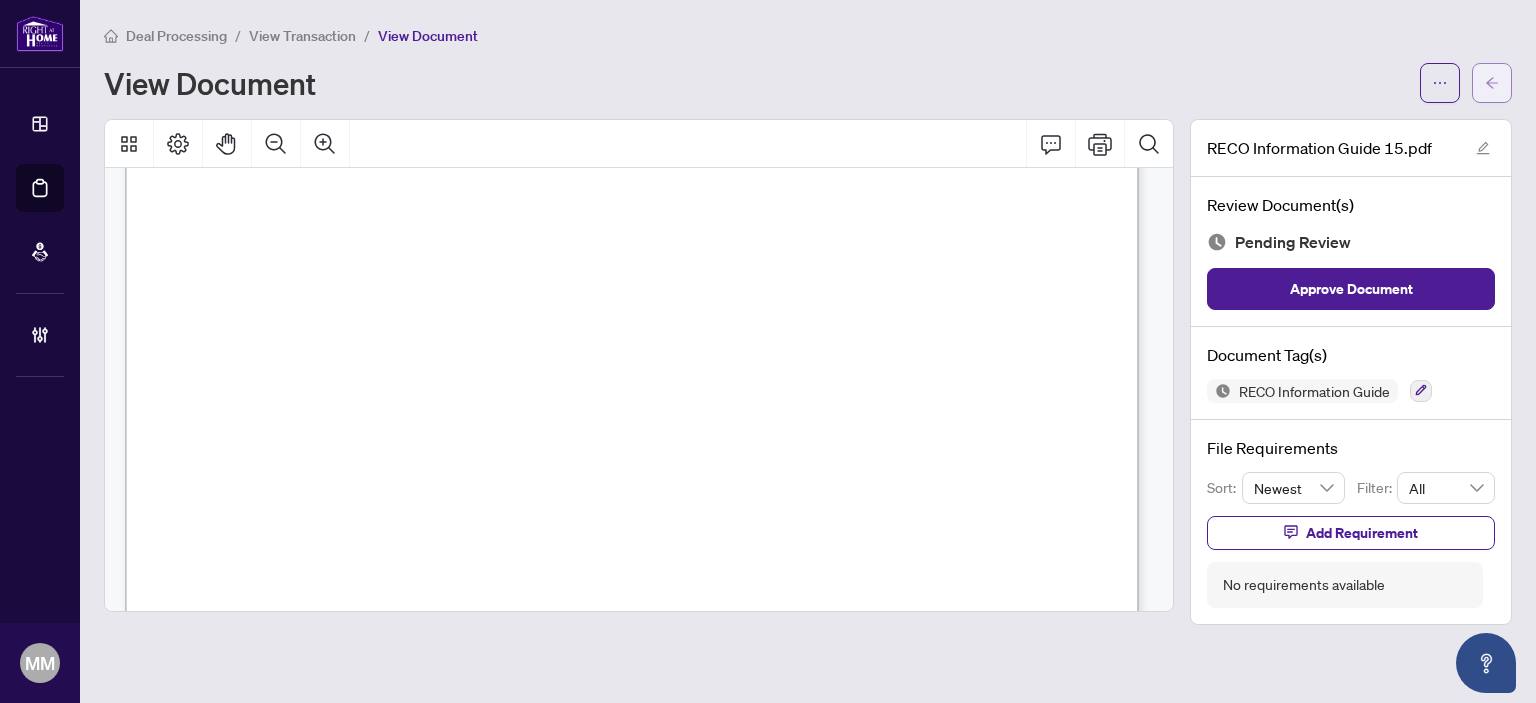 click at bounding box center [1492, 83] 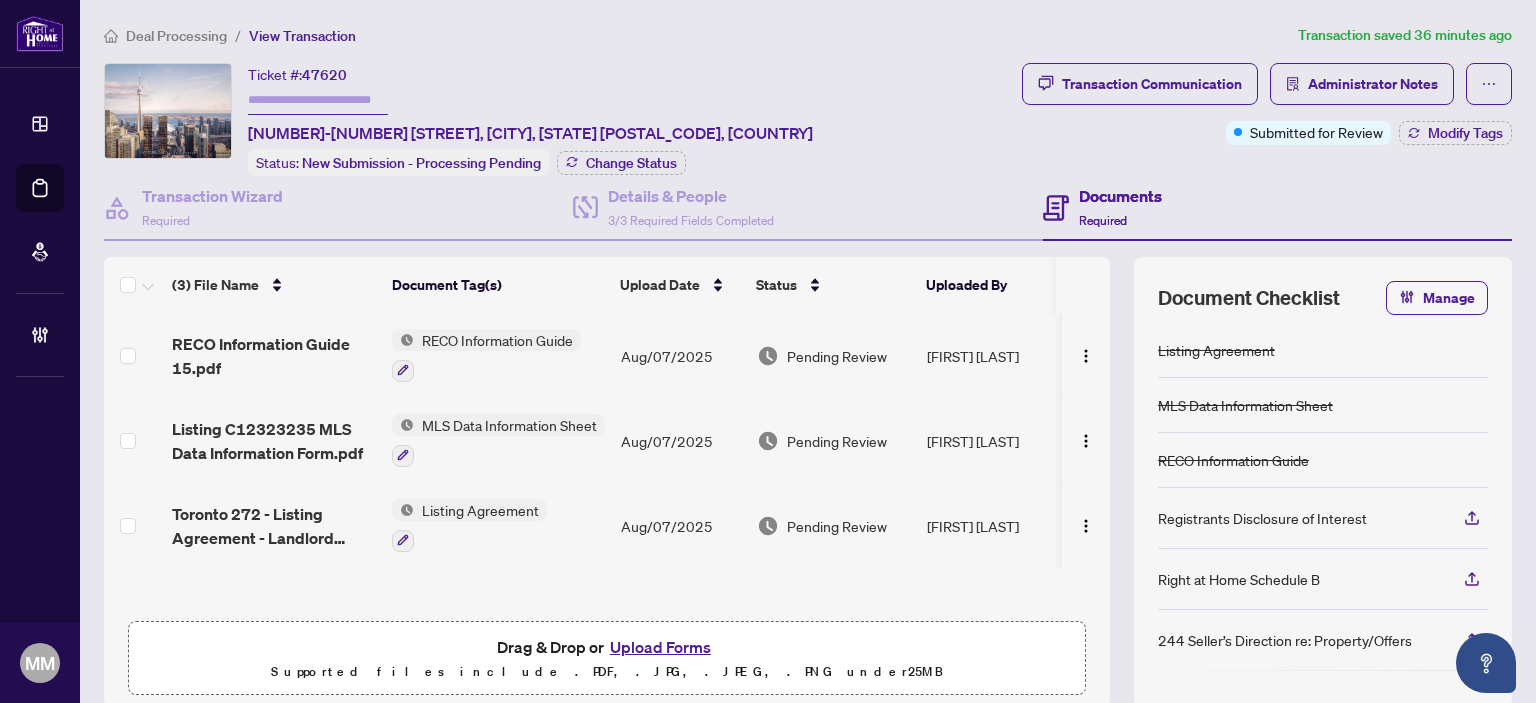 scroll, scrollTop: 0, scrollLeft: 0, axis: both 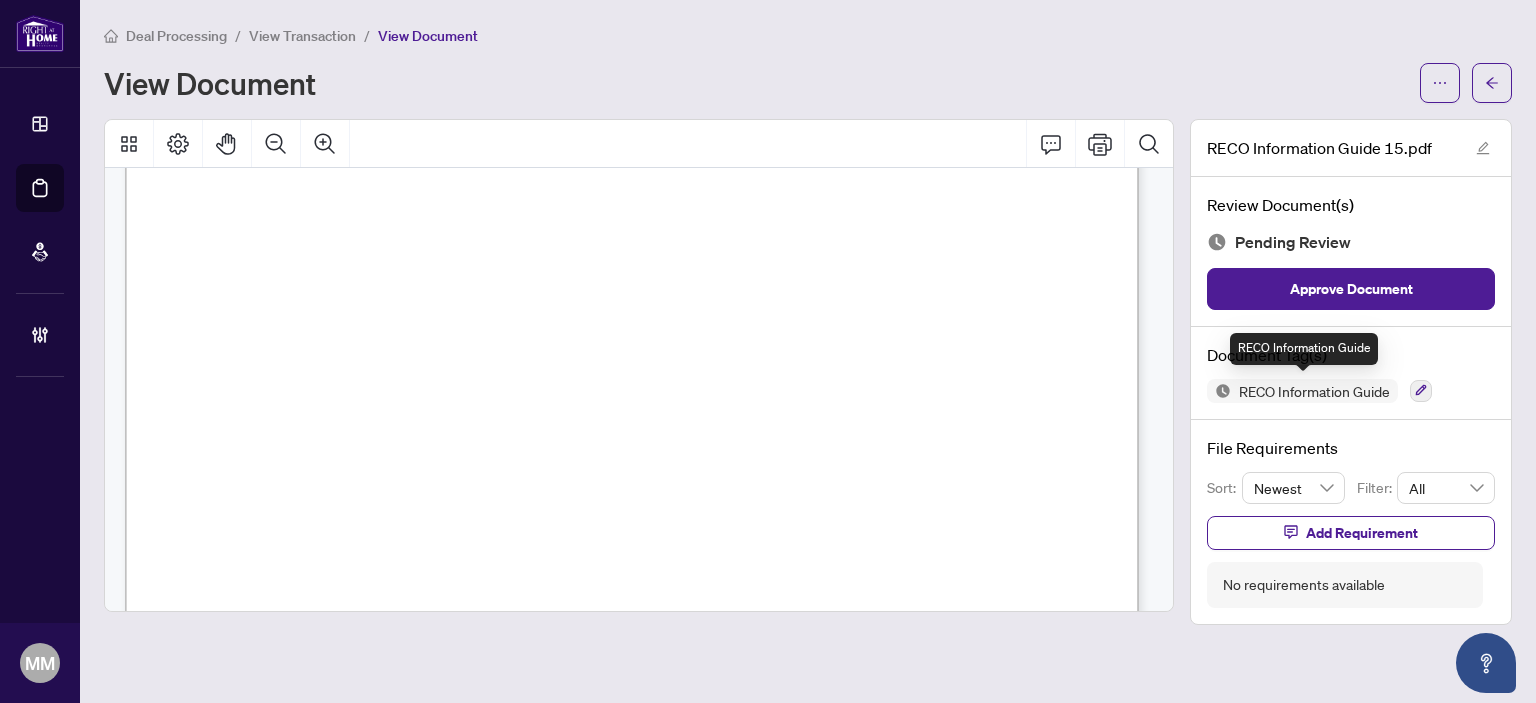 click on "RECO Information Guide" at bounding box center [1314, 391] 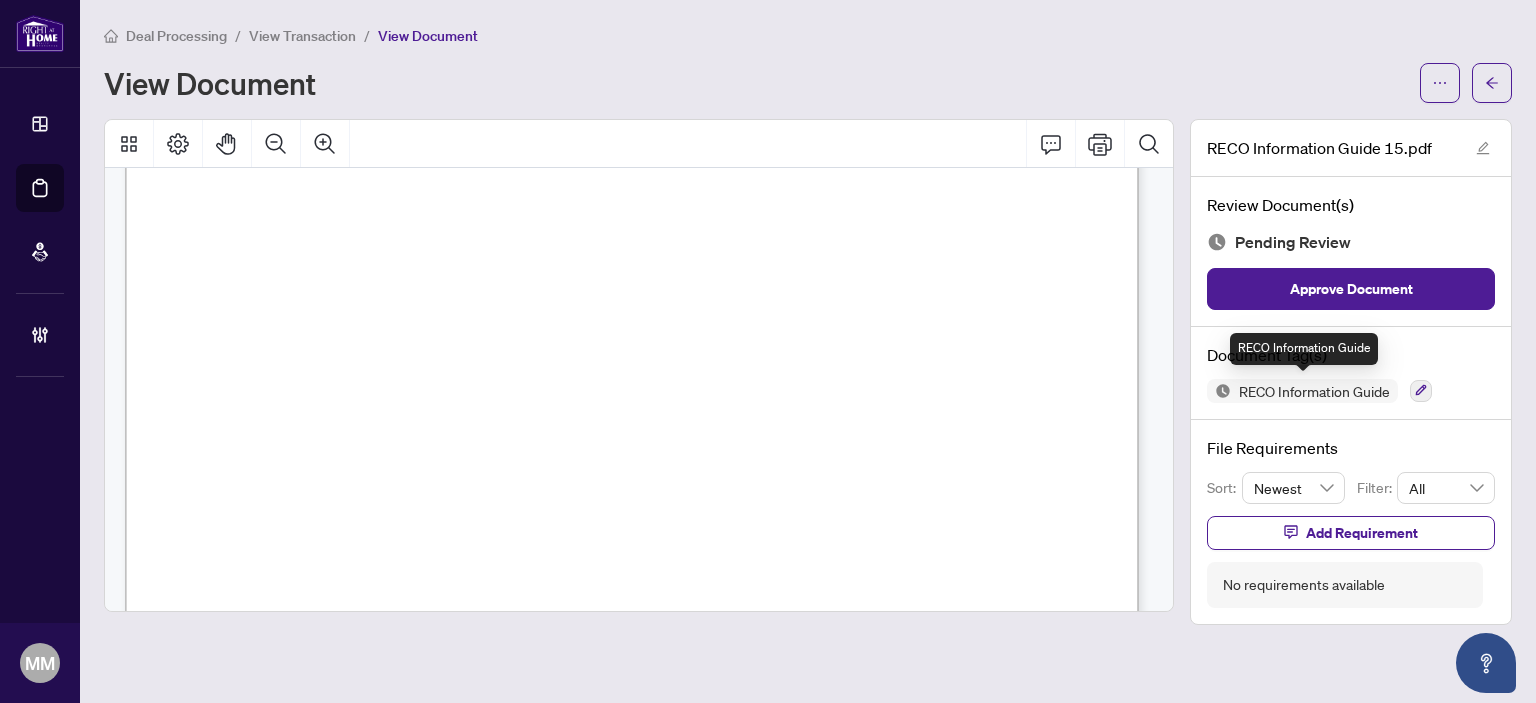 click on "RECO Information Guide" at bounding box center (1351, 391) 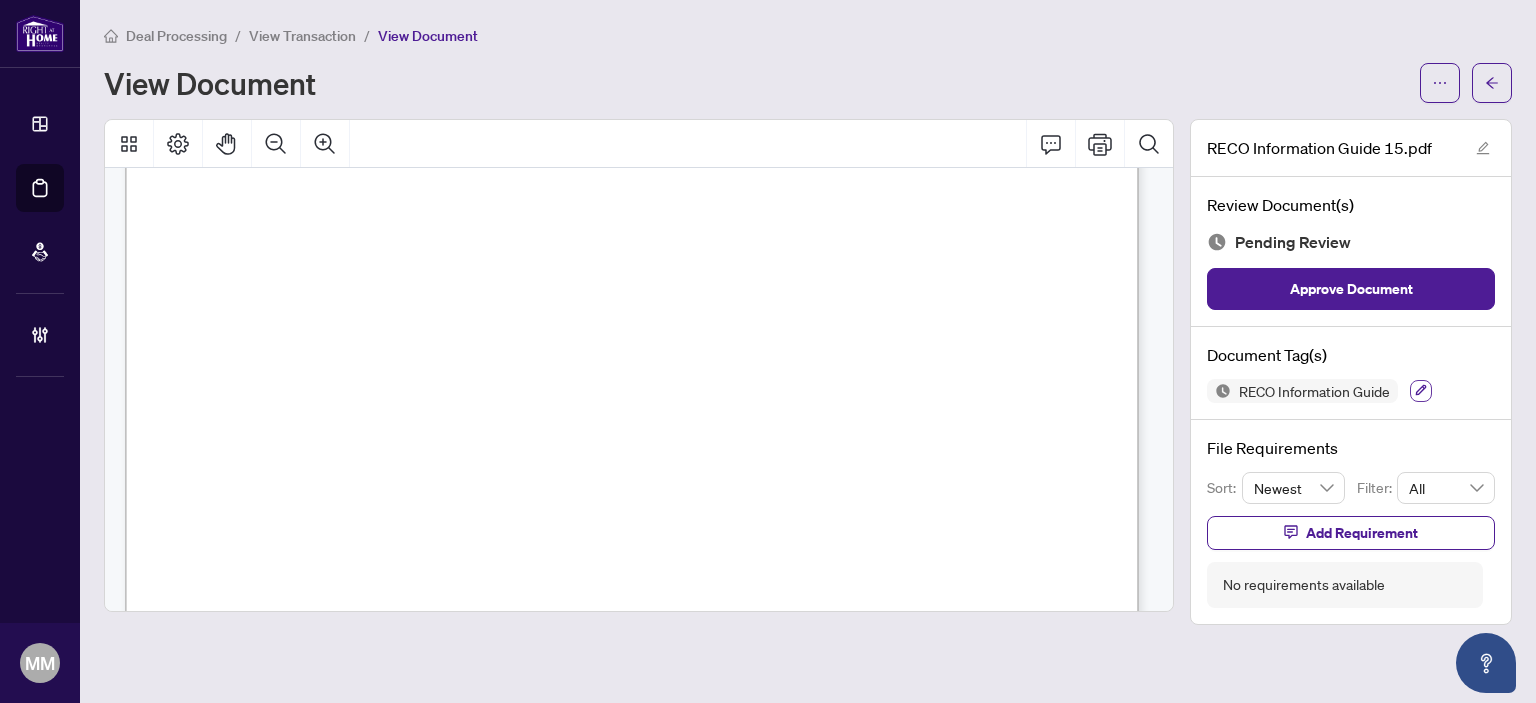 click 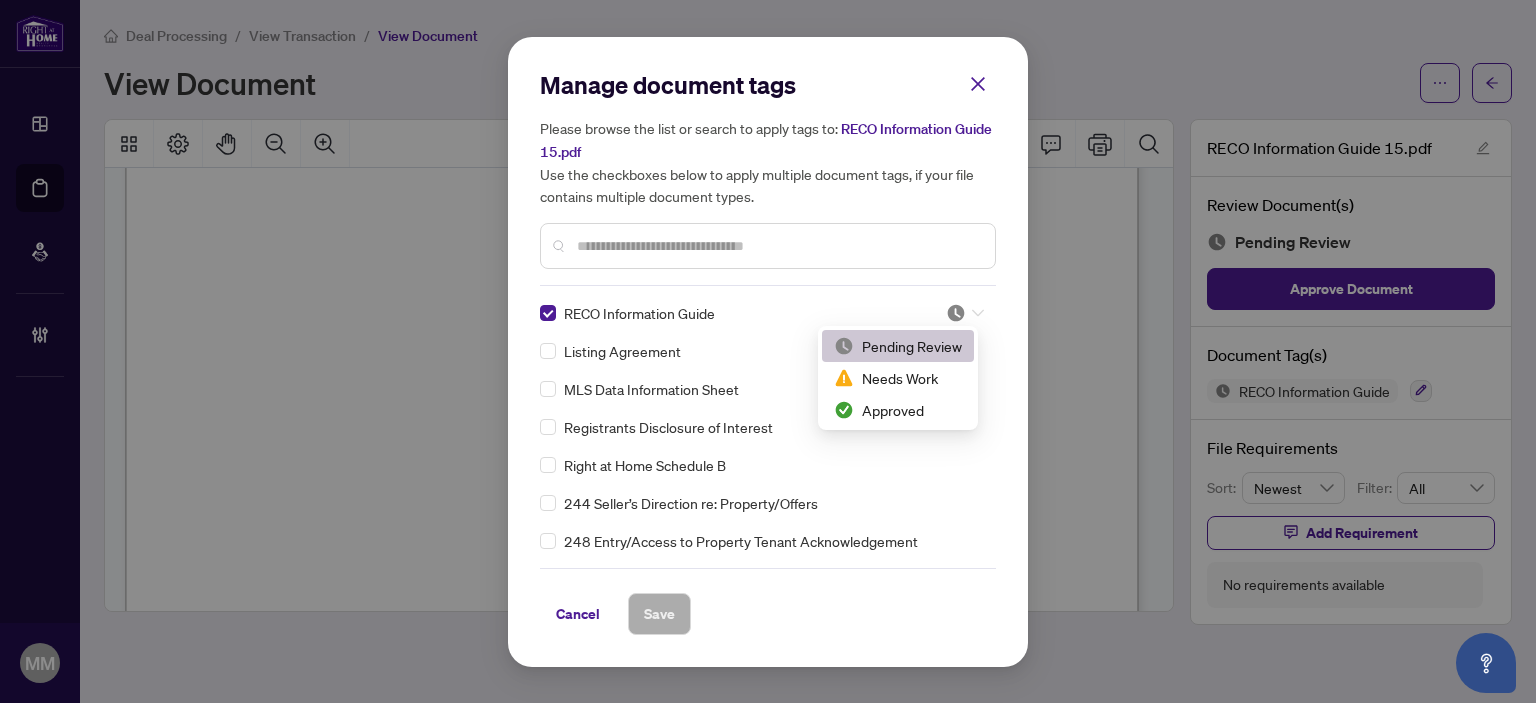 click at bounding box center [965, 313] 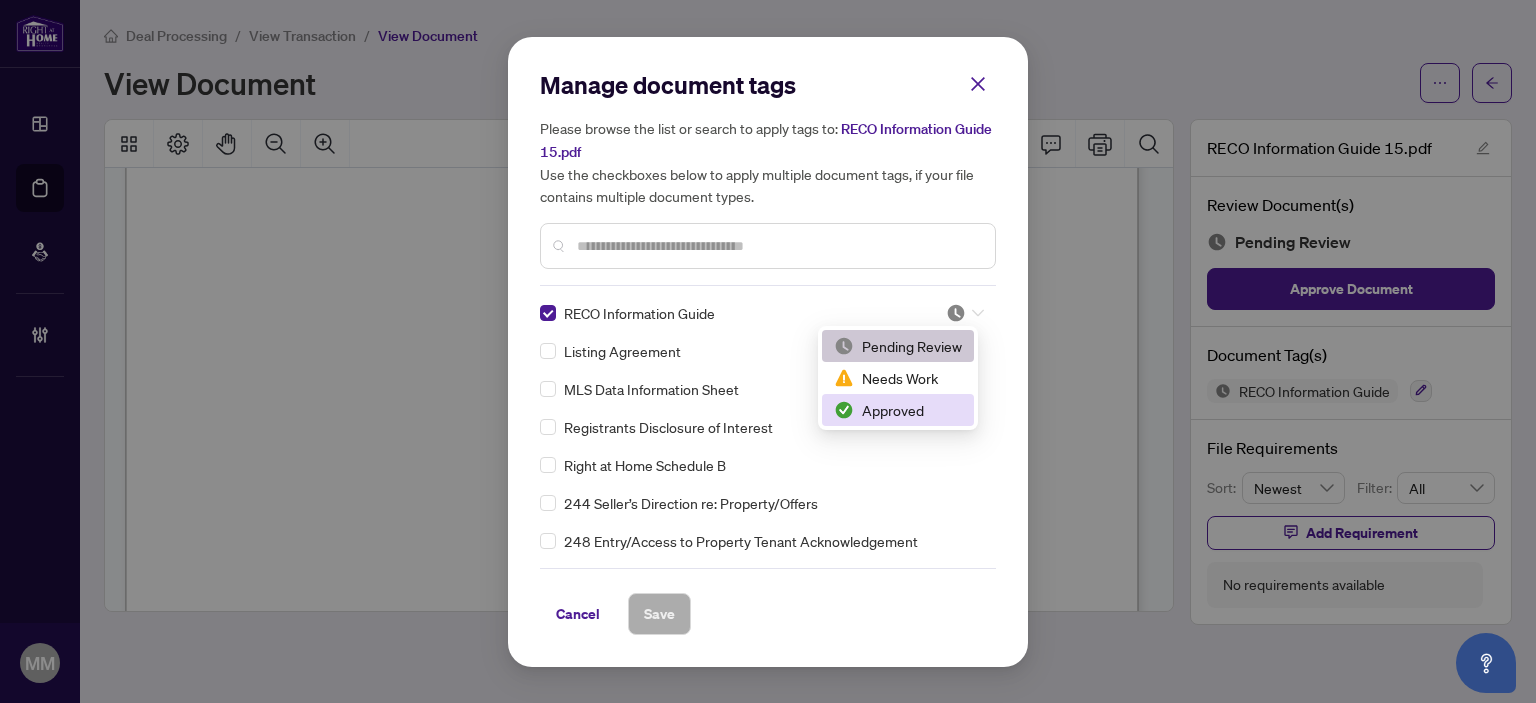 click on "Approved" at bounding box center [898, 410] 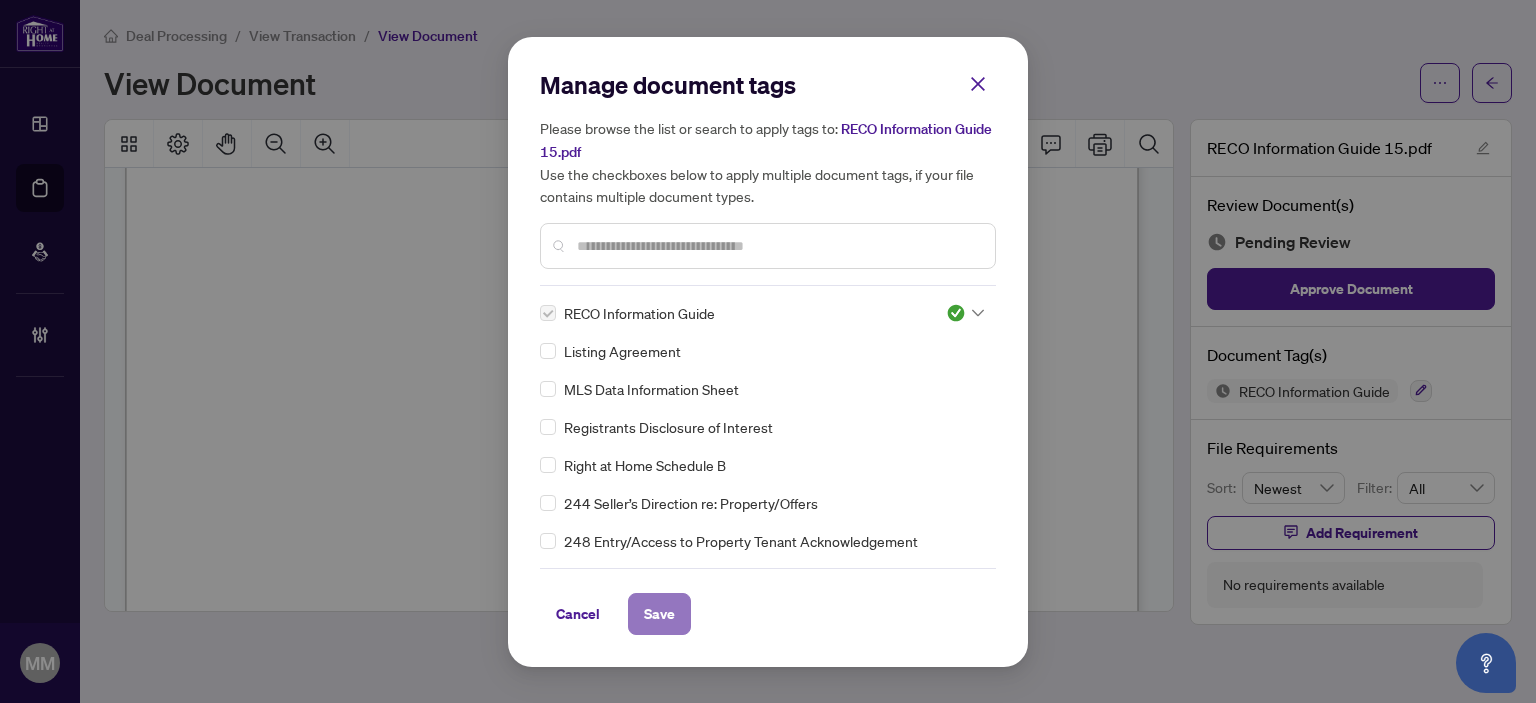 click on "Save" at bounding box center [659, 614] 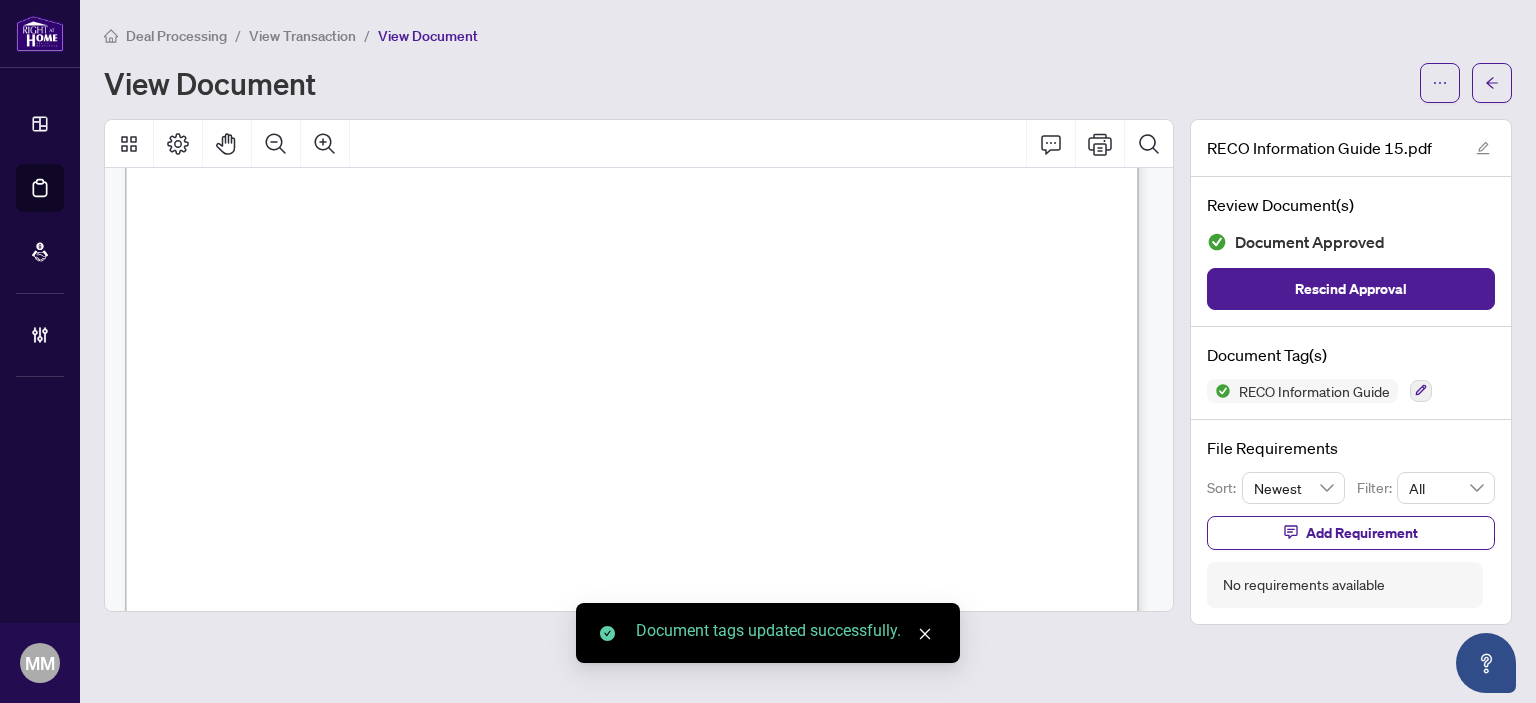 click at bounding box center [1492, 83] 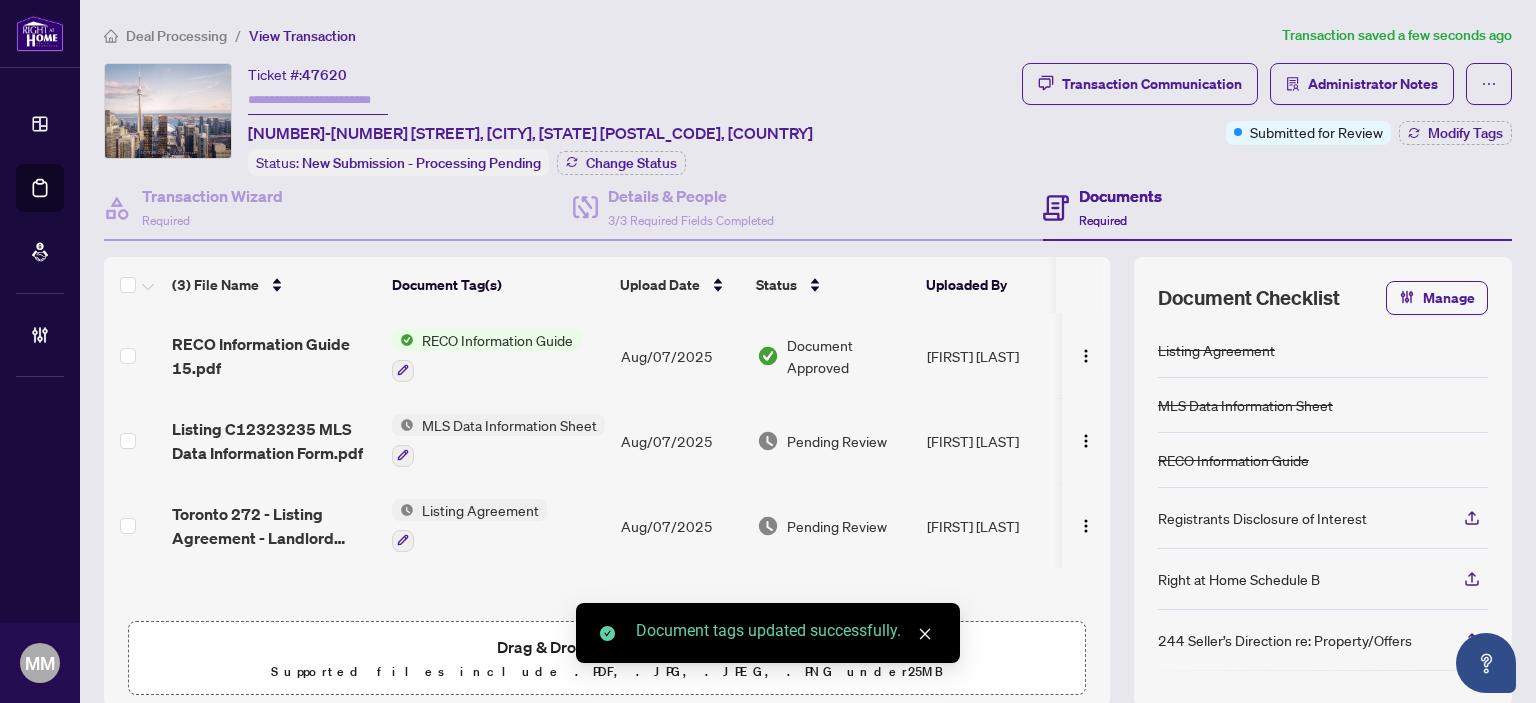 click on "Pending Review" at bounding box center [837, 441] 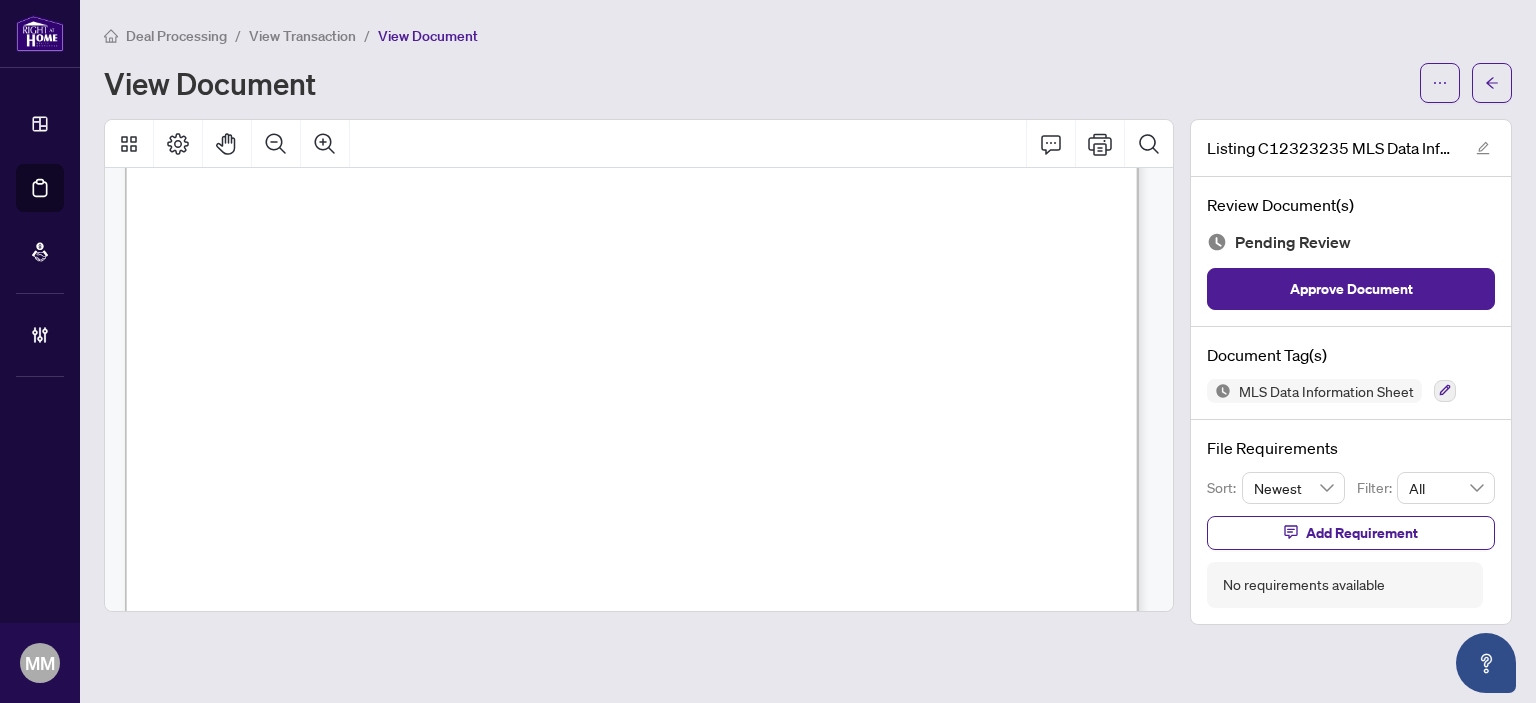 scroll, scrollTop: 900, scrollLeft: 0, axis: vertical 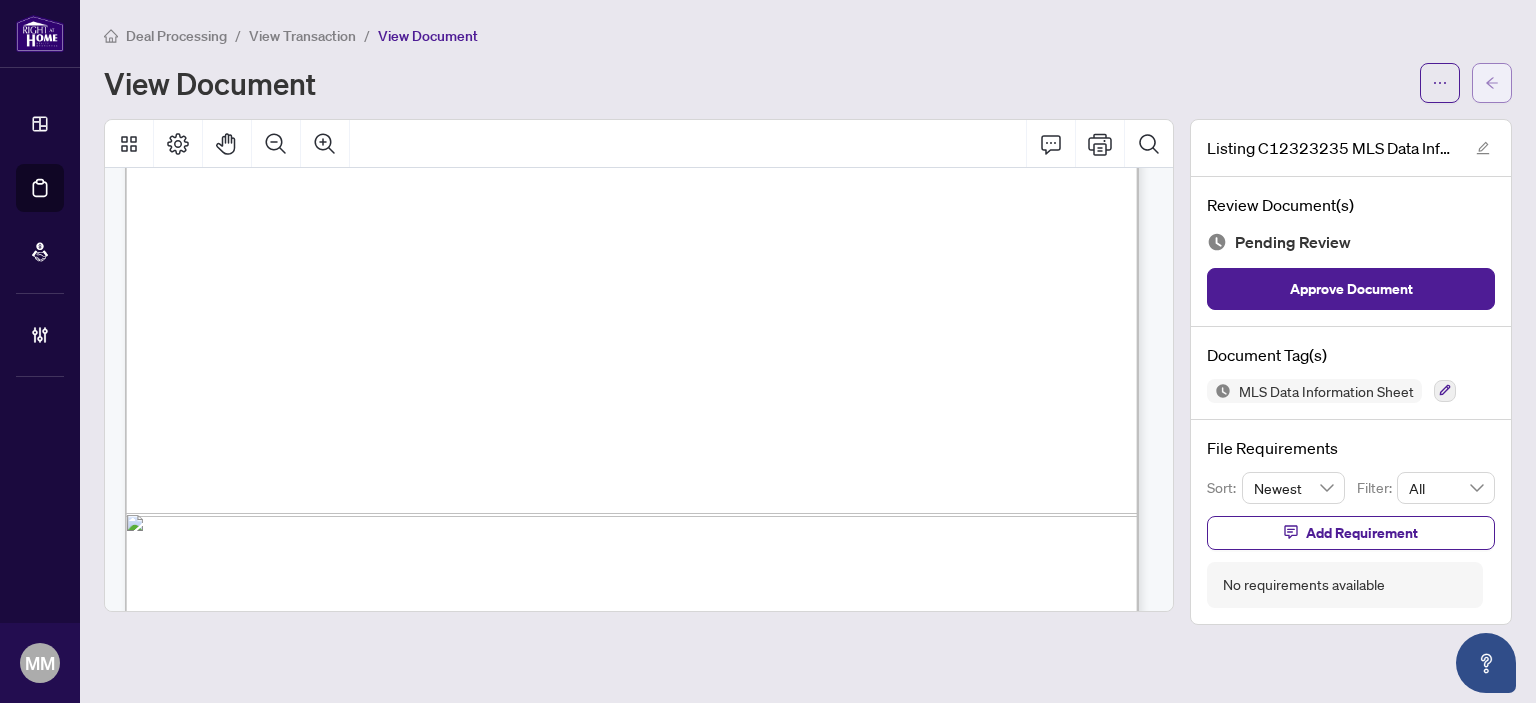 click 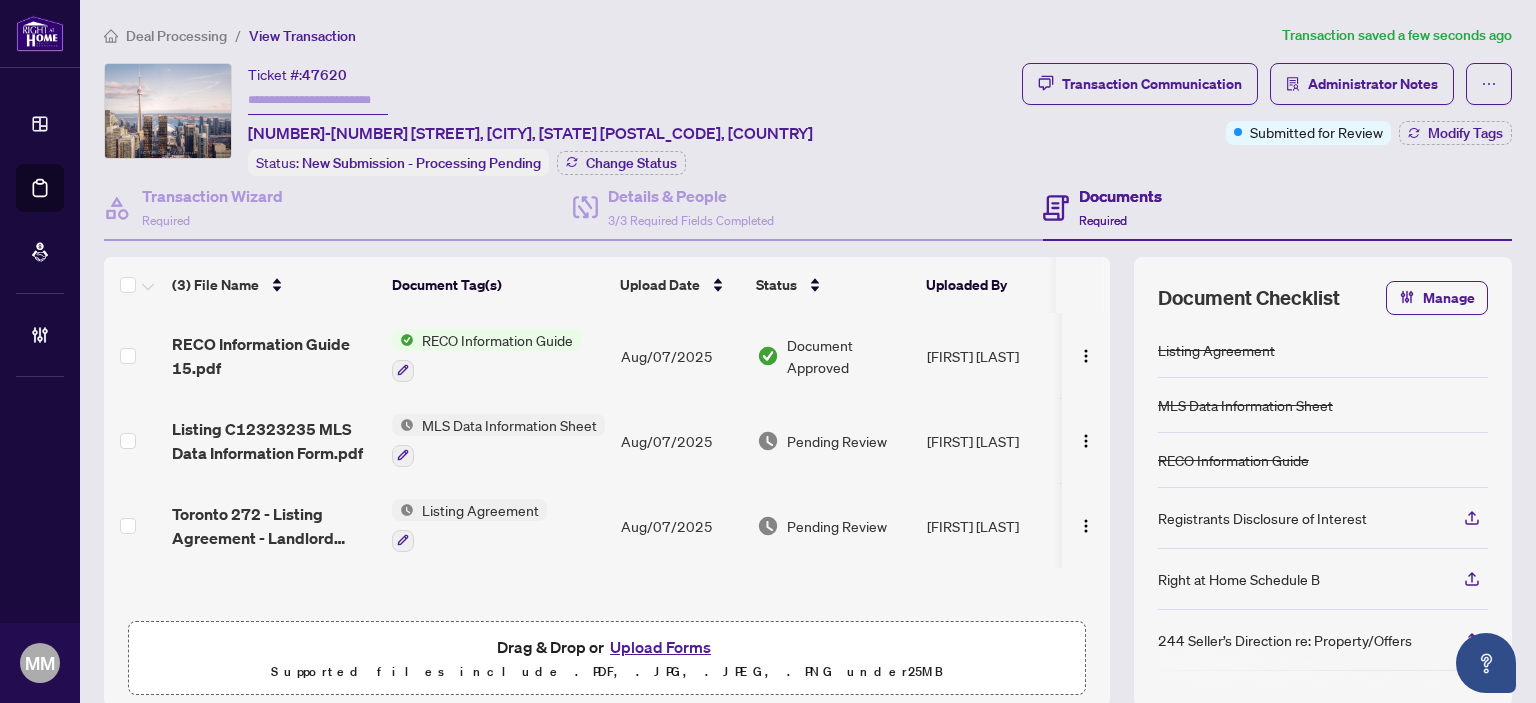 click on "Aug/07/2025" at bounding box center (681, 525) 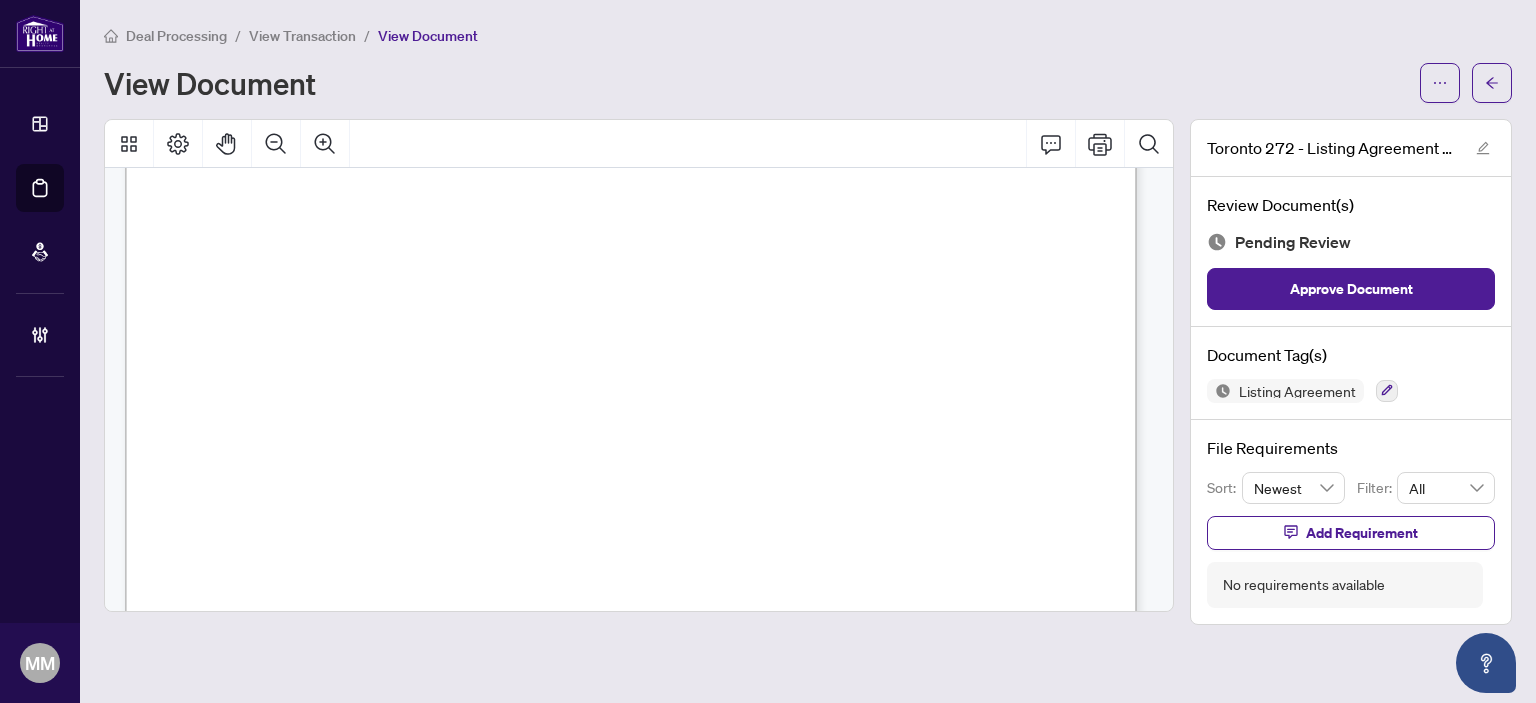 scroll, scrollTop: 4075, scrollLeft: 0, axis: vertical 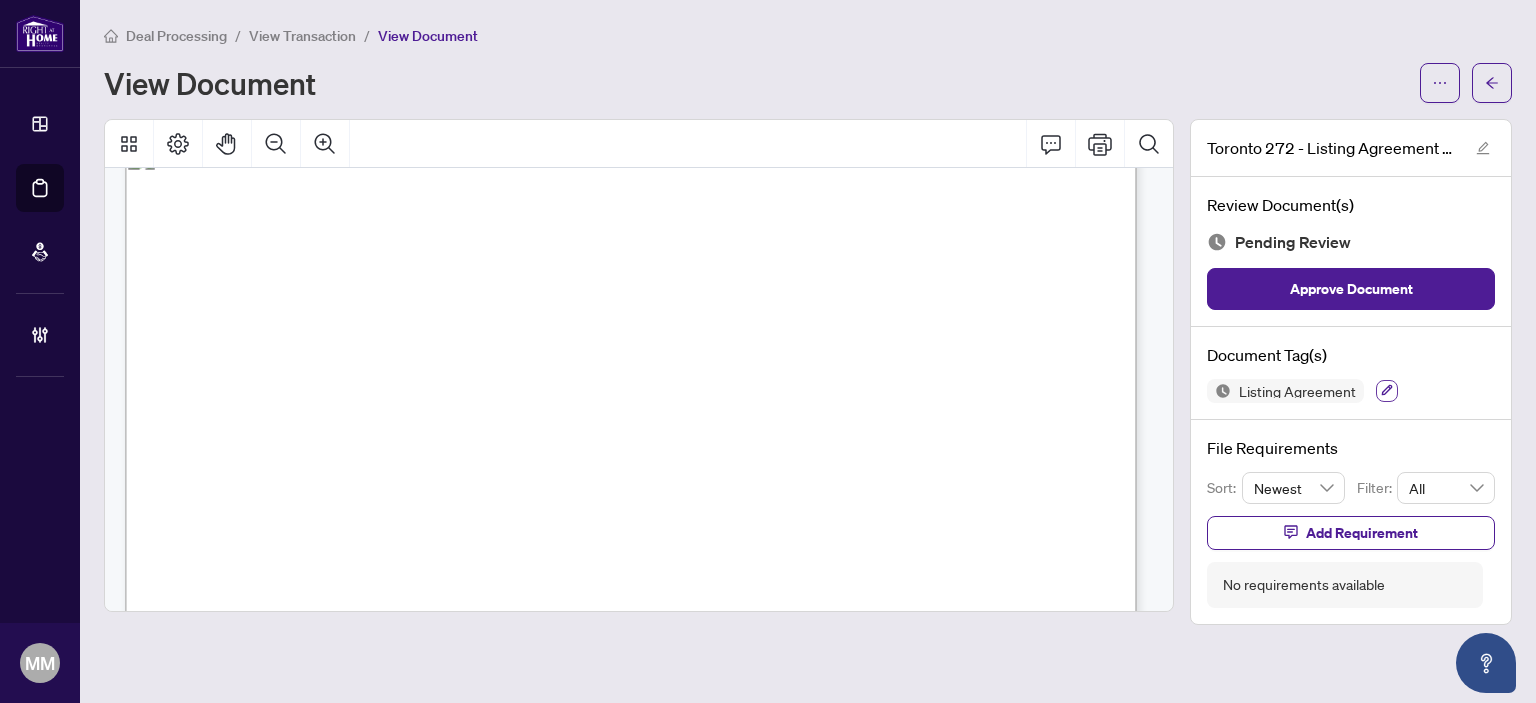 click 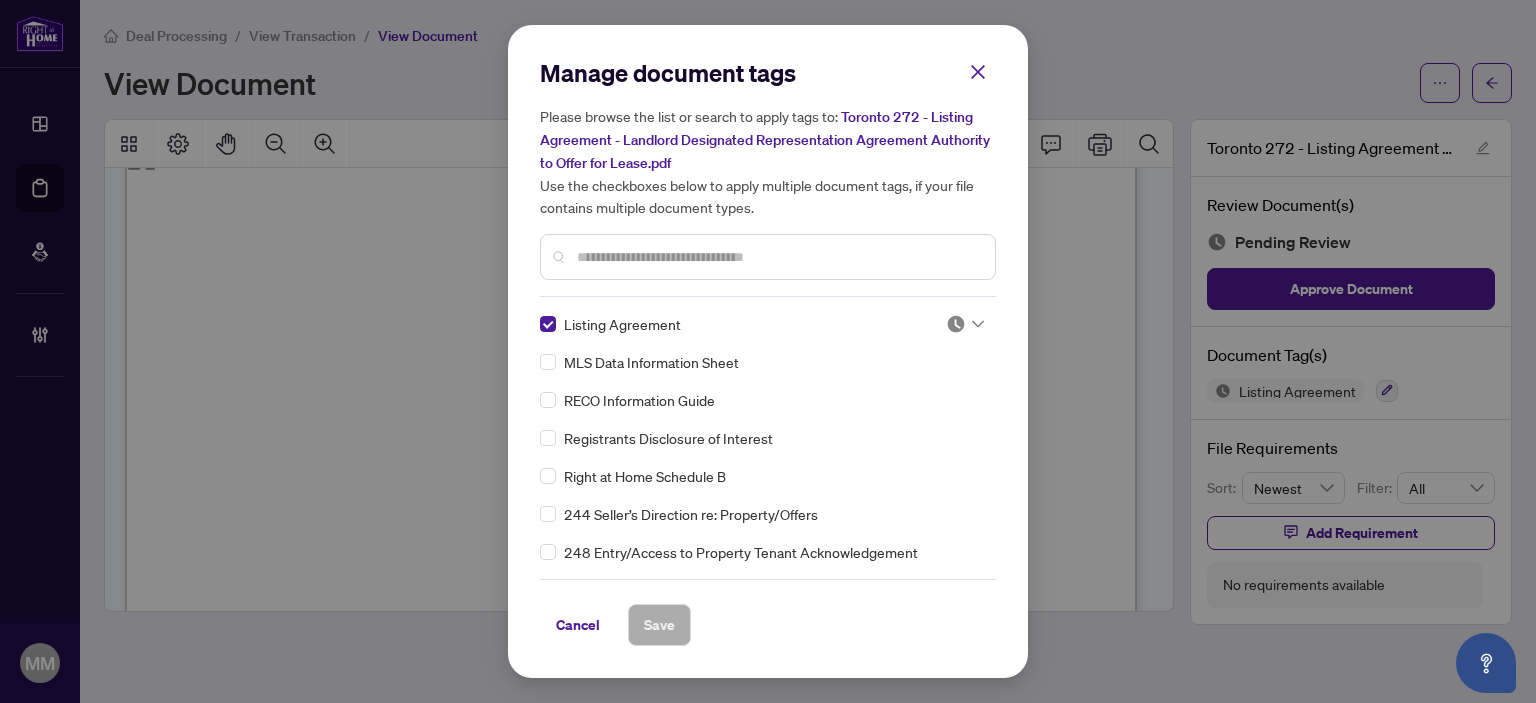 click on "Manage document tags Please browse the list or search to apply tags to:   [CITY] 272 - Listing Agreement - Landlord Designated Representation Agreement Authority to Offer for Lease.pdf   Use the checkboxes below to apply multiple document tags, if your file contains multiple document types.   Listing Agreement MLS Data Information Sheet RECO Information Guide Registrants Disclosure of Interest Right at Home Schedule B 244 Seller’s Direction re: Property/Offers 248 Entry/Access to Property Tenant Acknowledgement 1st Page of the APS Advance Paperwork Agent Correspondence Agreement of Assignment of Purchase and Sale Agreement of Purchase and Sale Agreement to Cooperate /Broker Referral Agreement to Lease Articles of Incorporation Back to Vendor Letter Belongs to Another Transaction Builder's Consent Buyer Designated Representation Agreement Buyer Designated Representation Agreement Buyers Lawyer Information Certificate of Estate Trustee(s) Client Refused to Sign Closing Date Change Co-op EFT Correspondence" at bounding box center [768, 351] 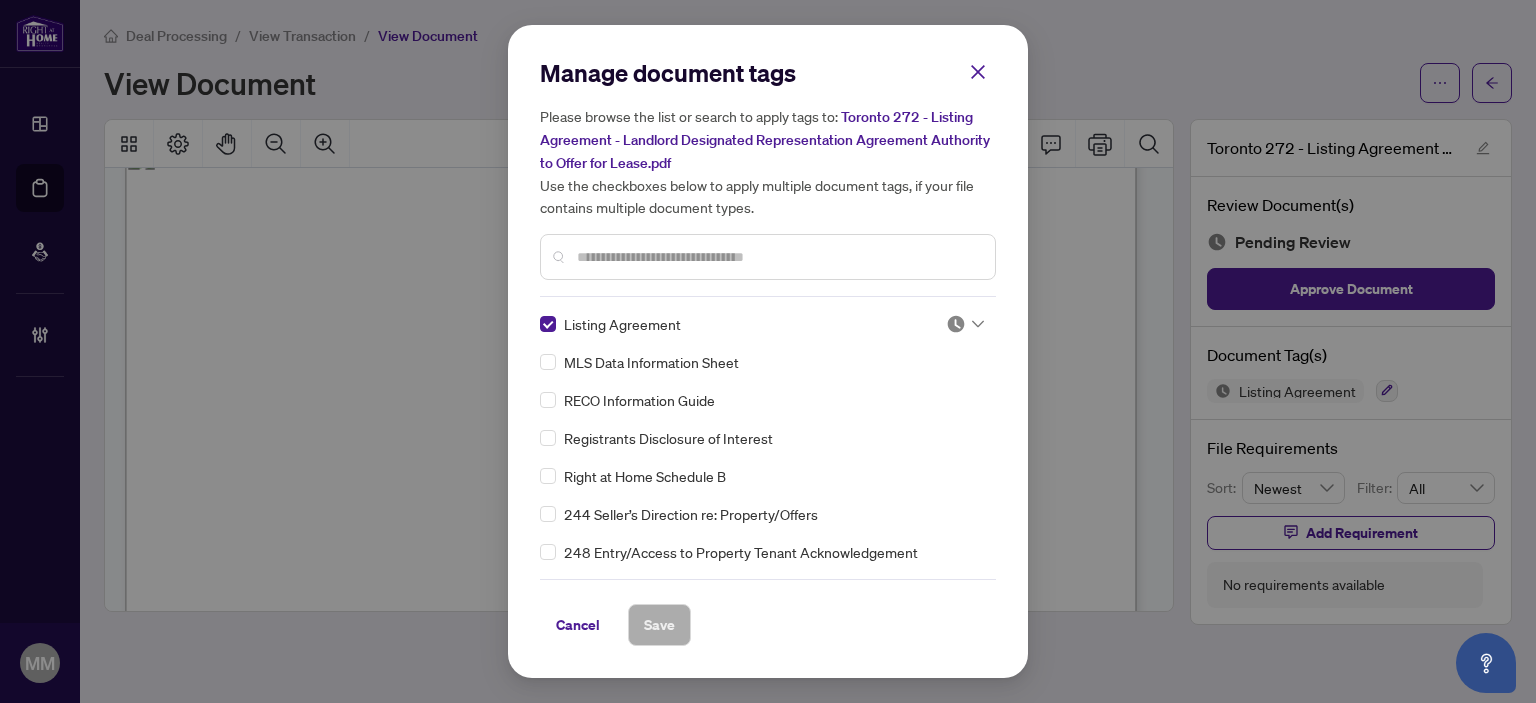click at bounding box center [778, 257] 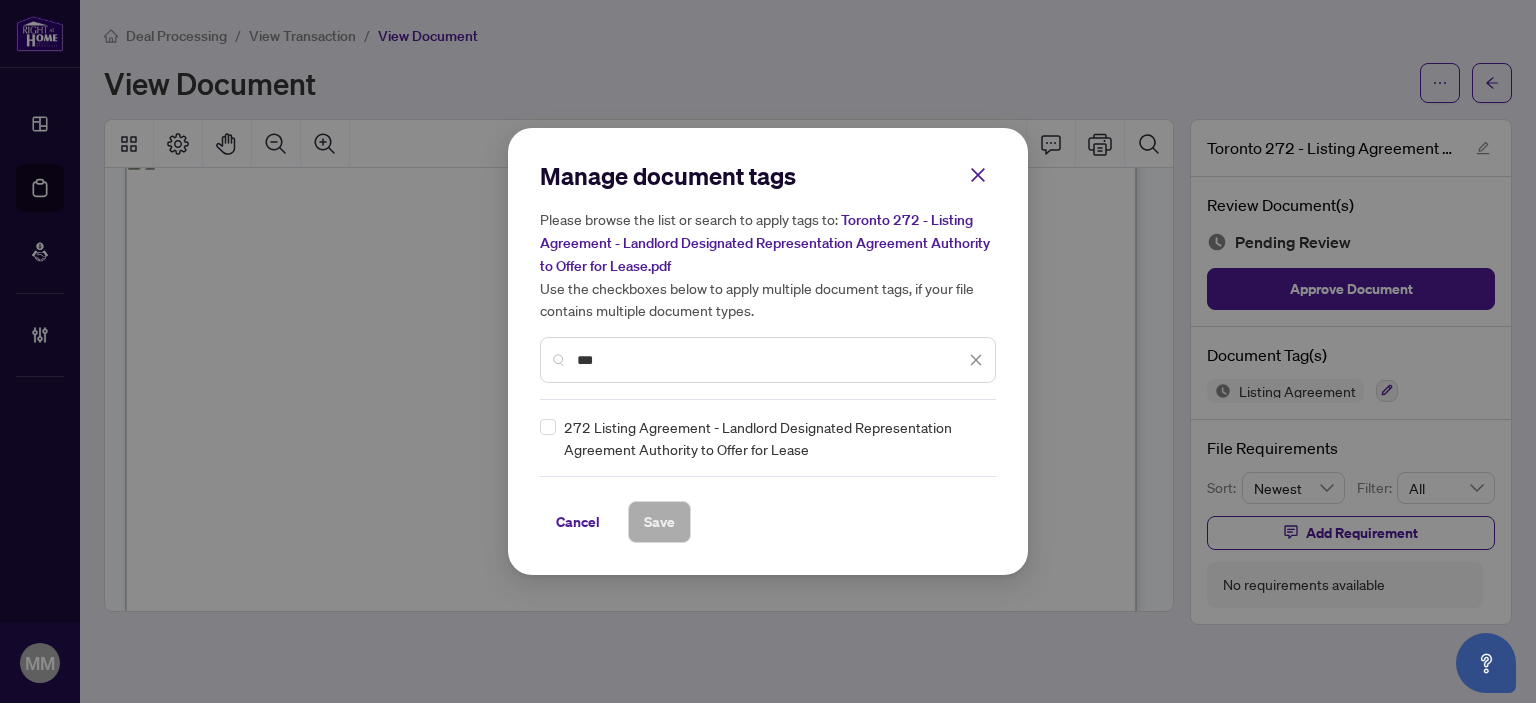 type on "***" 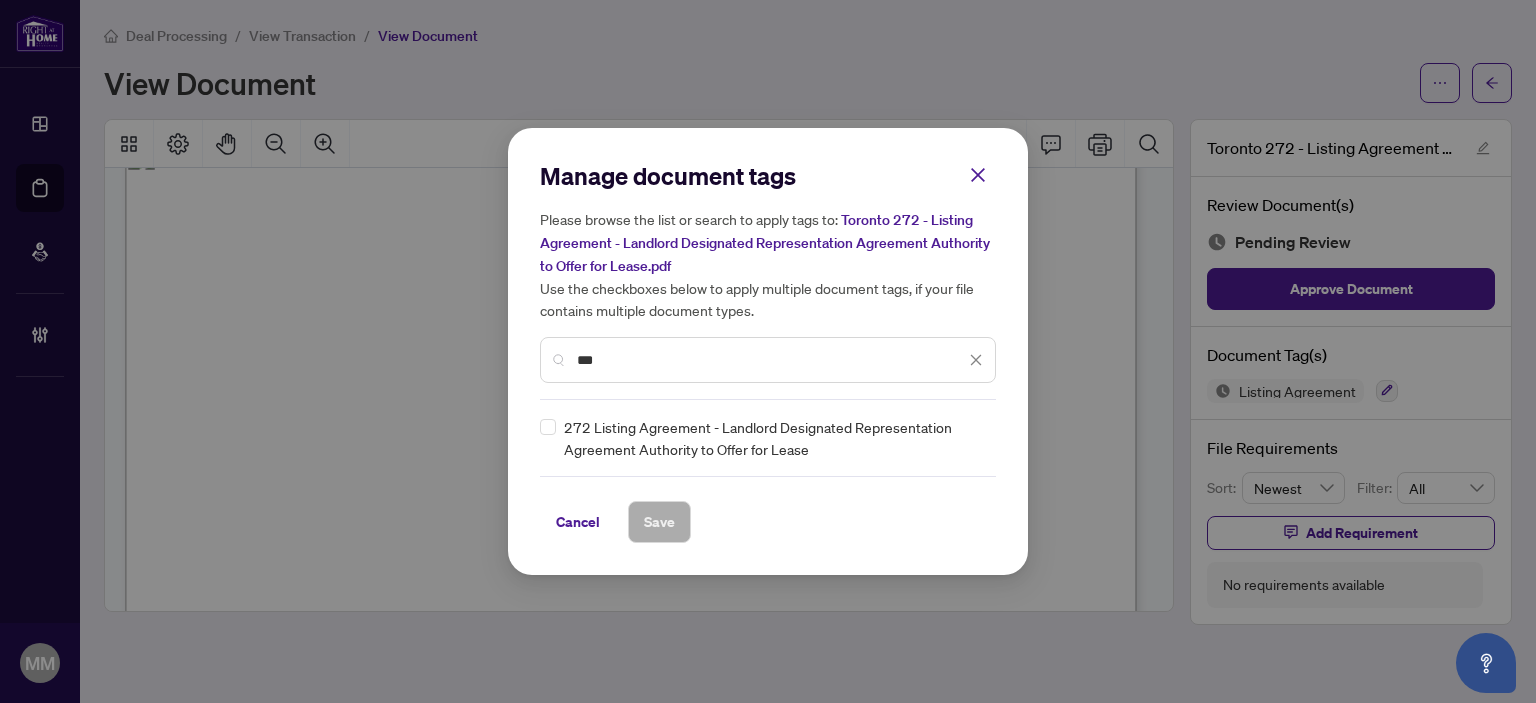 click on "272 Listing Agreement - Landlord Designated Representation Agreement Authority
to Offer for Lease" at bounding box center [762, 438] 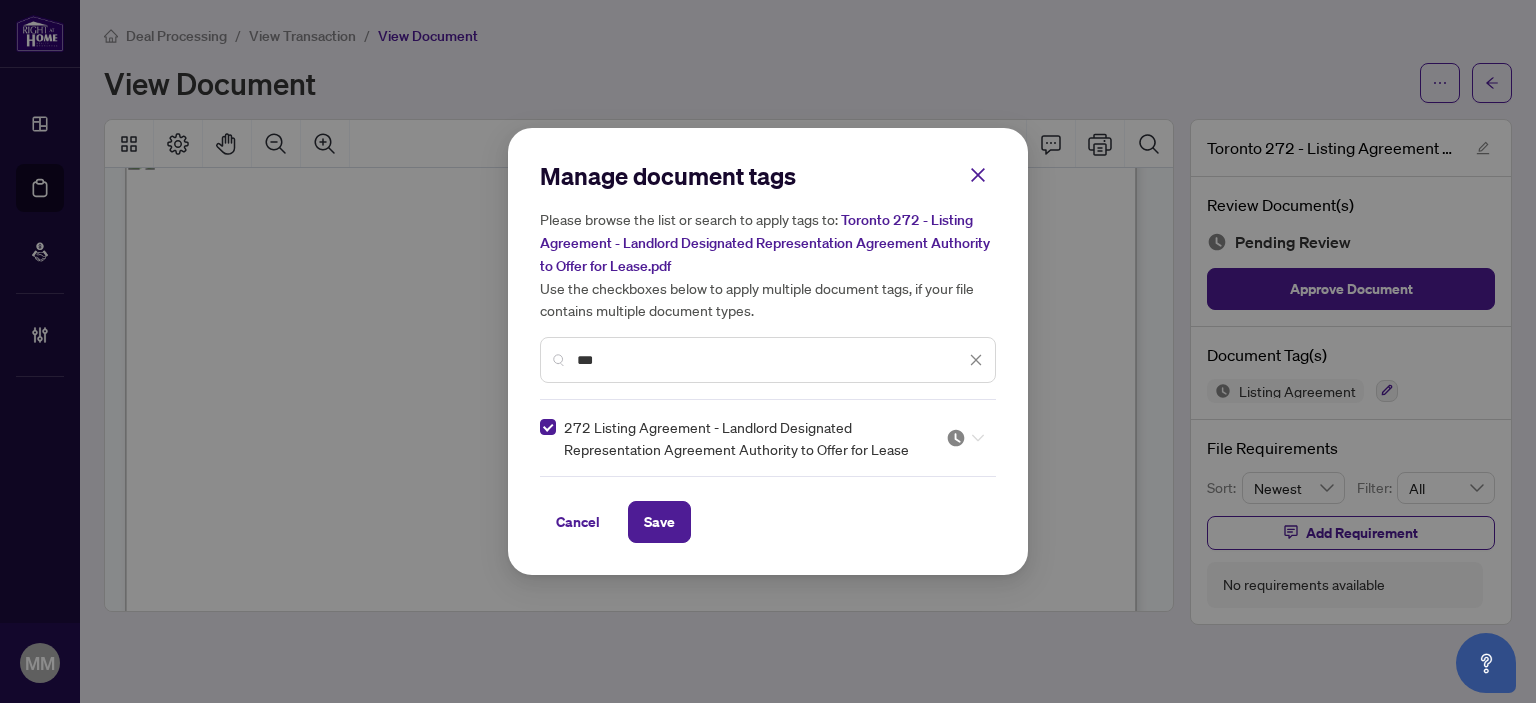 click at bounding box center [956, 438] 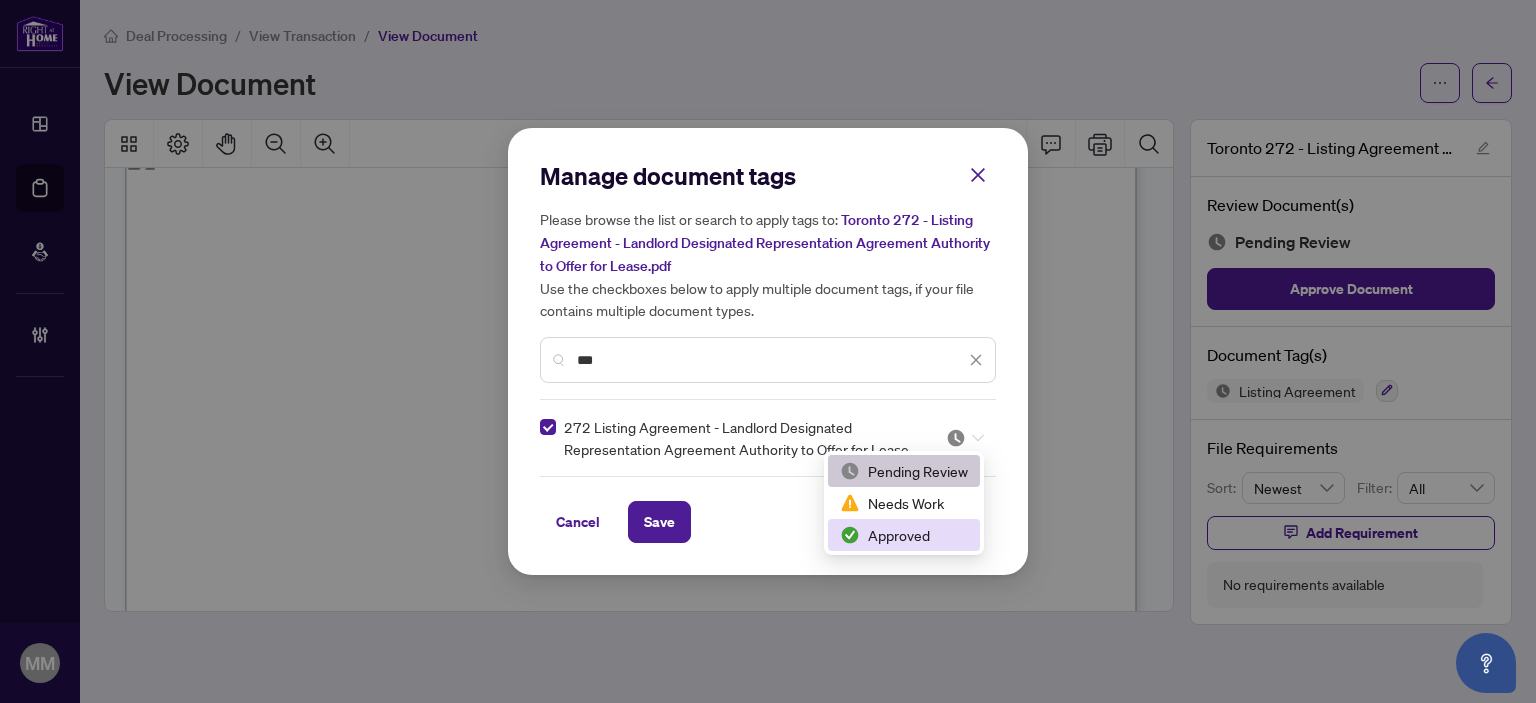 click on "Approved" at bounding box center (904, 535) 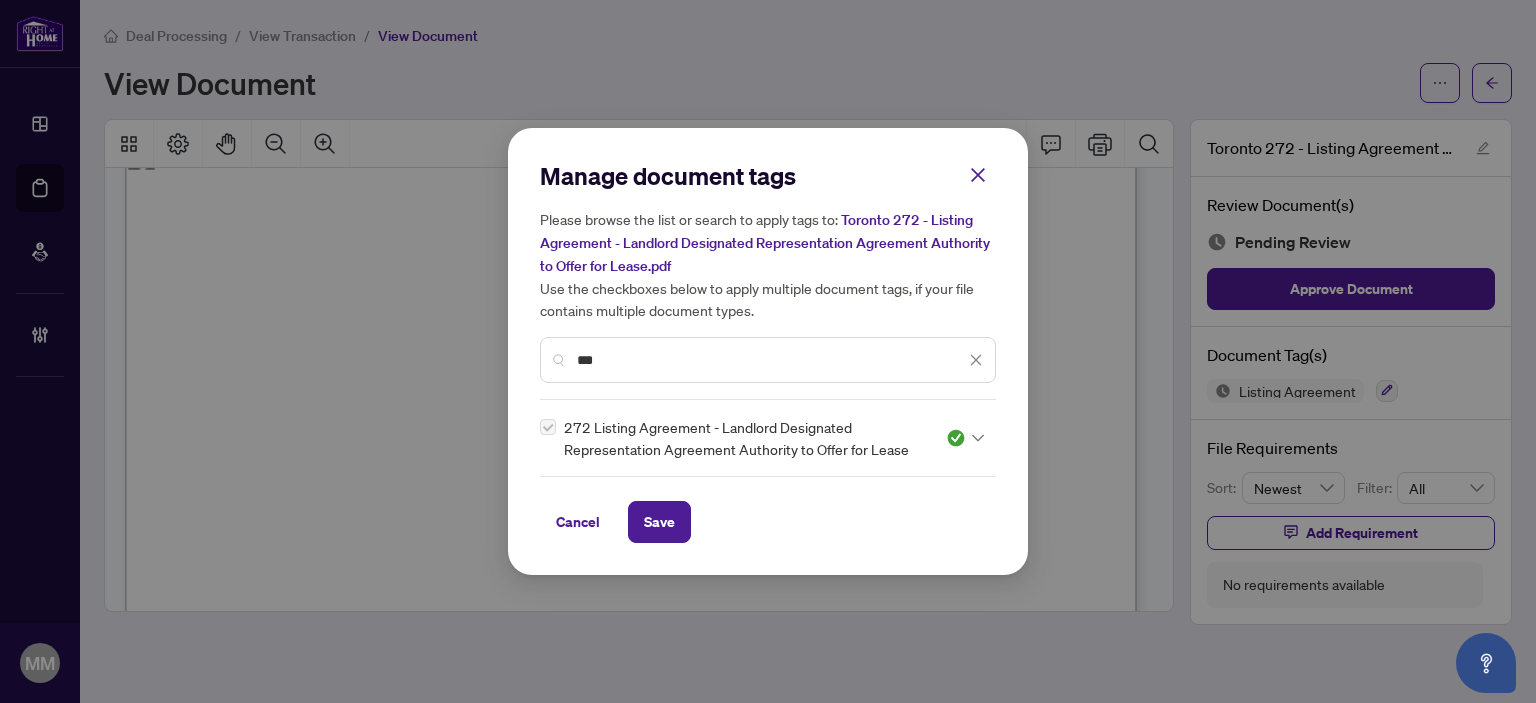 click 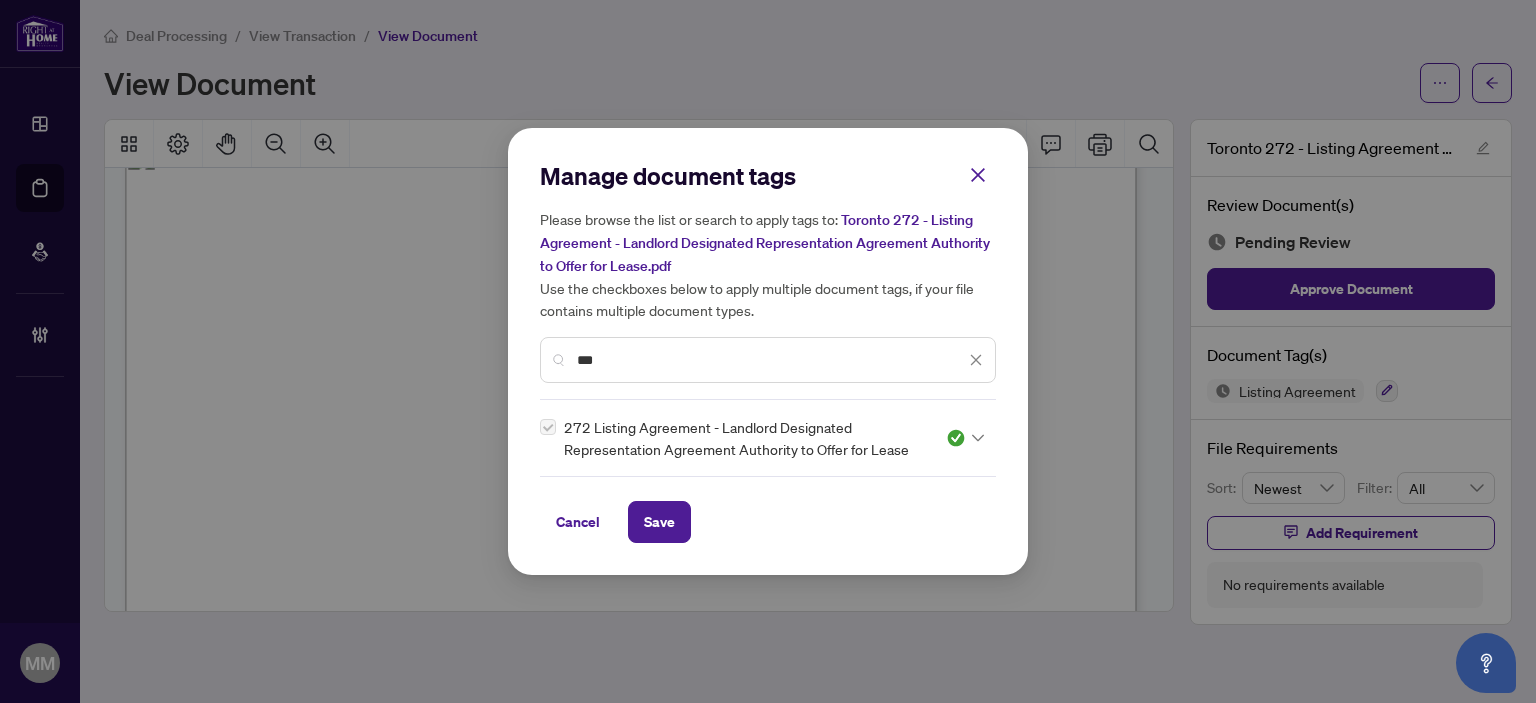type 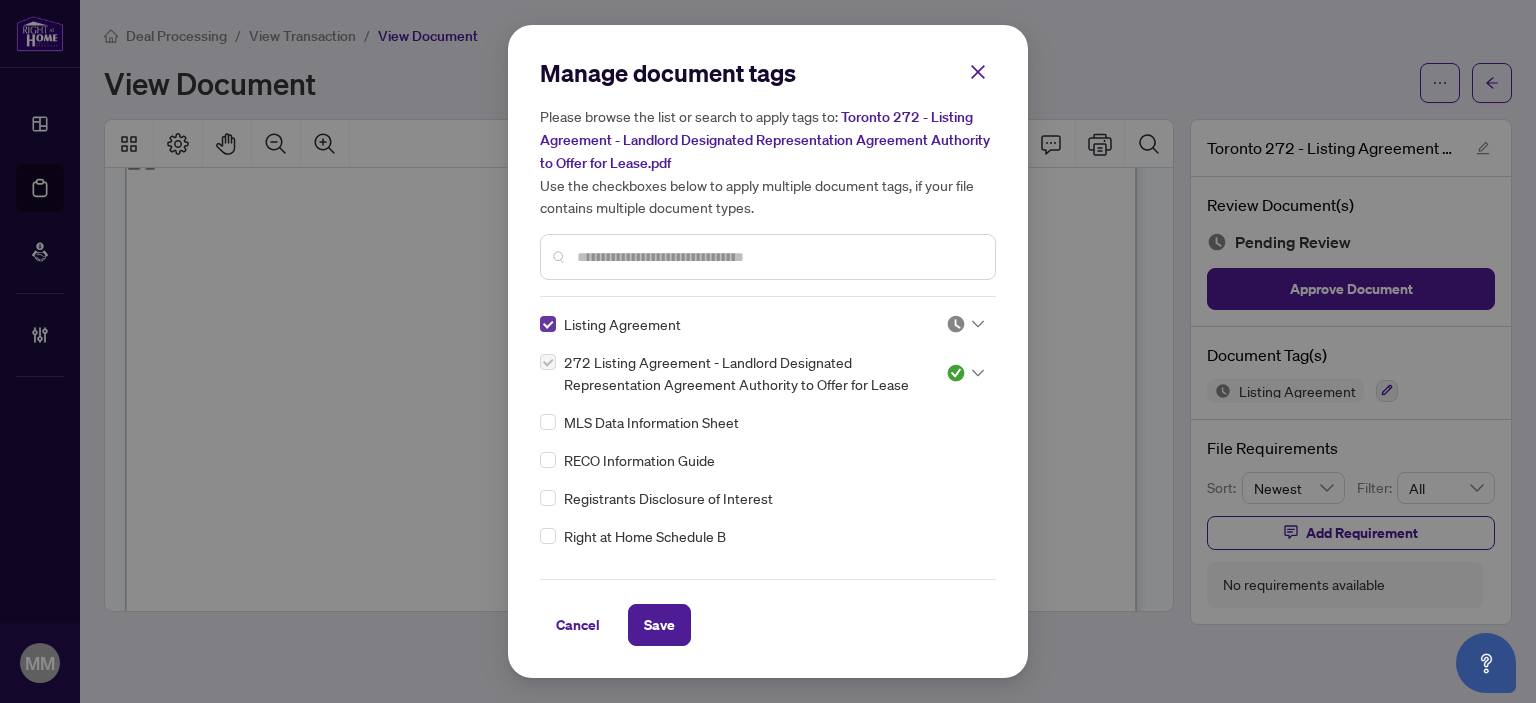 click at bounding box center [548, 324] 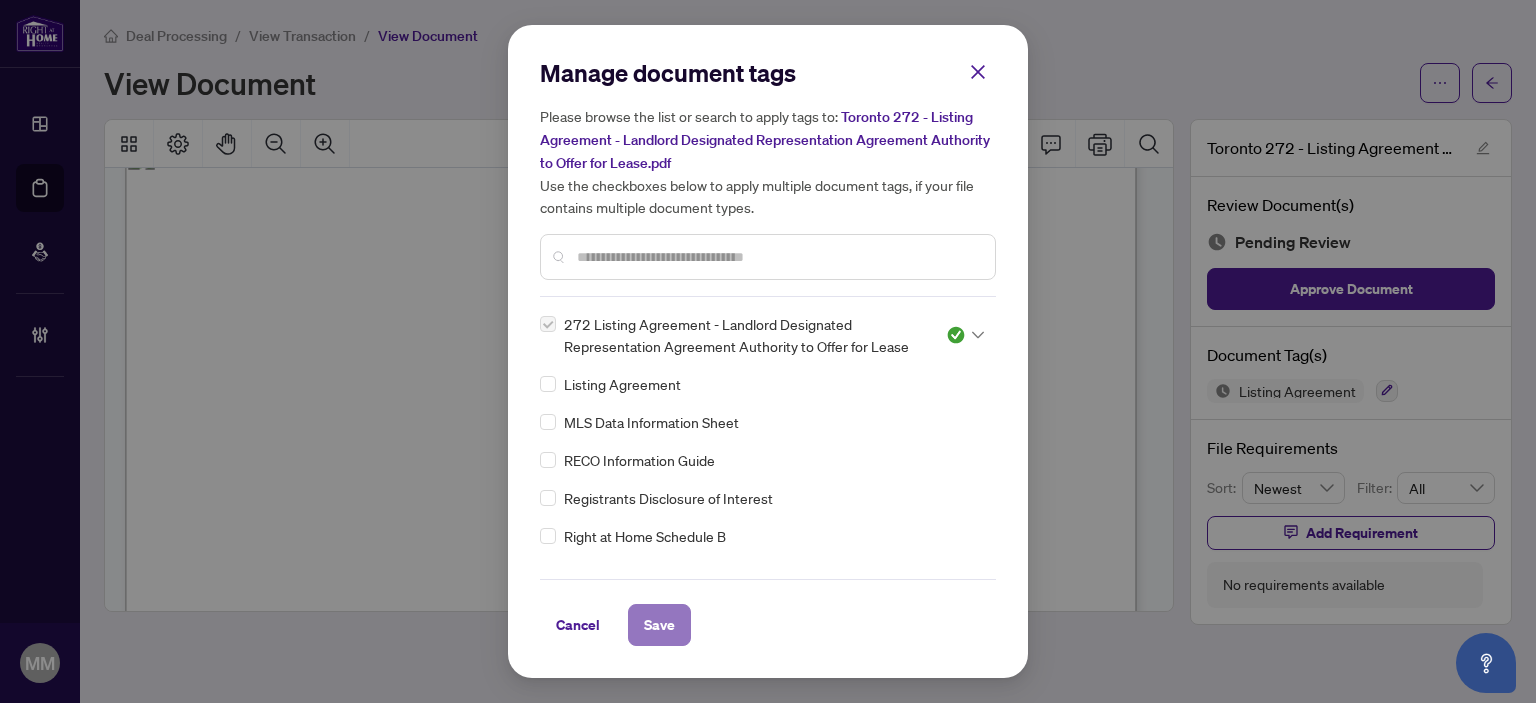 click on "Save" at bounding box center [659, 625] 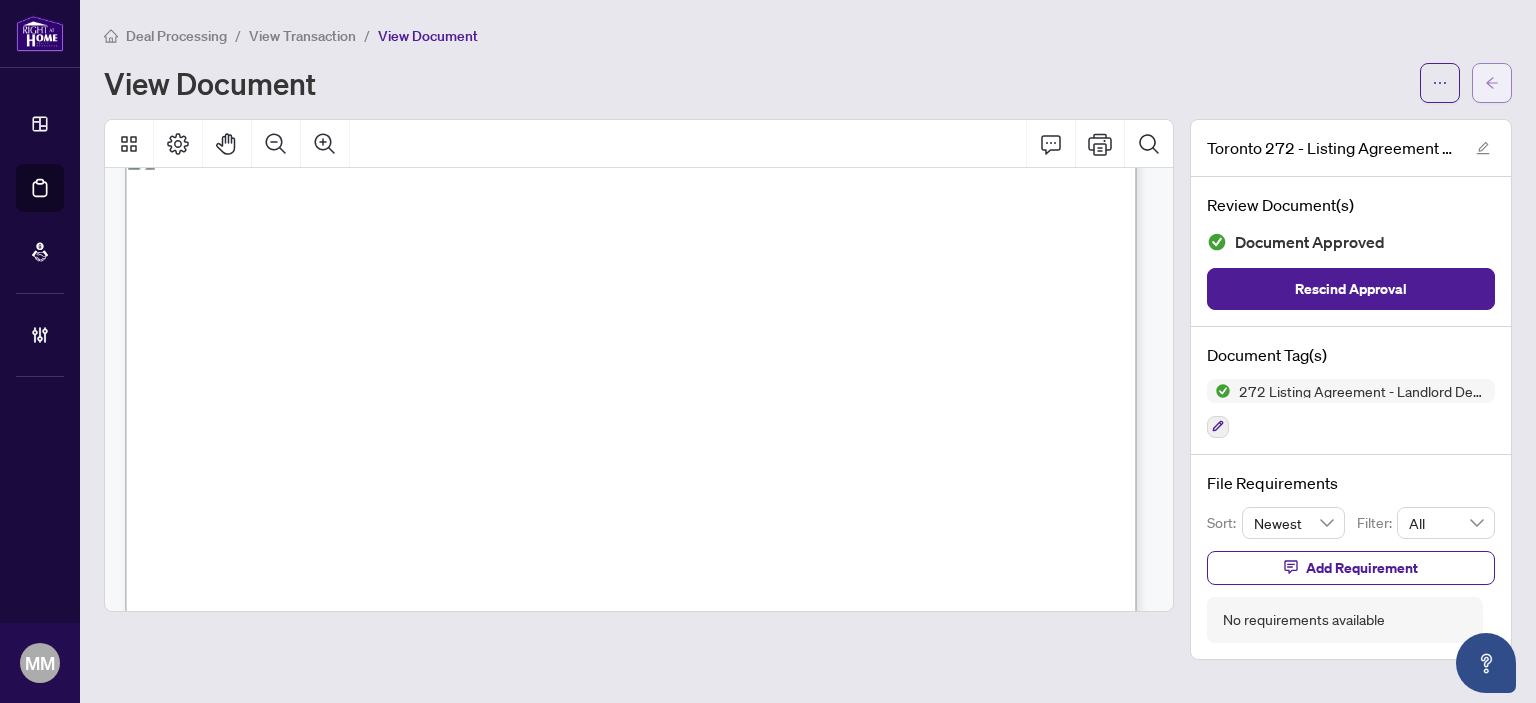click at bounding box center (1492, 83) 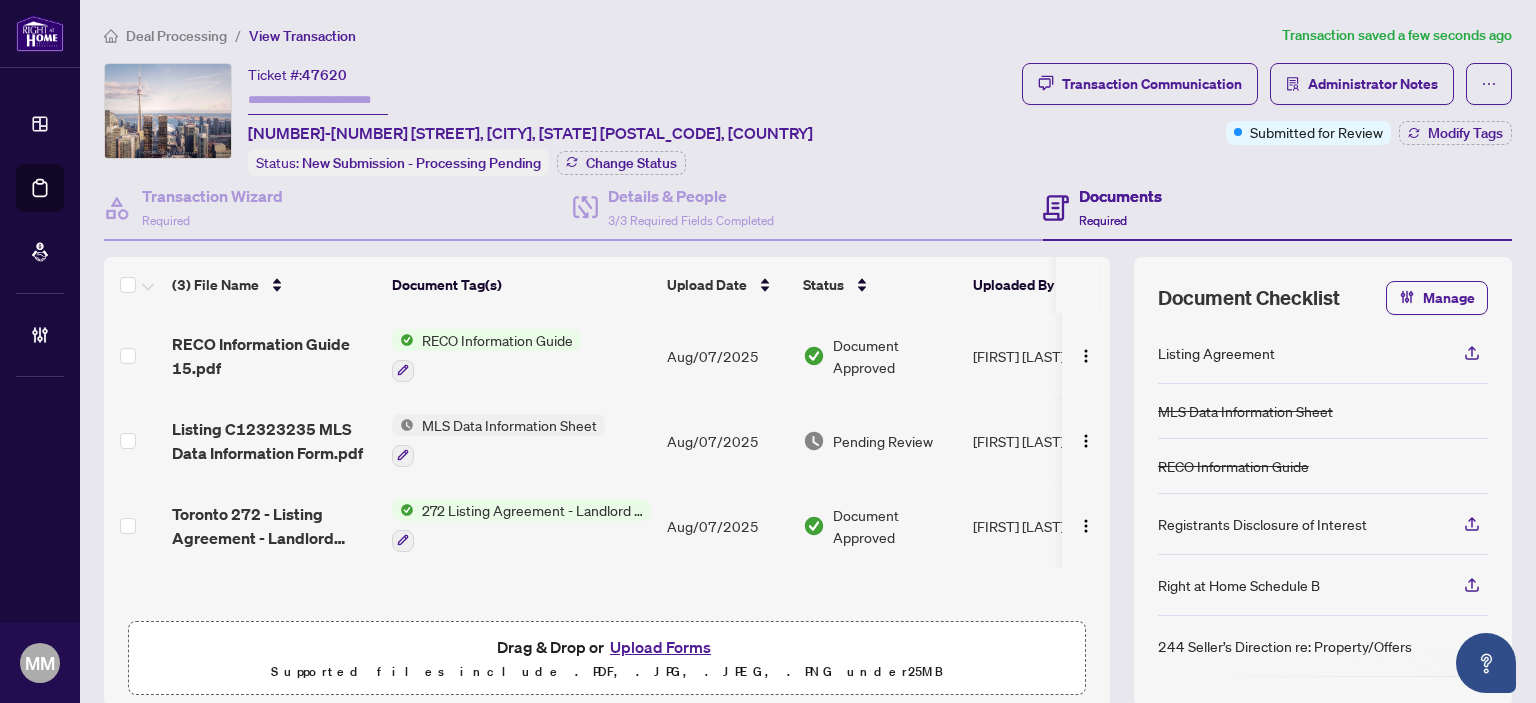 click on "MLS Data Information Sheet" at bounding box center (521, 440) 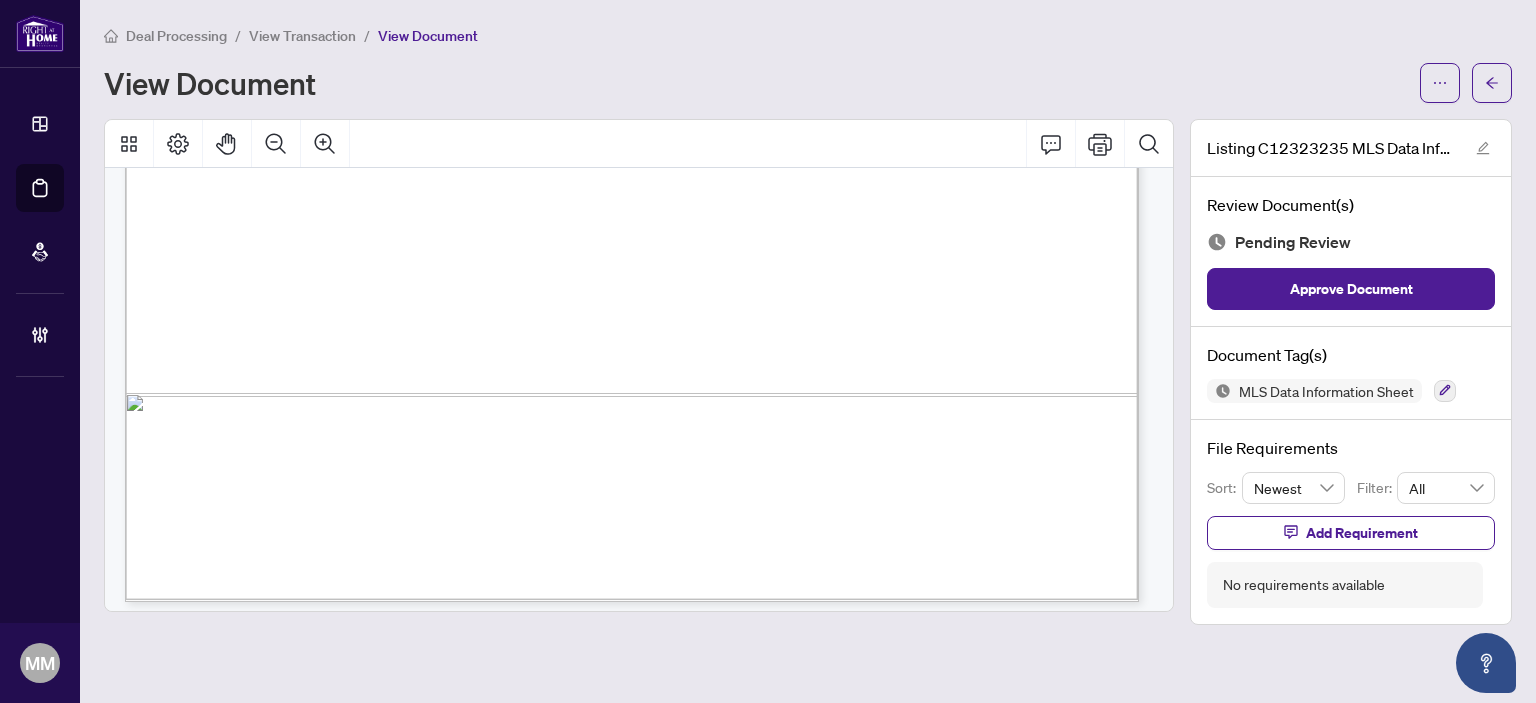 scroll, scrollTop: 1029, scrollLeft: 0, axis: vertical 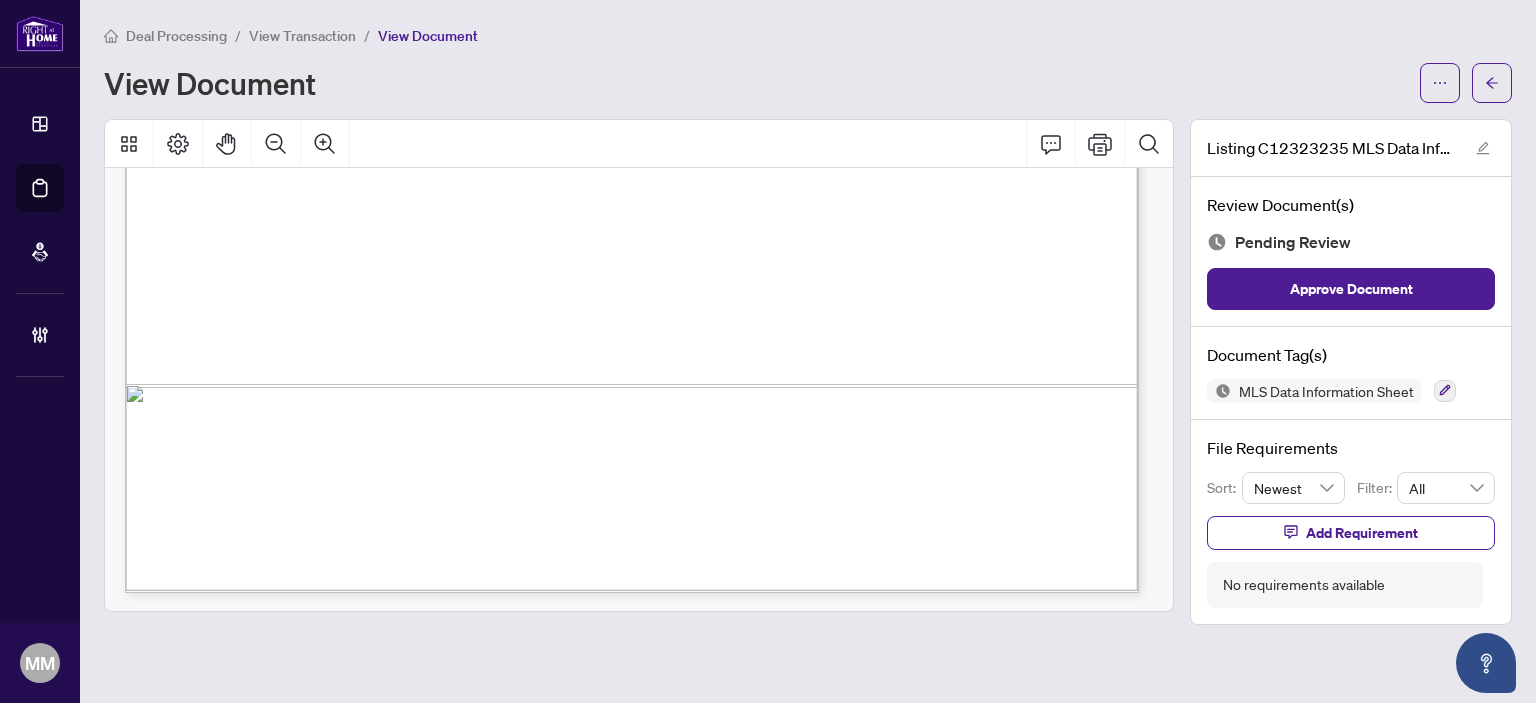 click on "MLS Data Information Sheet" at bounding box center (1351, 391) 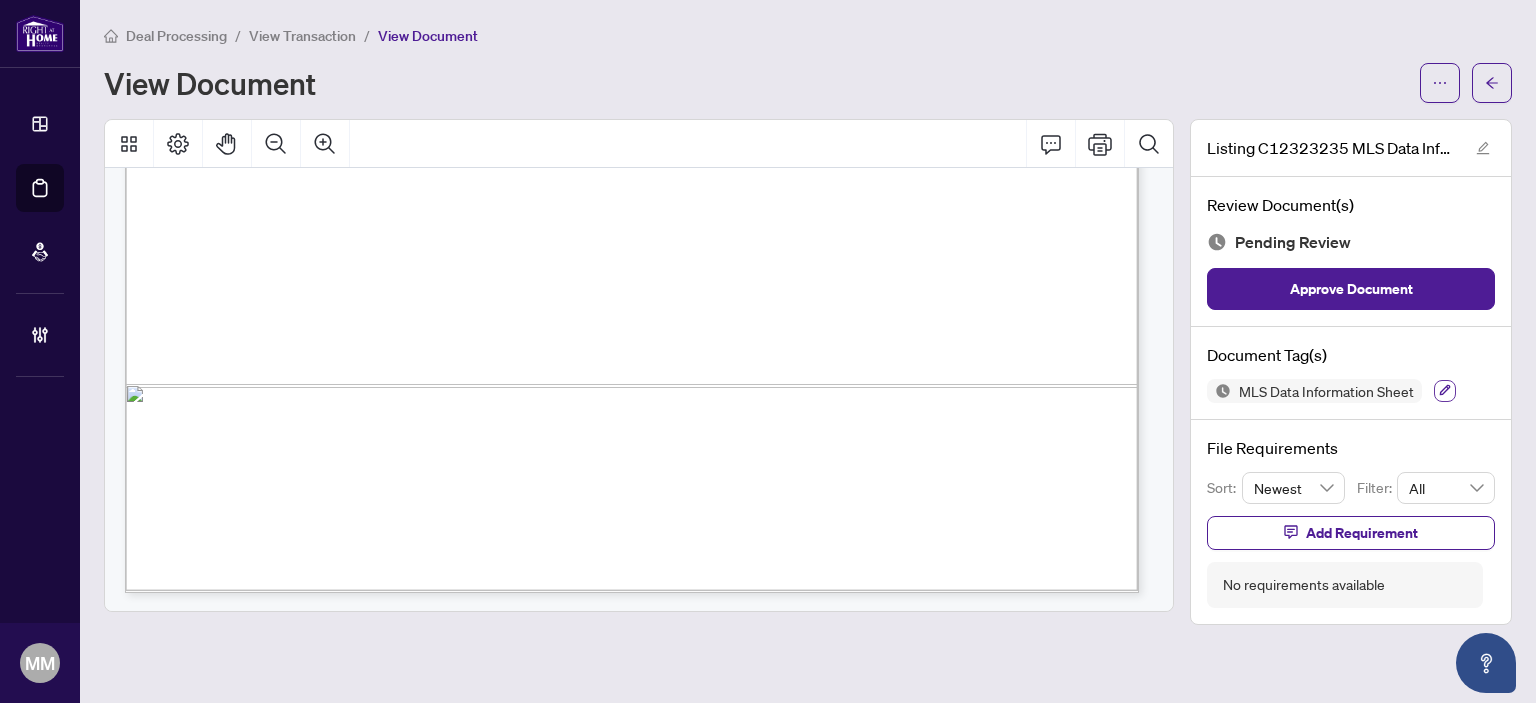 click 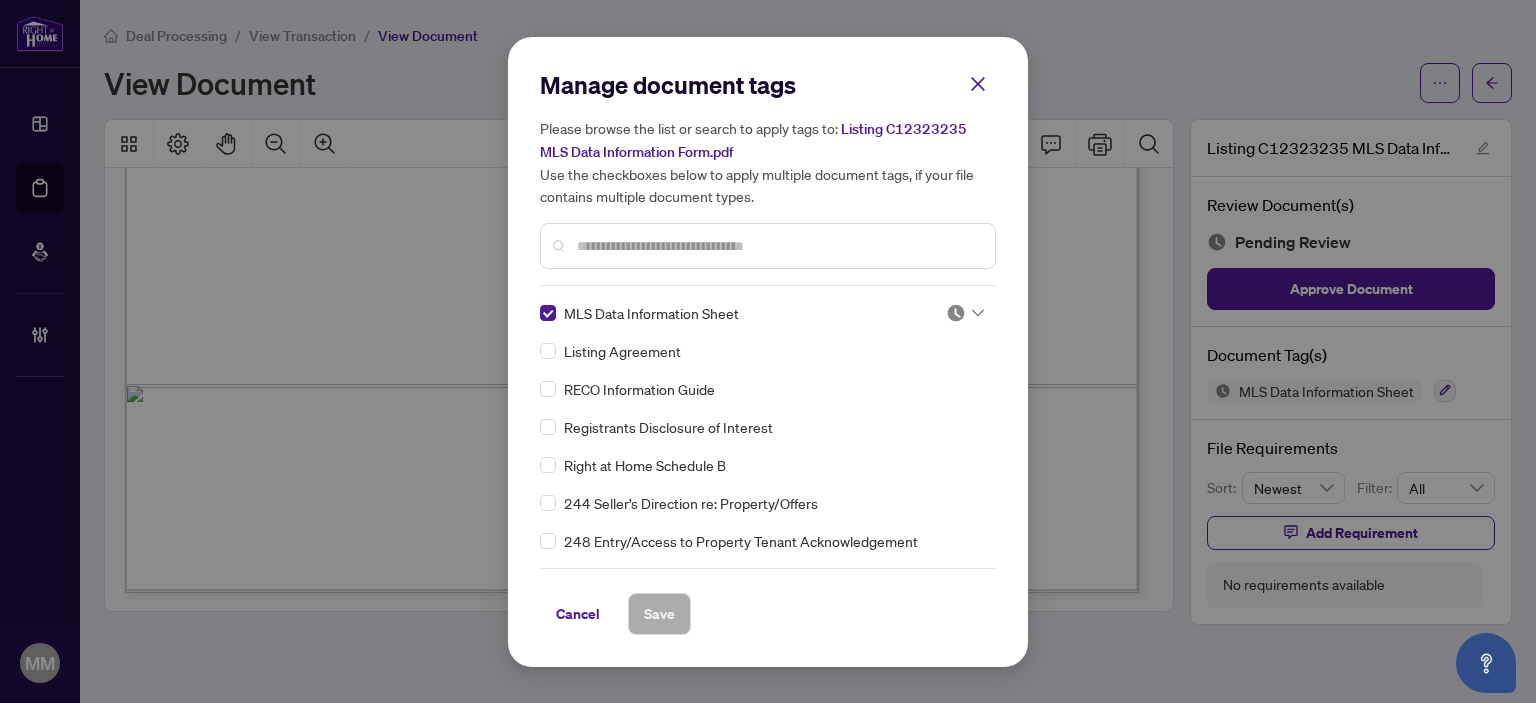 click at bounding box center (956, 313) 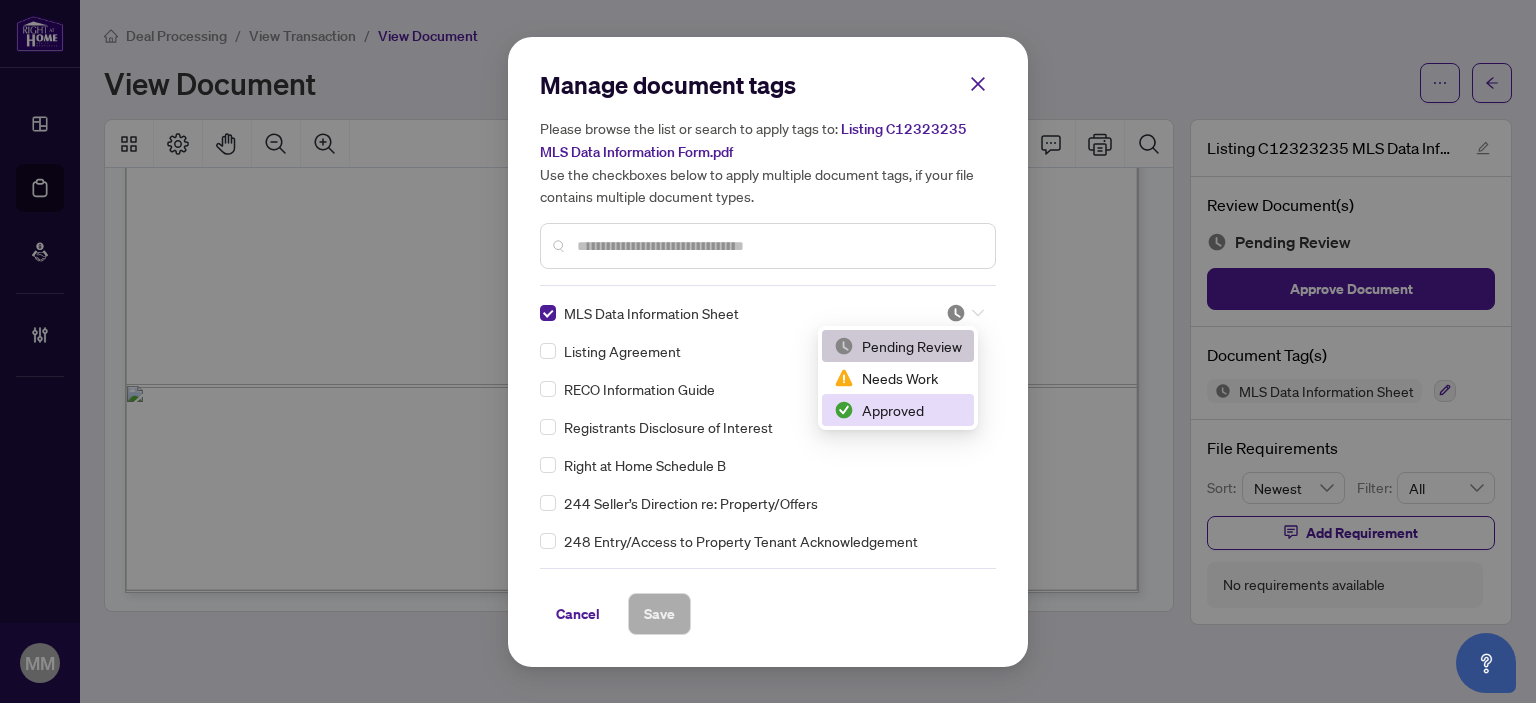 click on "Approved" at bounding box center (898, 410) 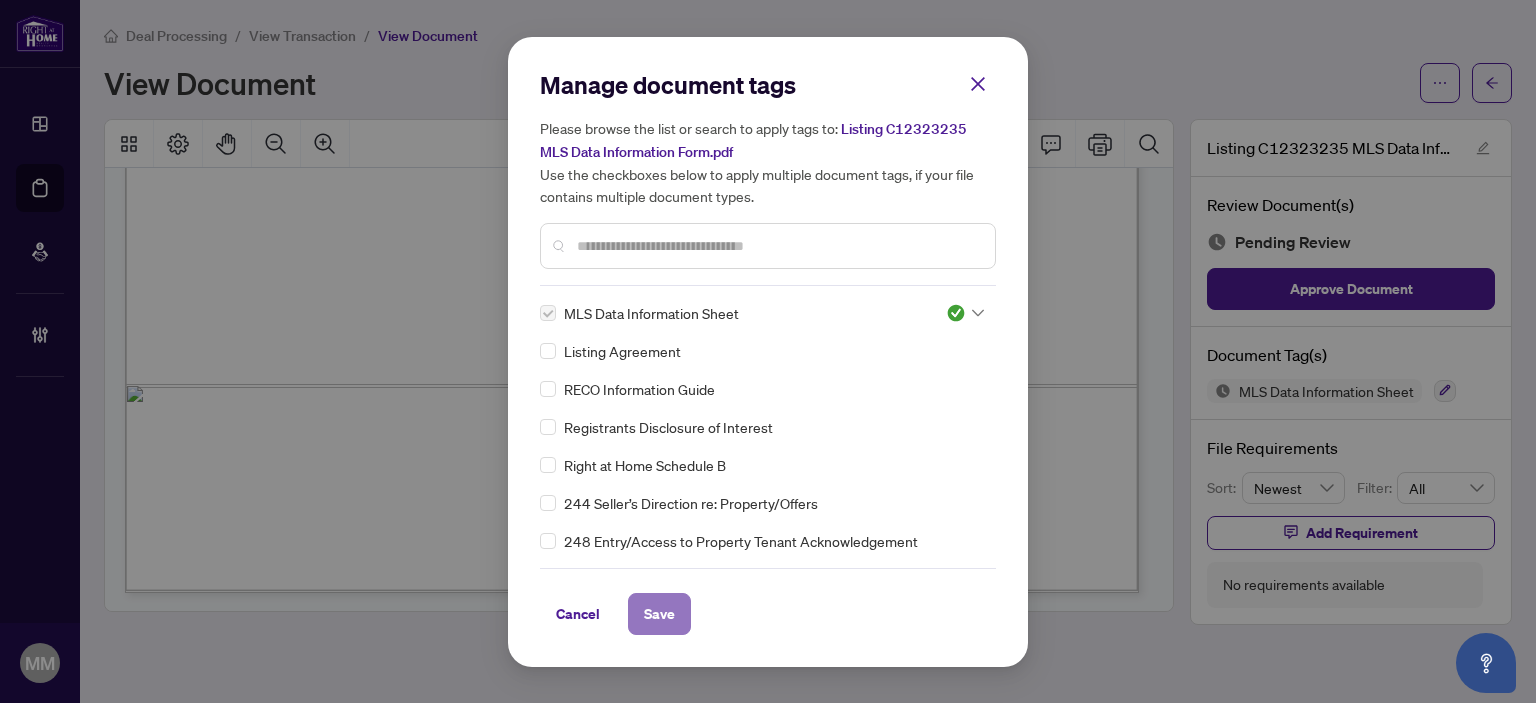 drag, startPoint x: 641, startPoint y: 603, endPoint x: 668, endPoint y: 587, distance: 31.38471 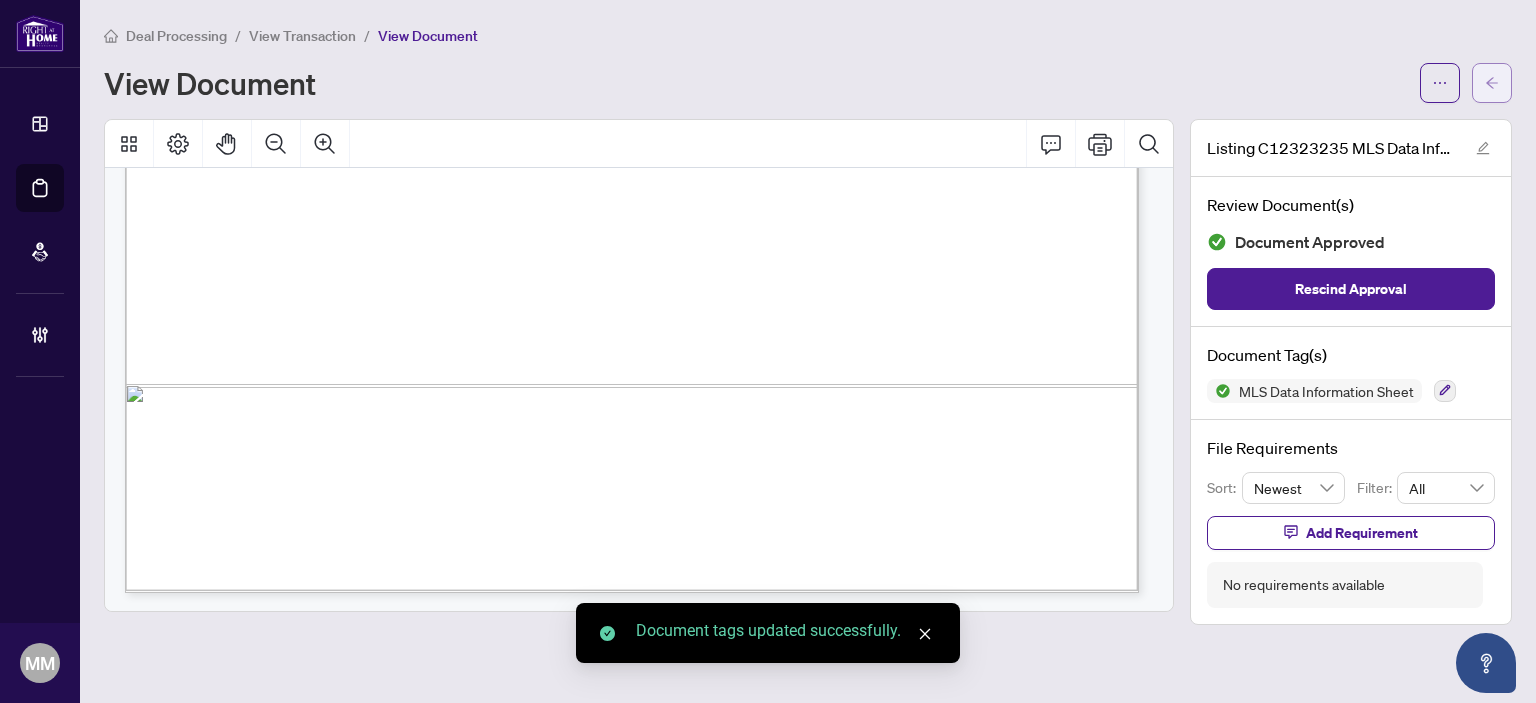 click at bounding box center (1492, 83) 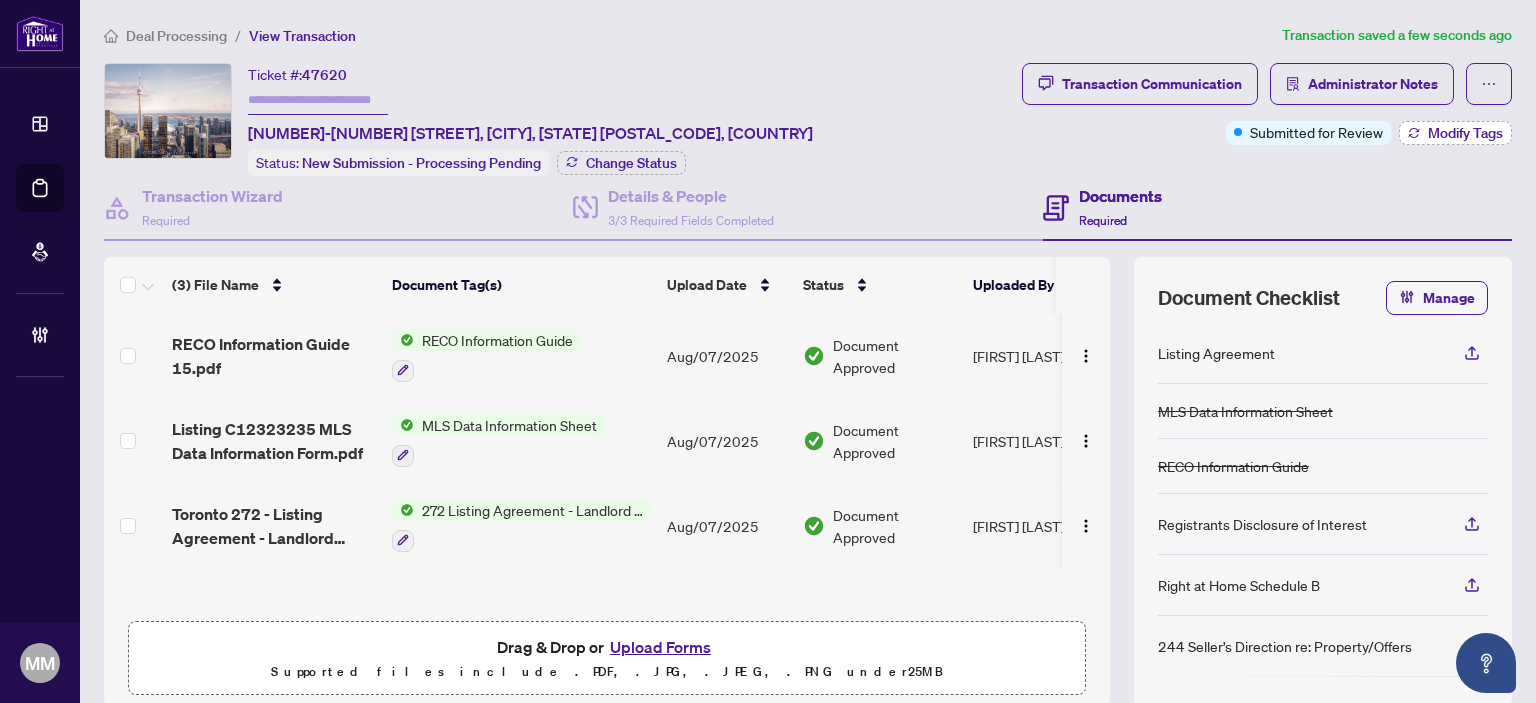 click 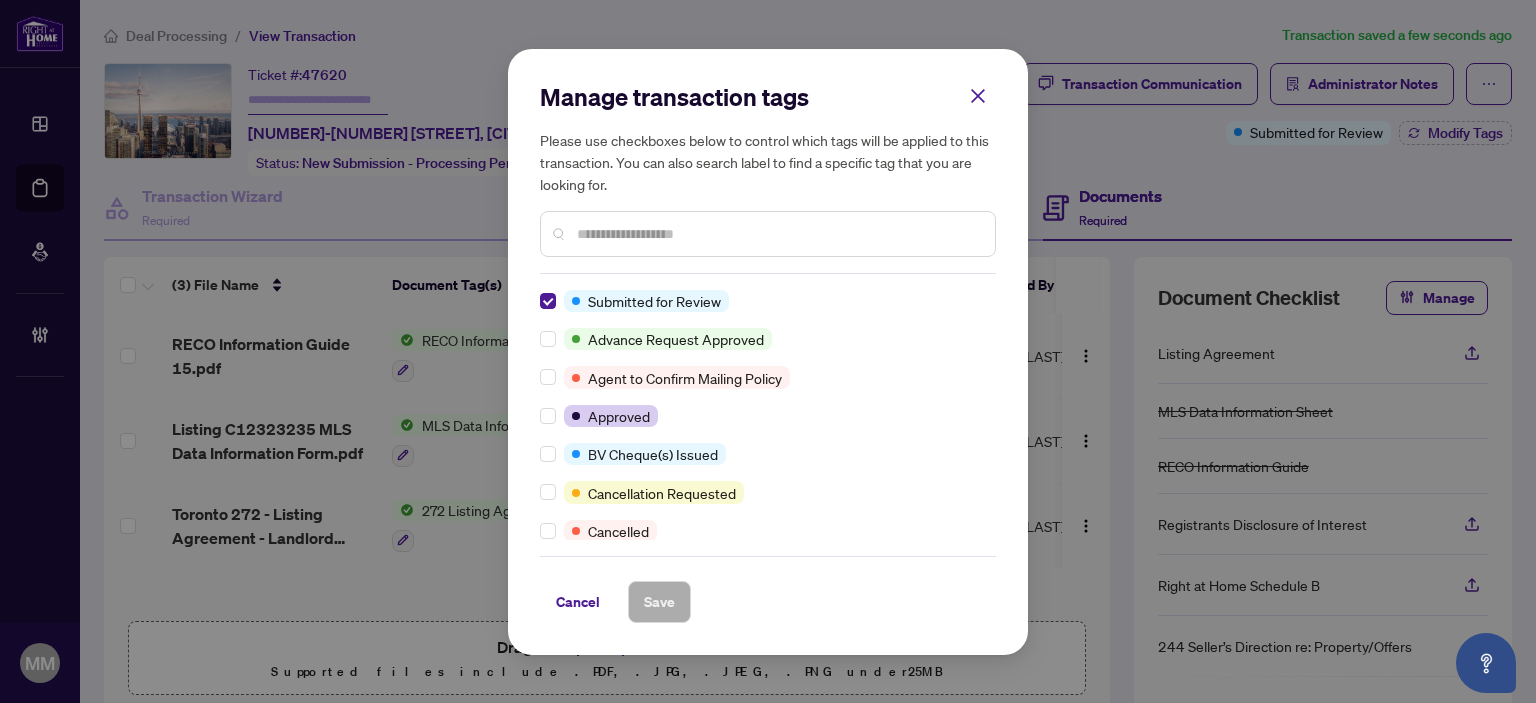 scroll, scrollTop: 0, scrollLeft: 0, axis: both 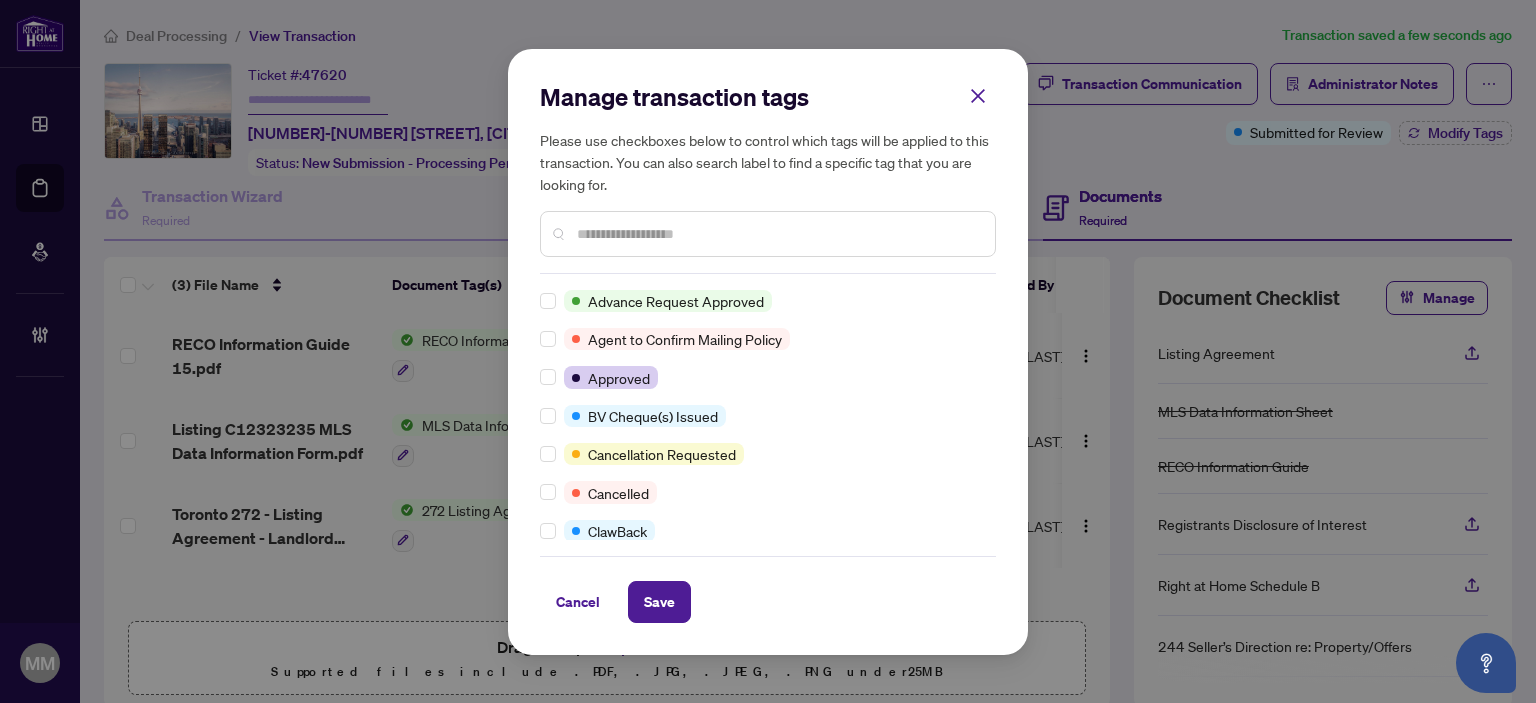 click on "Advance Request Approved Agent to Confirm Mailing Policy Approved BV Cheque(s) Issued Cancellation Requested Cancelled ClawBack Closed Concierge Transaction Deposit Submitted Draft Duplicate Transaction Final Trade Final Trade - Completed FINTRAC Non-compliant Manager Review Mutual Release Mutual Release Approved Mutual Release Completed Non-compliant Partial Payment Received Partially Paid Payment Received Pending Confirmation of Closing Pending Deposit Pending Further Deposit Pending Lawyer Info Pending Payment Pending to Invoice Pending Trade to be sent Problem Transaction Received Confirmation of Closing Received Mailing Policy Confirmation Requested Confirmation of Closing Requested Status of Commission Requires Additional Docs Requires Cheque Clearance RTD Cheque(s) Issued Submitted for Review Suspended Suspension Requested Team Deal With Payroll" at bounding box center (768, 415) 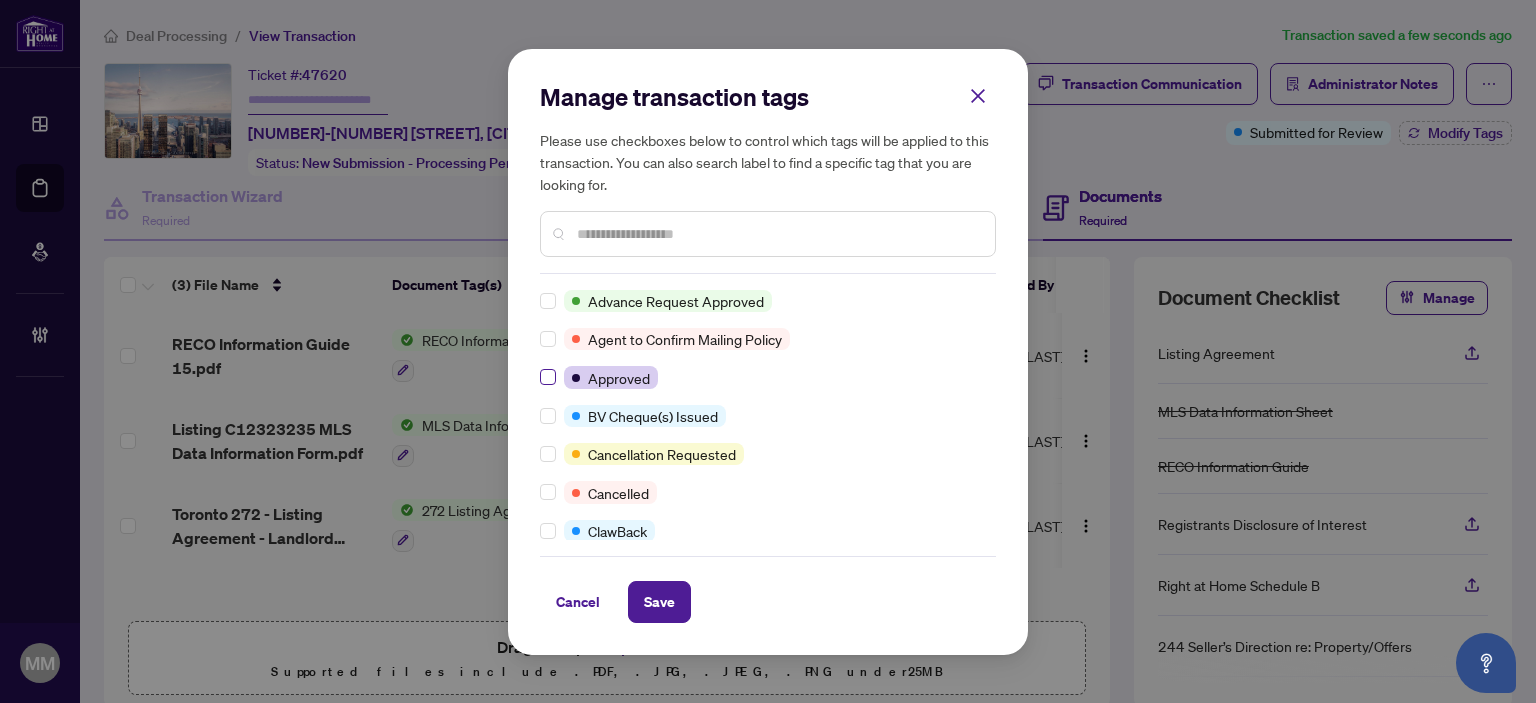 click at bounding box center (548, 377) 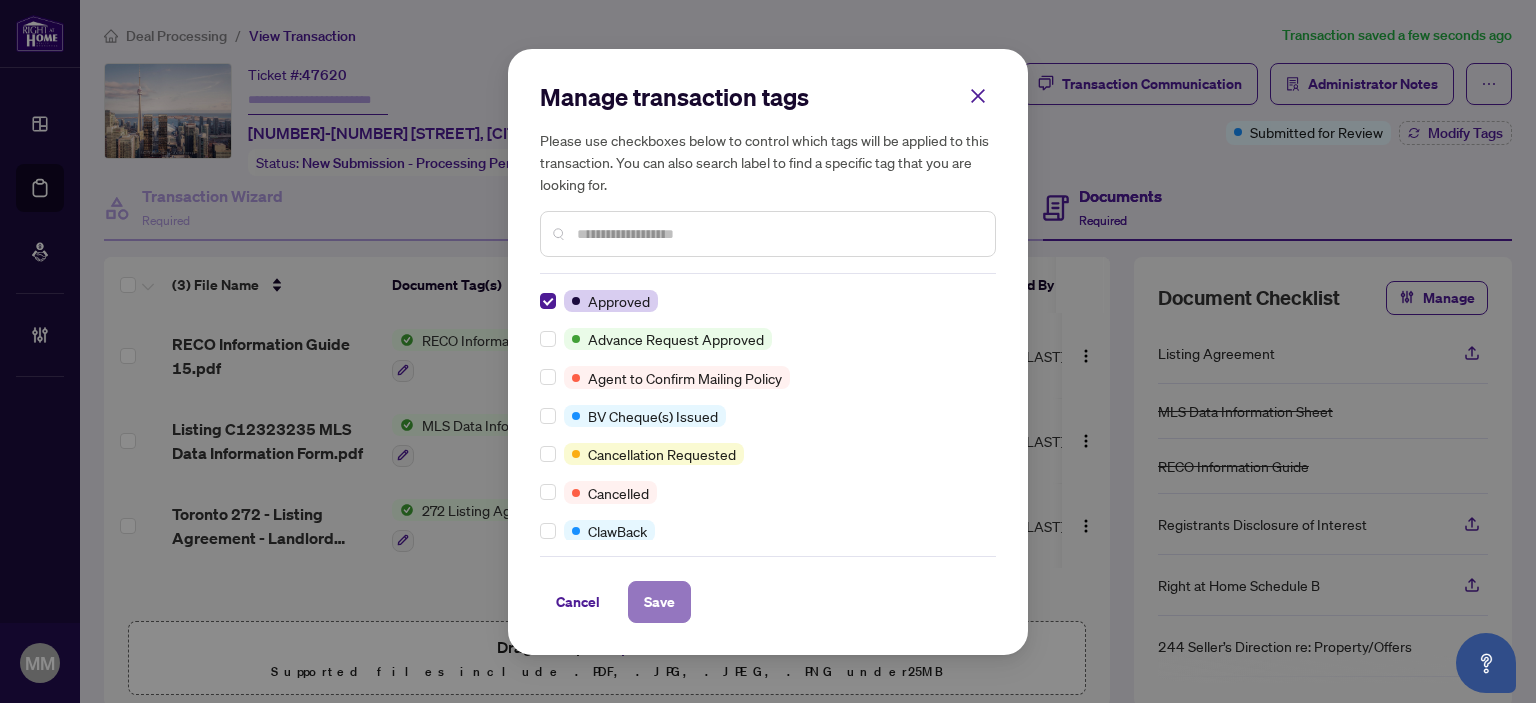 click on "Save" at bounding box center [659, 602] 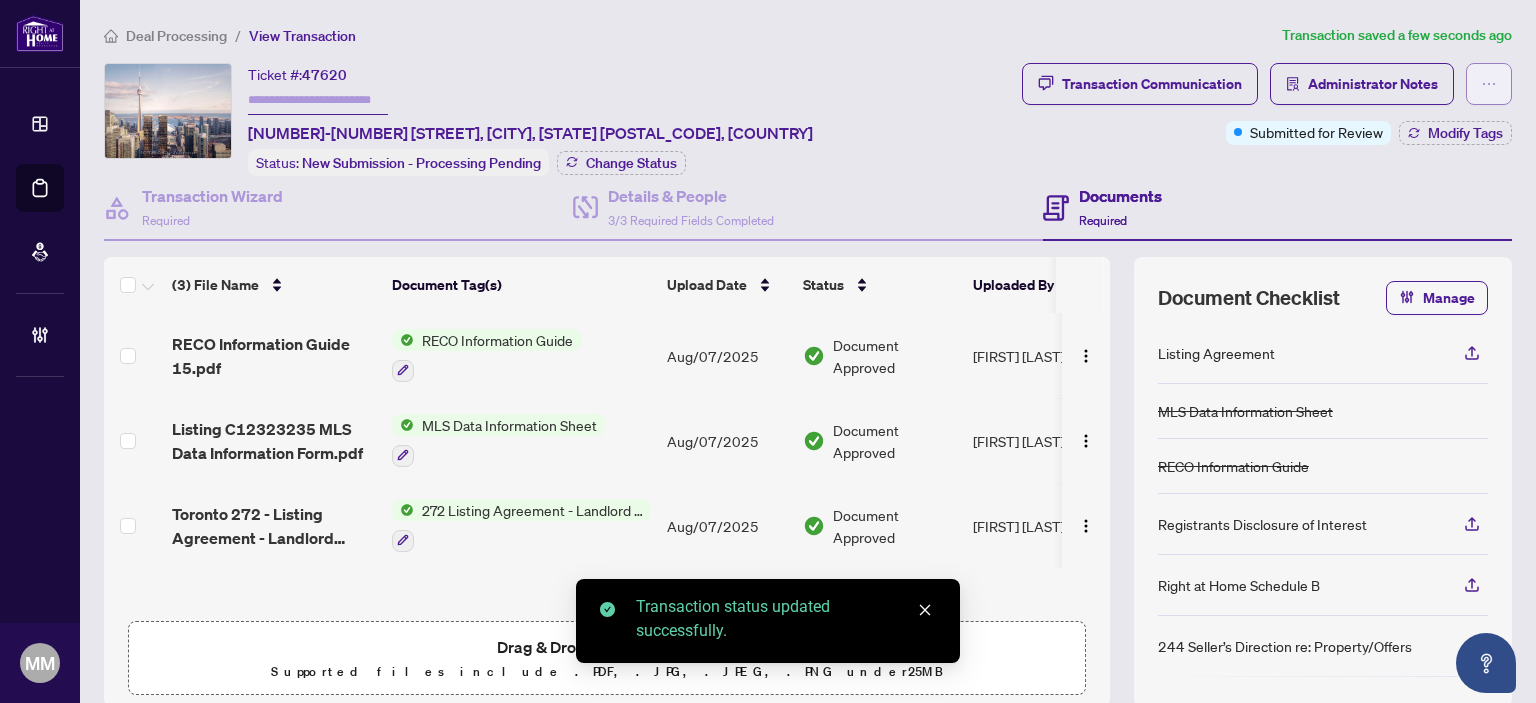 click 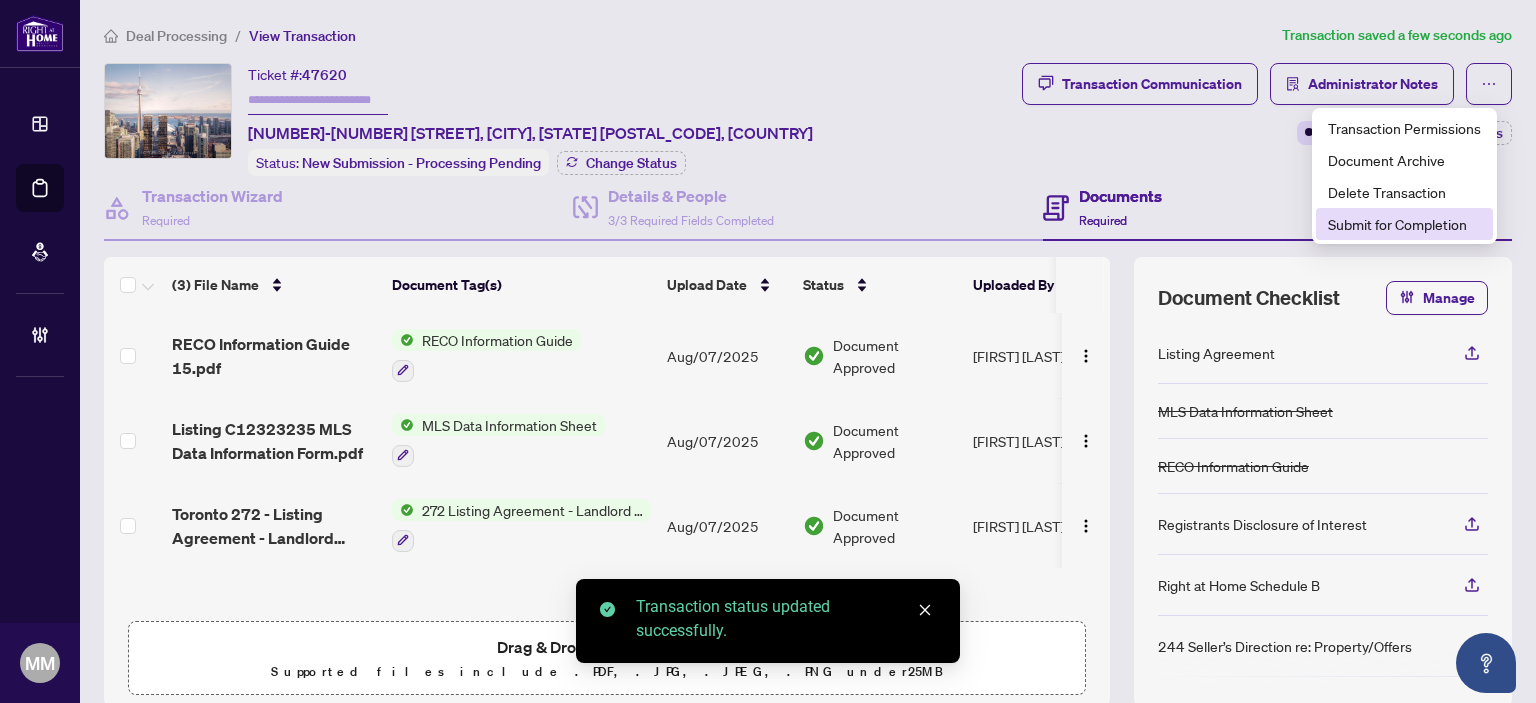 click on "Submit for Completion" at bounding box center [1404, 224] 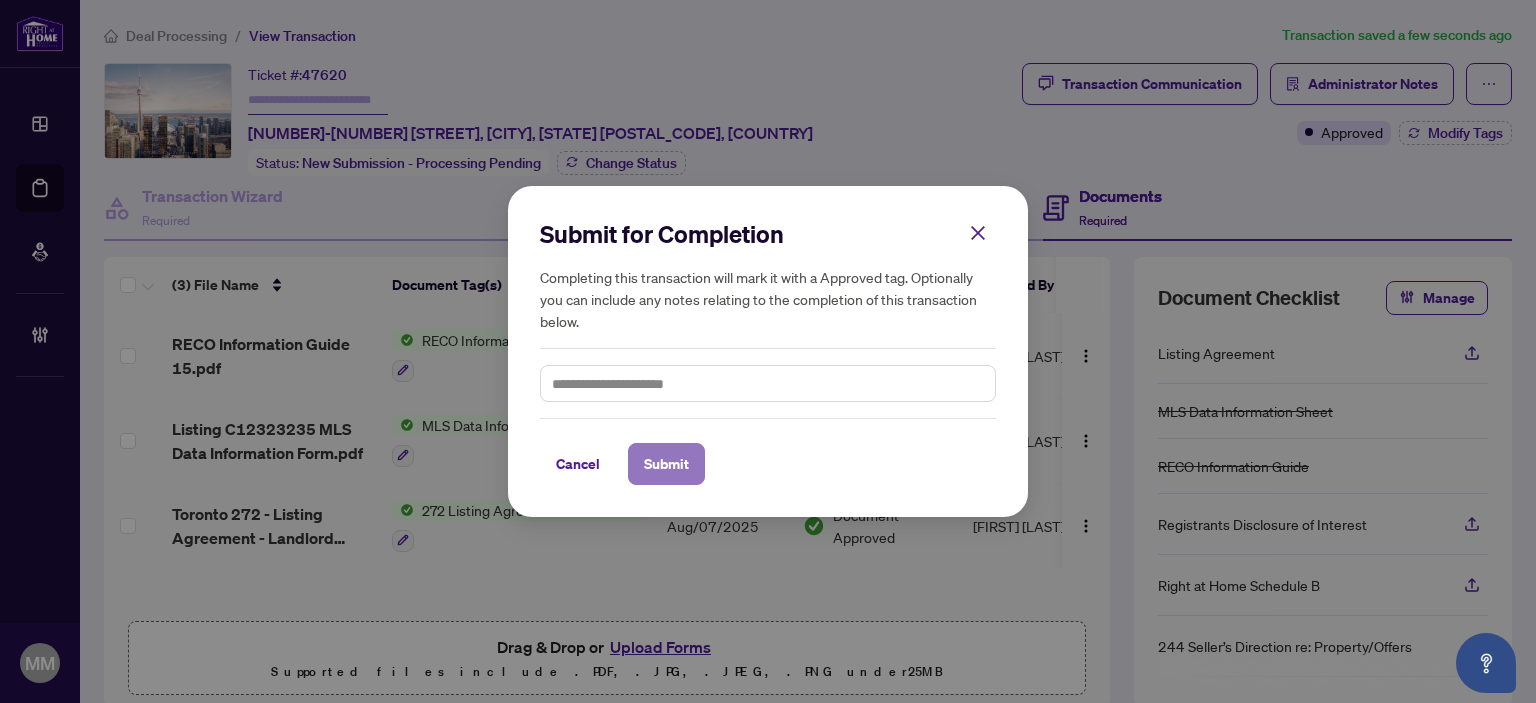 click on "Submit" at bounding box center (666, 464) 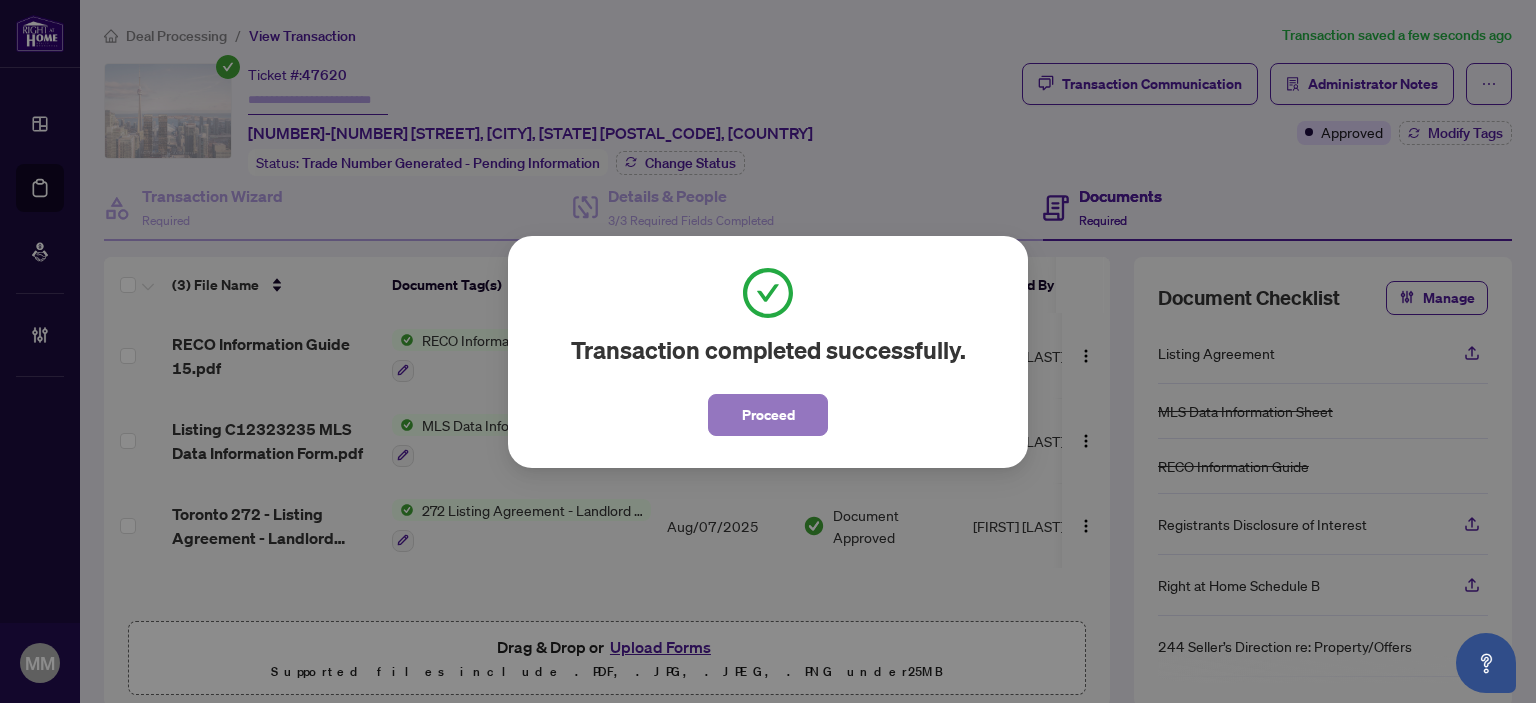 click on "Proceed" at bounding box center (768, 415) 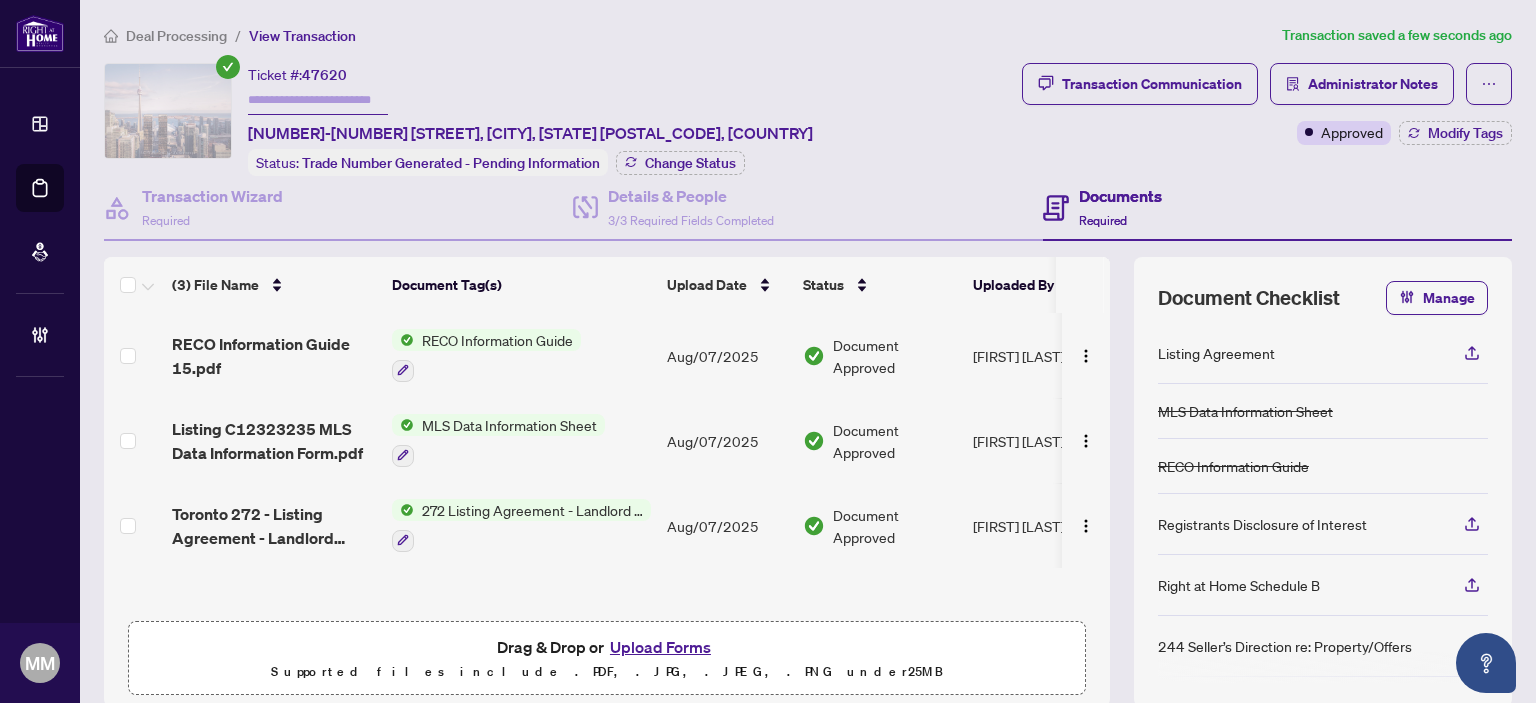 click on "Deal Processing / View Transaction Transaction saved   a few seconds ago Ticket #:  47620 [NUMBER]-[NUMBER] [STREET], [CITY], [PROVINCE] [POSTAL_CODE], [COUNTRY] Status:   Trade Number Generated - Pending Information Change Status Transaction Communication Administrator Notes Approved Modify Tags Transaction Wizard Required Details & People 3/3 Required Fields Completed Documents Required (3) File Name Document Tag(s) Upload Date Status Uploaded By               RECO Information Guide 15.pdf RECO Information Guide [MONTH]/[NUMBER]/[YEAR] Document Approved [FIRST] [LAST] Listing C12323235 MLS Data Information Form.pdf MLS Data Information Sheet [MONTH]/[NUMBER]/[YEAR] Document Approved [FIRST] [LAST] Toronto 272 - Listing Agreement - Landlord Designated Representation Agreement Authority to Offer for Lease.pdf 272 Listing Agreement - Landlord Designated Representation Agreement Authority
to Offer for Lease [MONTH]/[NUMBER]/[YEAR] Document Approved [FIRST] [LAST] Drag & Drop or Upload Forms Supported files include   .PDF, .JPG, .JPEG, .PNG   under  25 MB Manage" at bounding box center (808, 429) 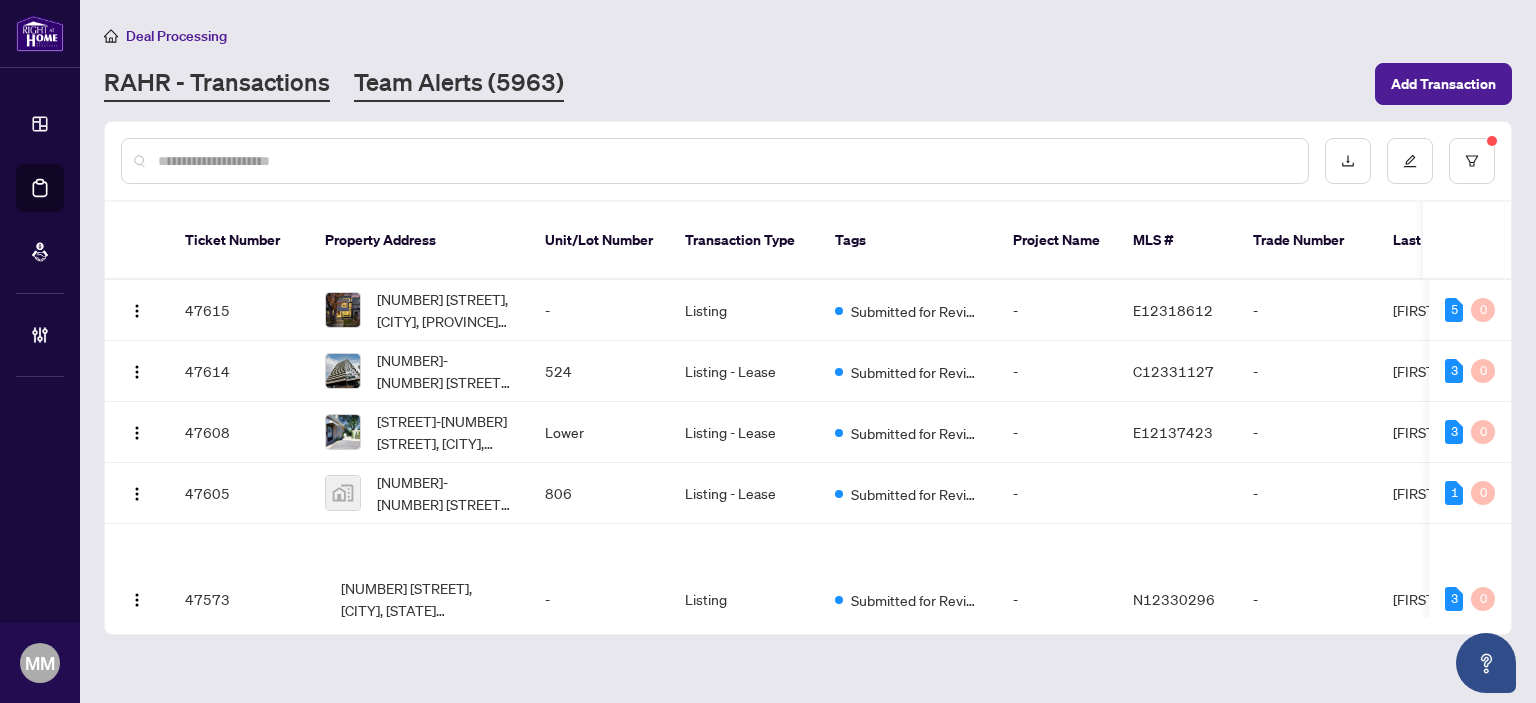 click on "Team Alerts   (5963)" at bounding box center (459, 84) 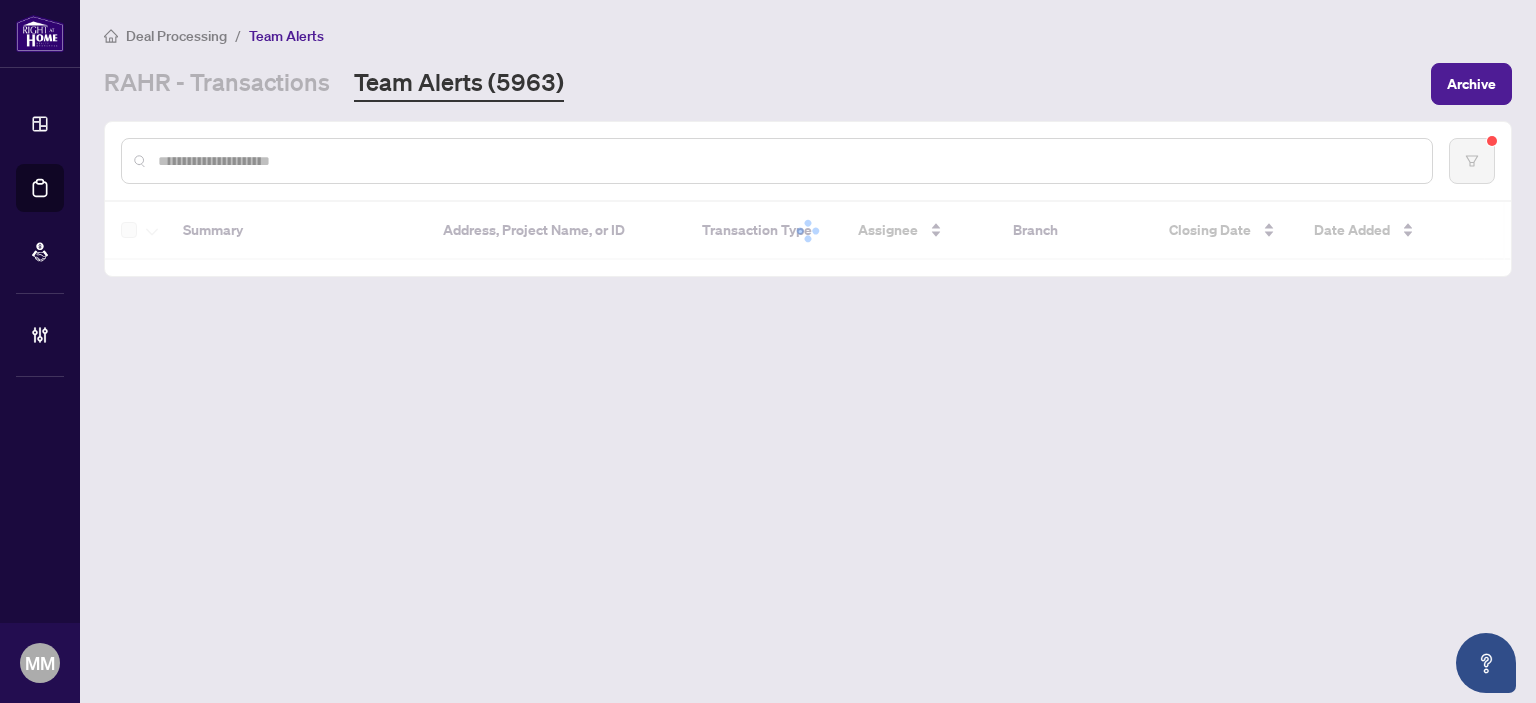 click at bounding box center (777, 161) 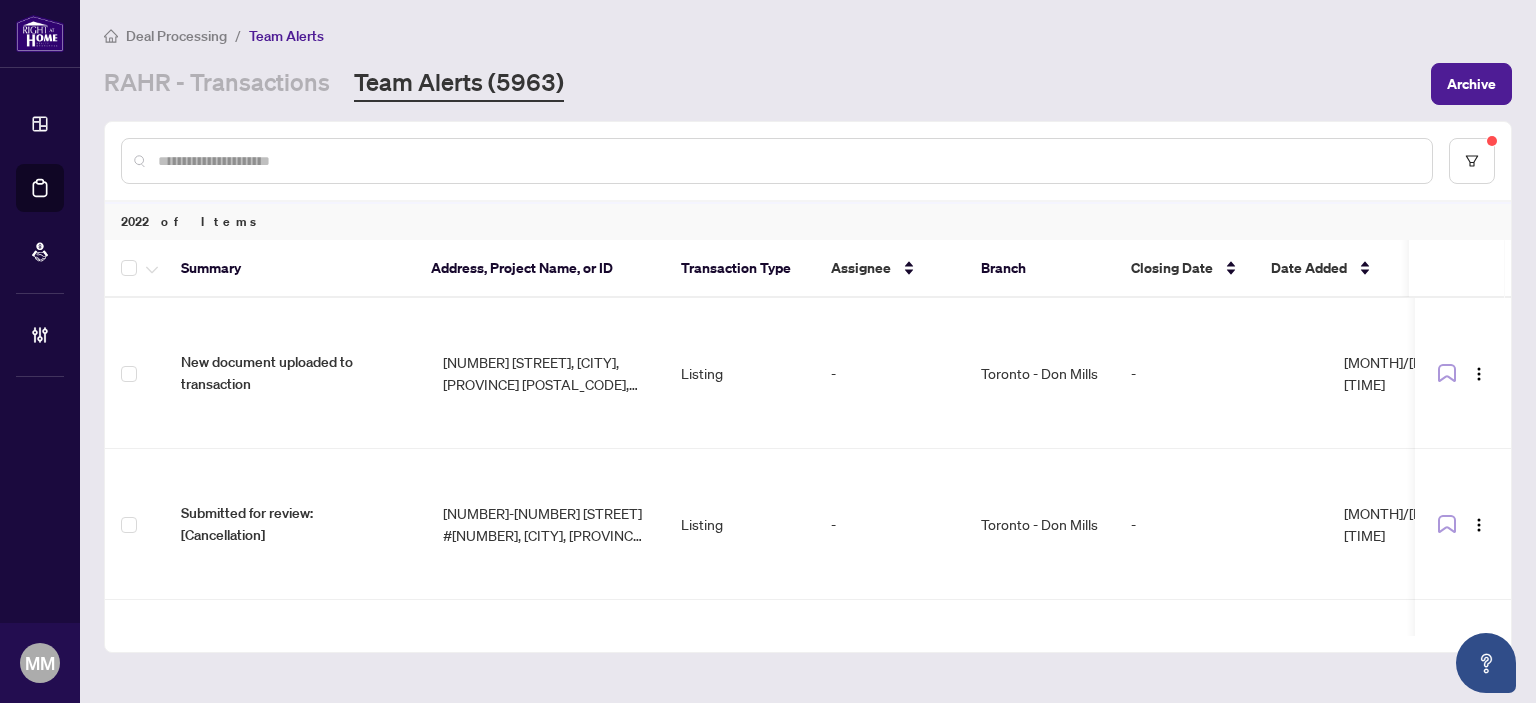 click at bounding box center [787, 161] 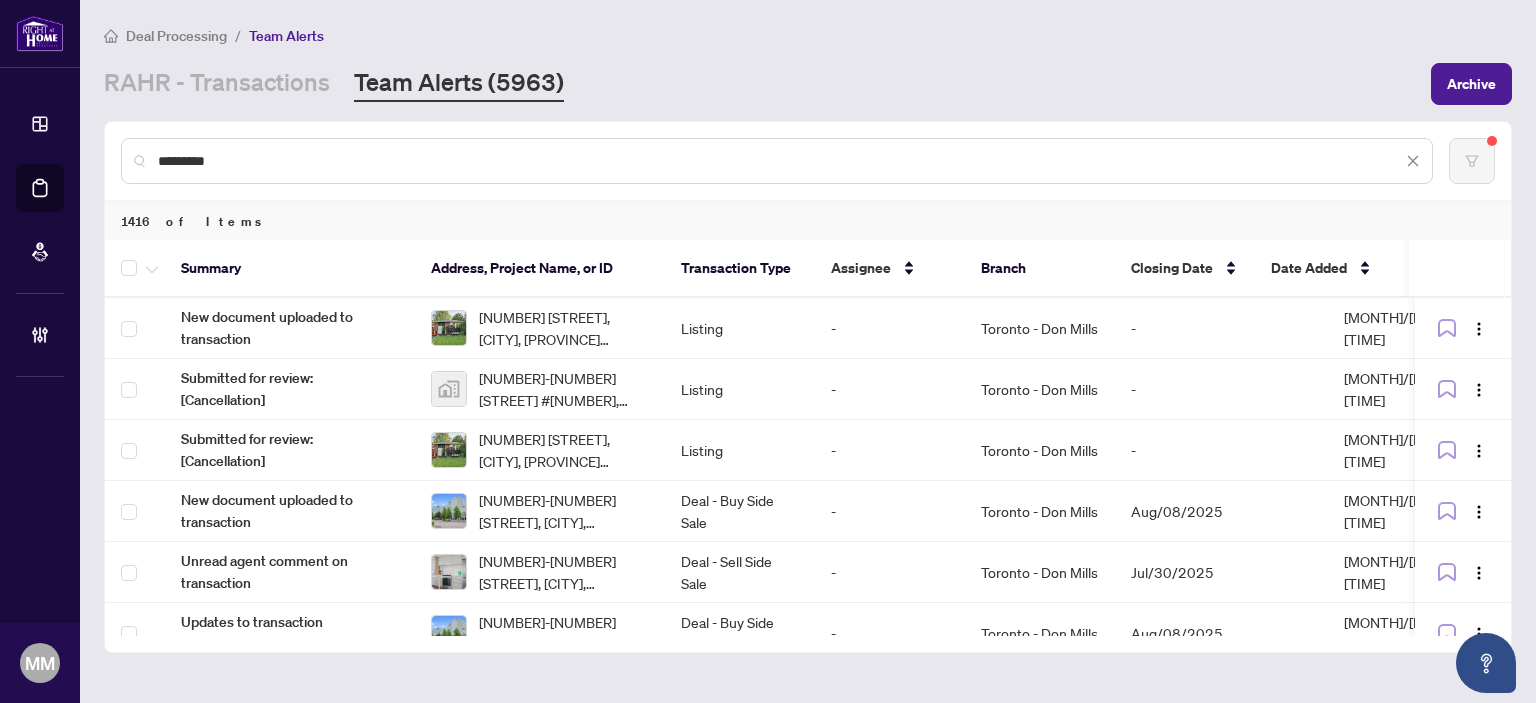type on "*********" 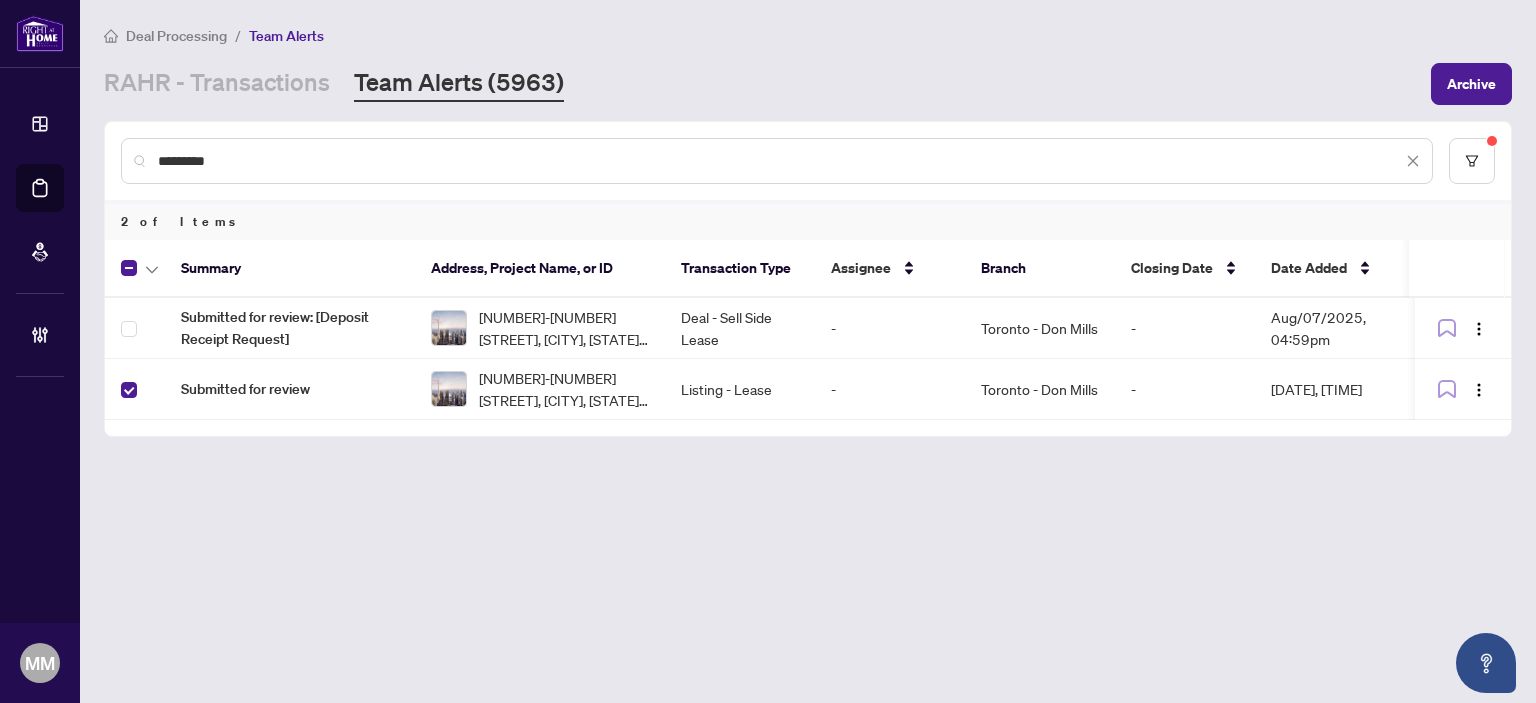 click on "-" at bounding box center [1185, 389] 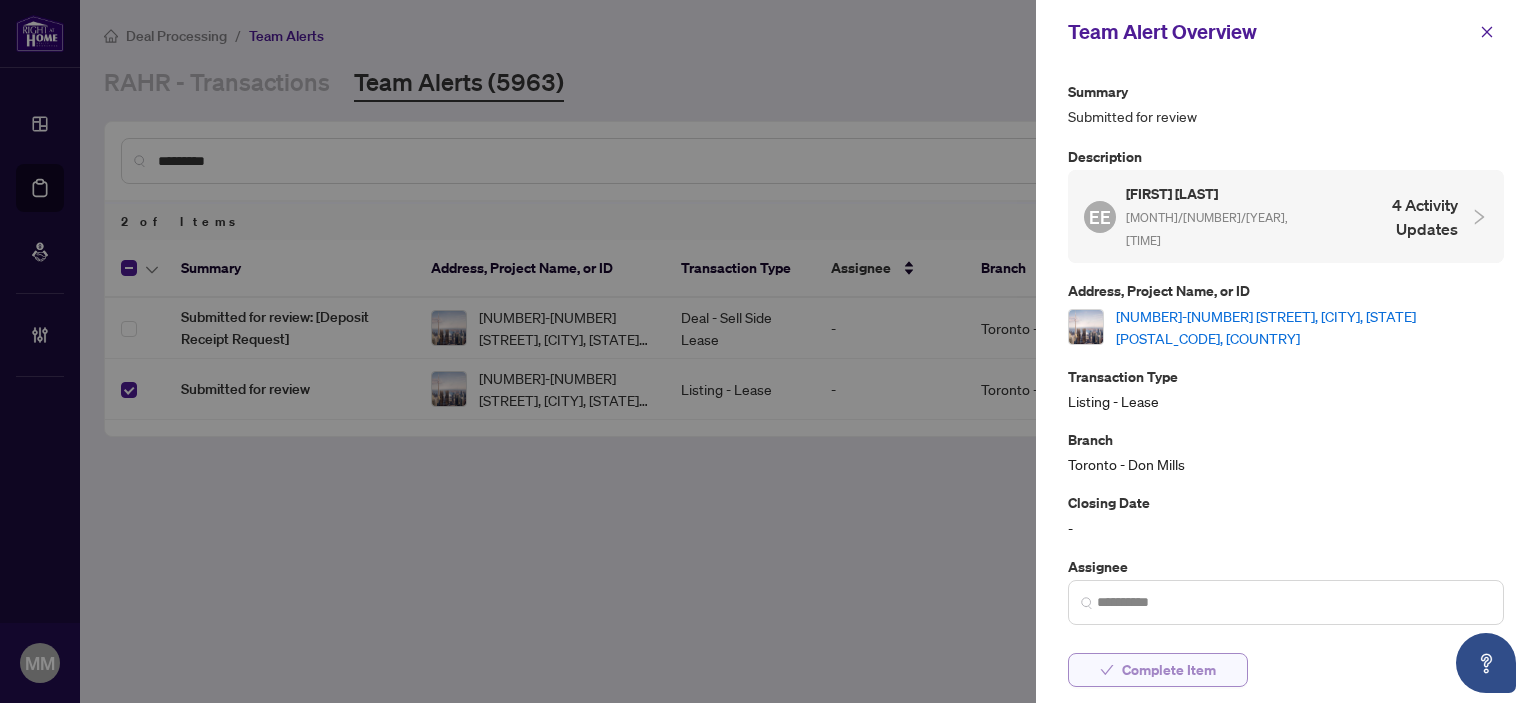 click on "Complete Item" at bounding box center [1169, 670] 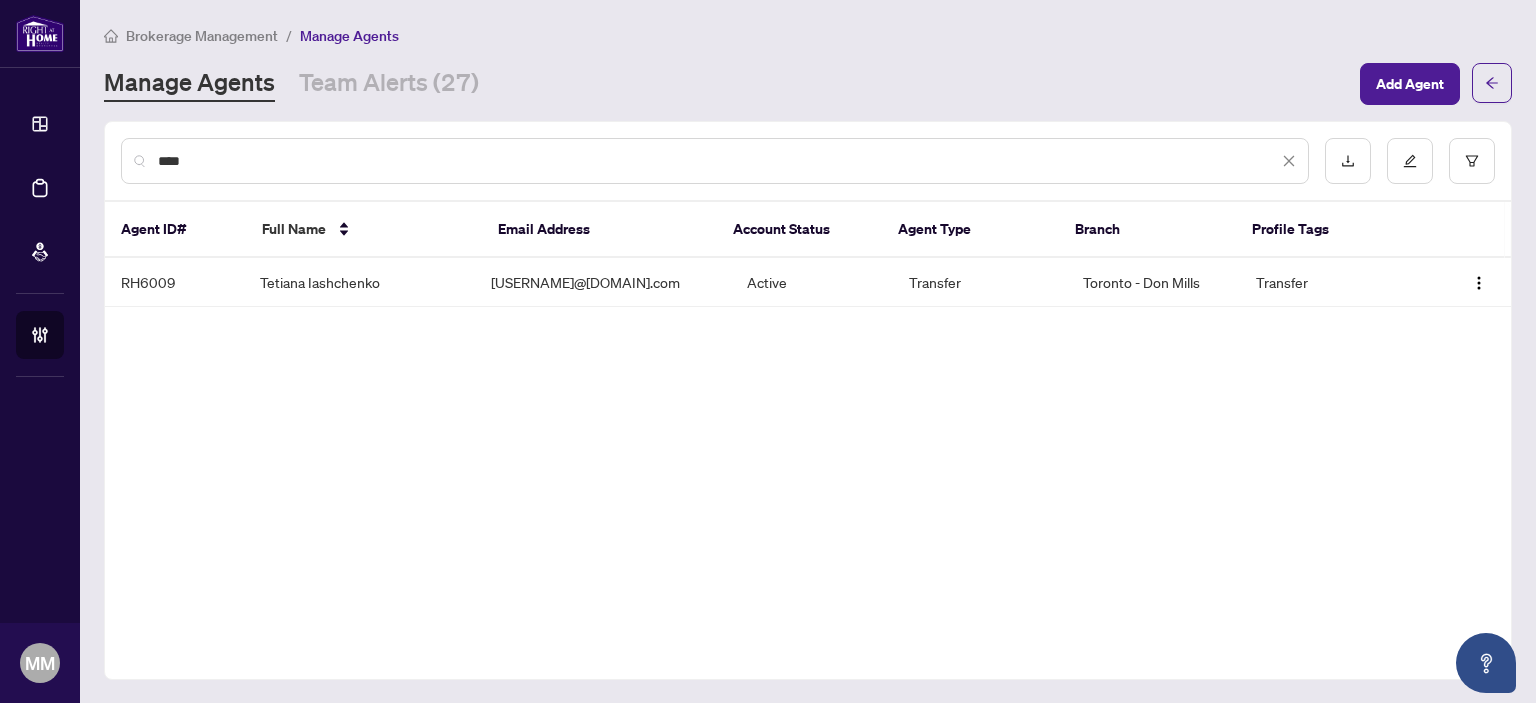 scroll, scrollTop: 0, scrollLeft: 0, axis: both 